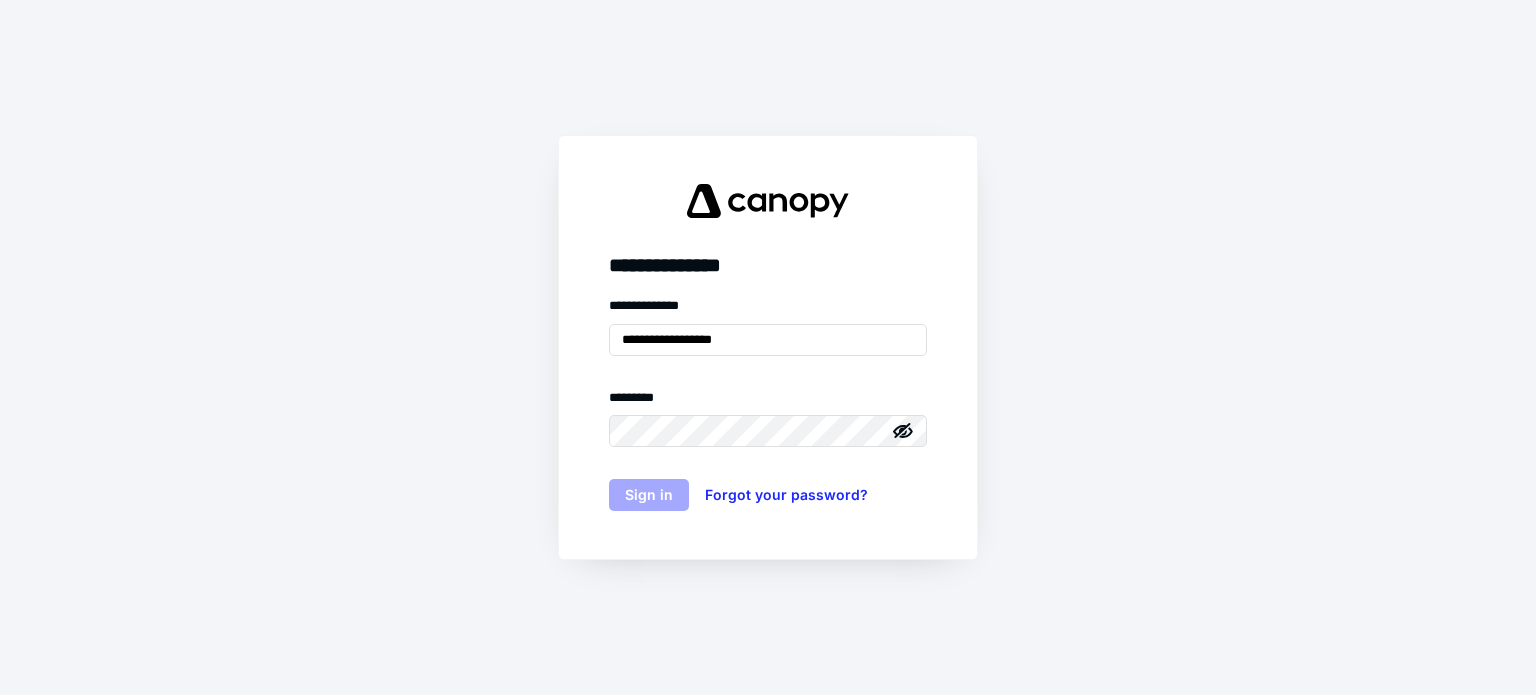 scroll, scrollTop: 0, scrollLeft: 0, axis: both 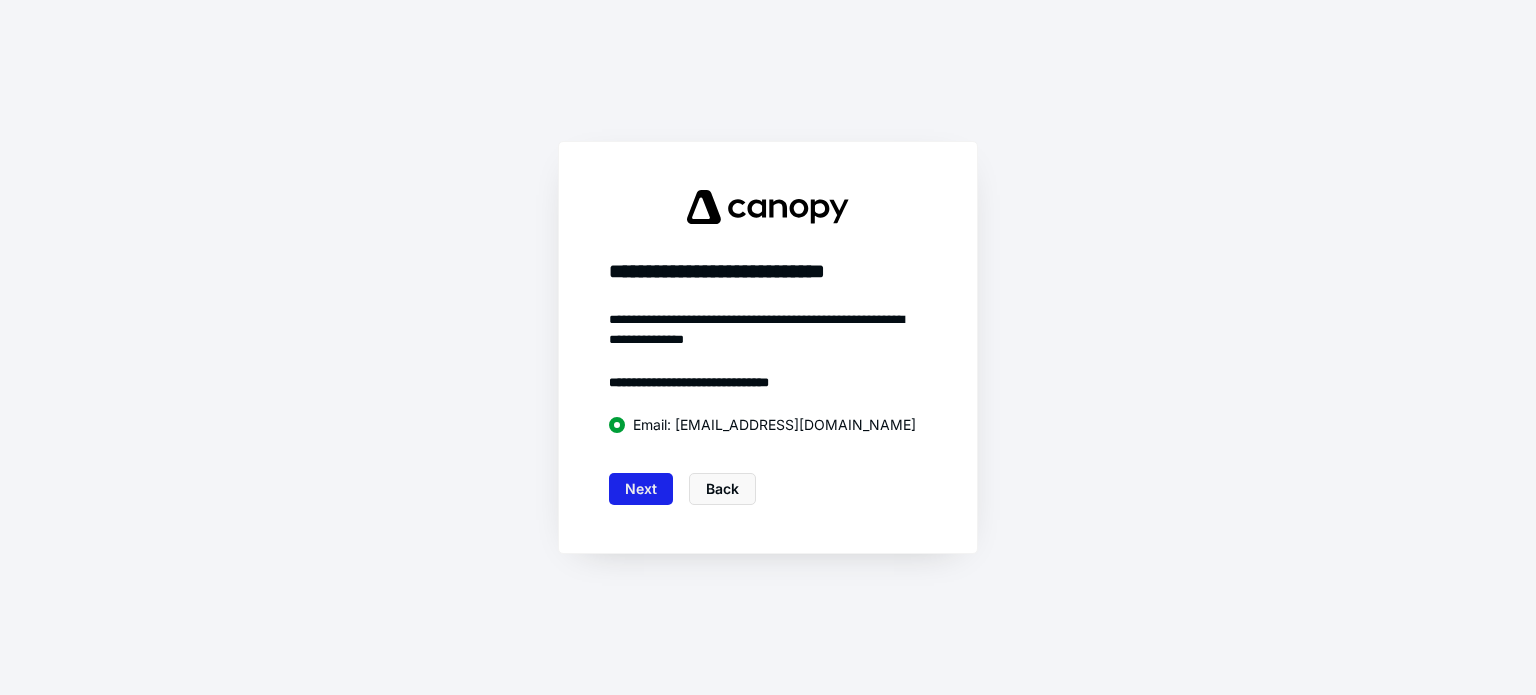 click on "Next" at bounding box center (641, 489) 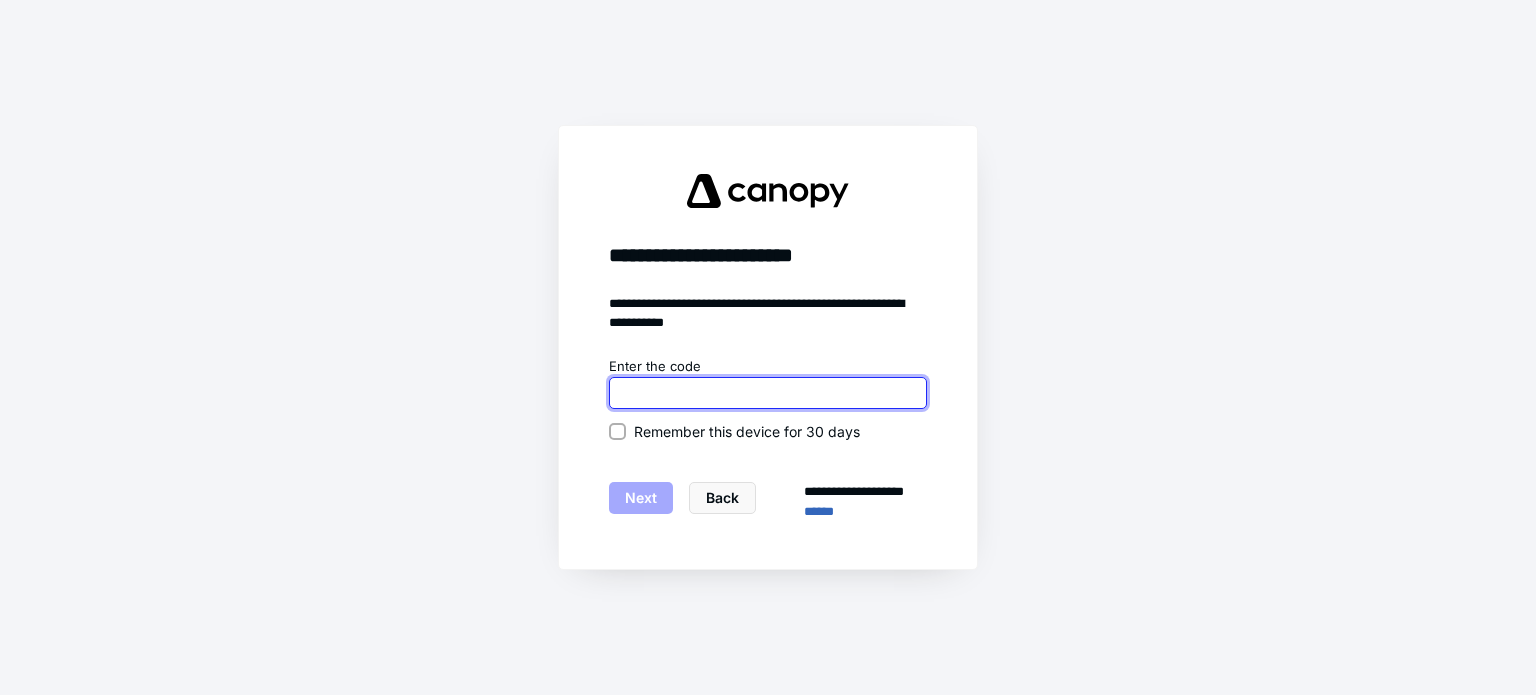 click at bounding box center [768, 393] 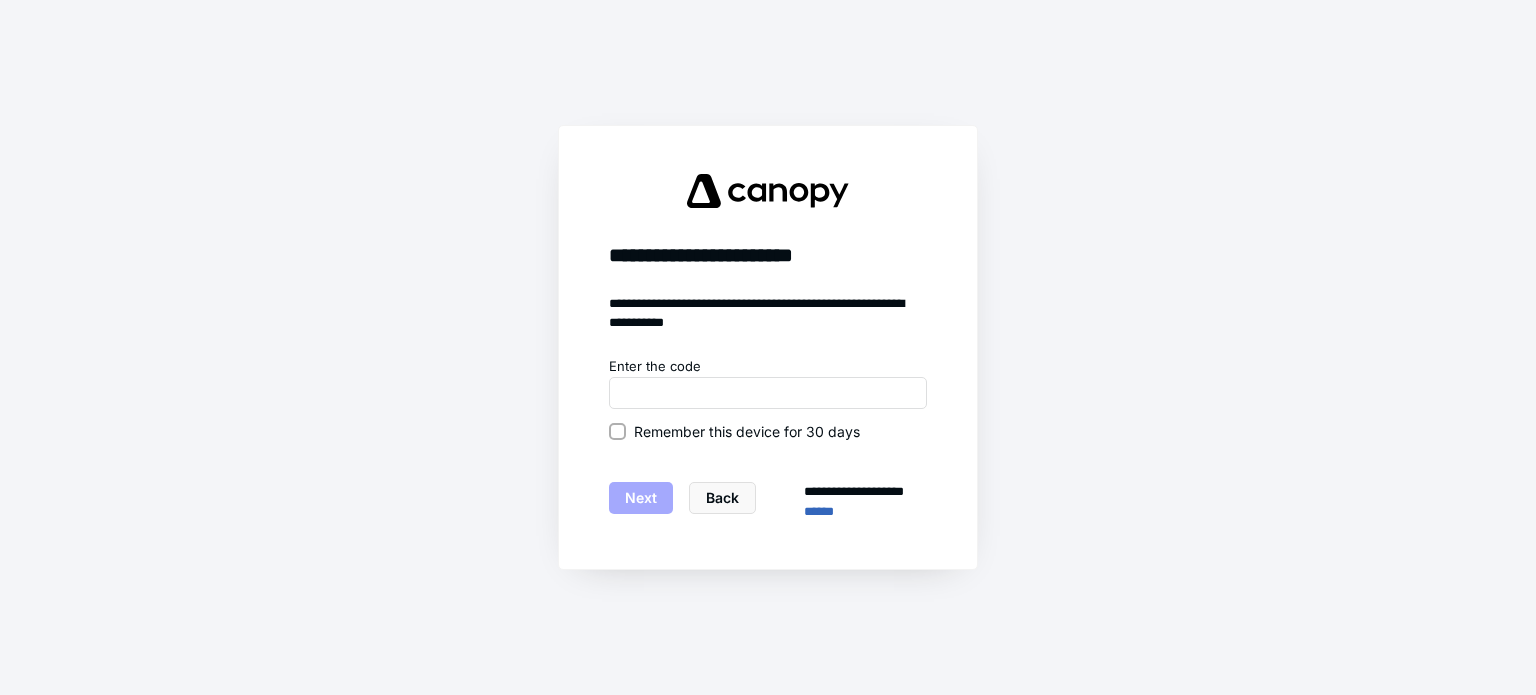 click on "Remember this device for 30 days" at bounding box center (617, 431) 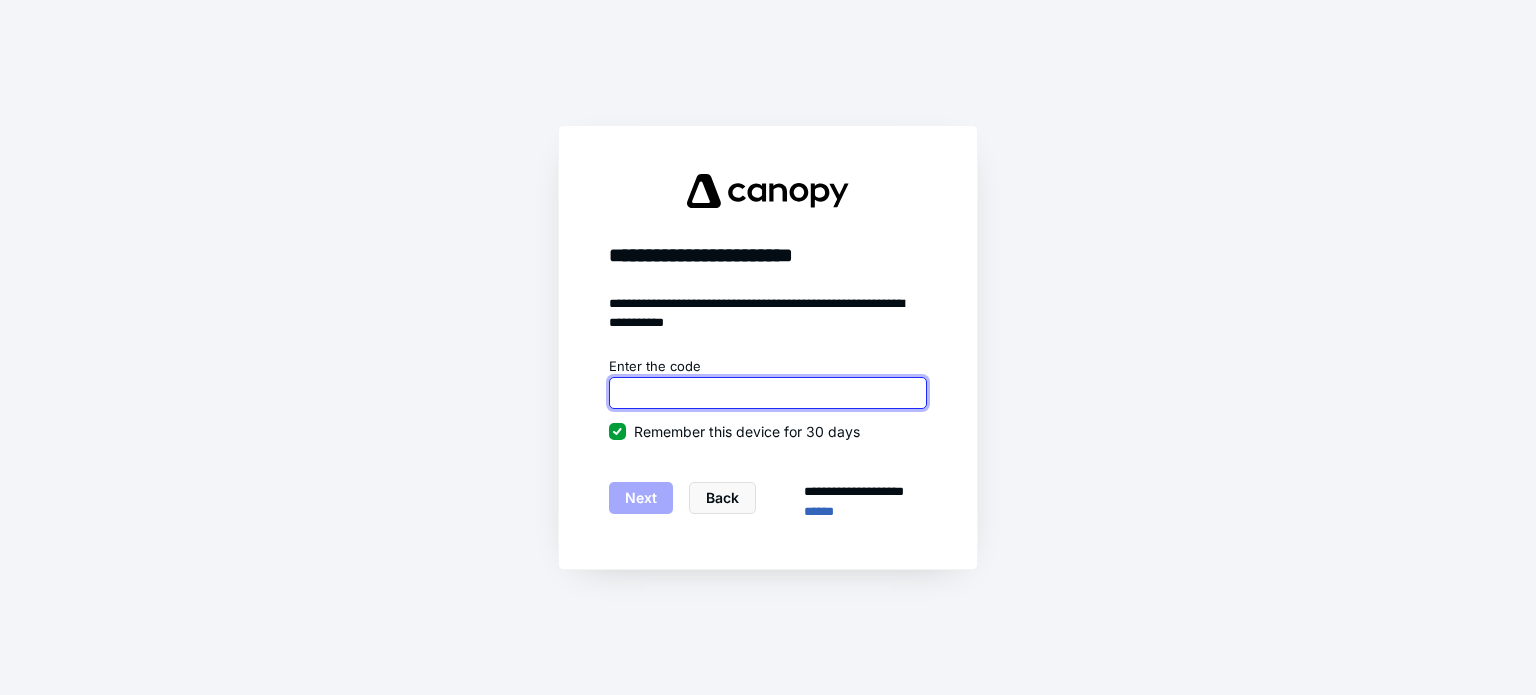 click at bounding box center (768, 393) 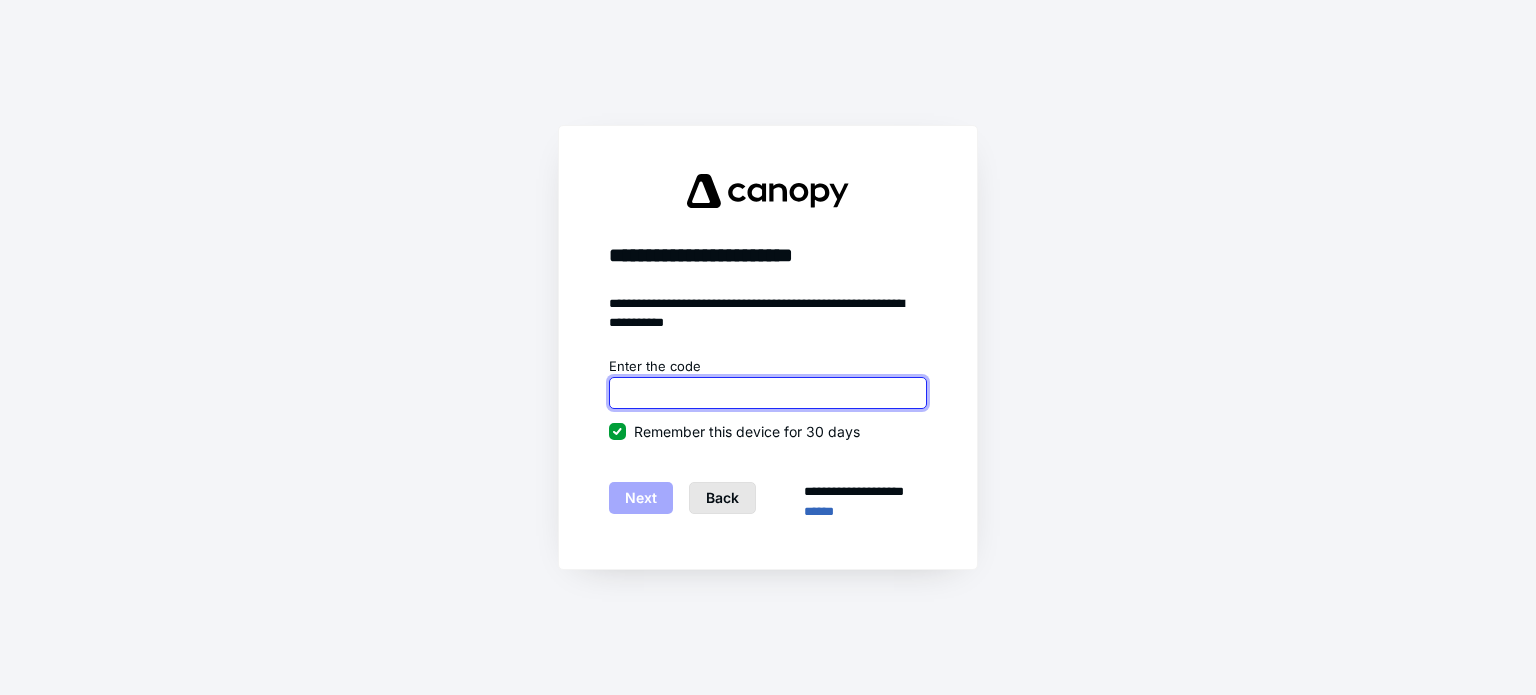 paste on "******" 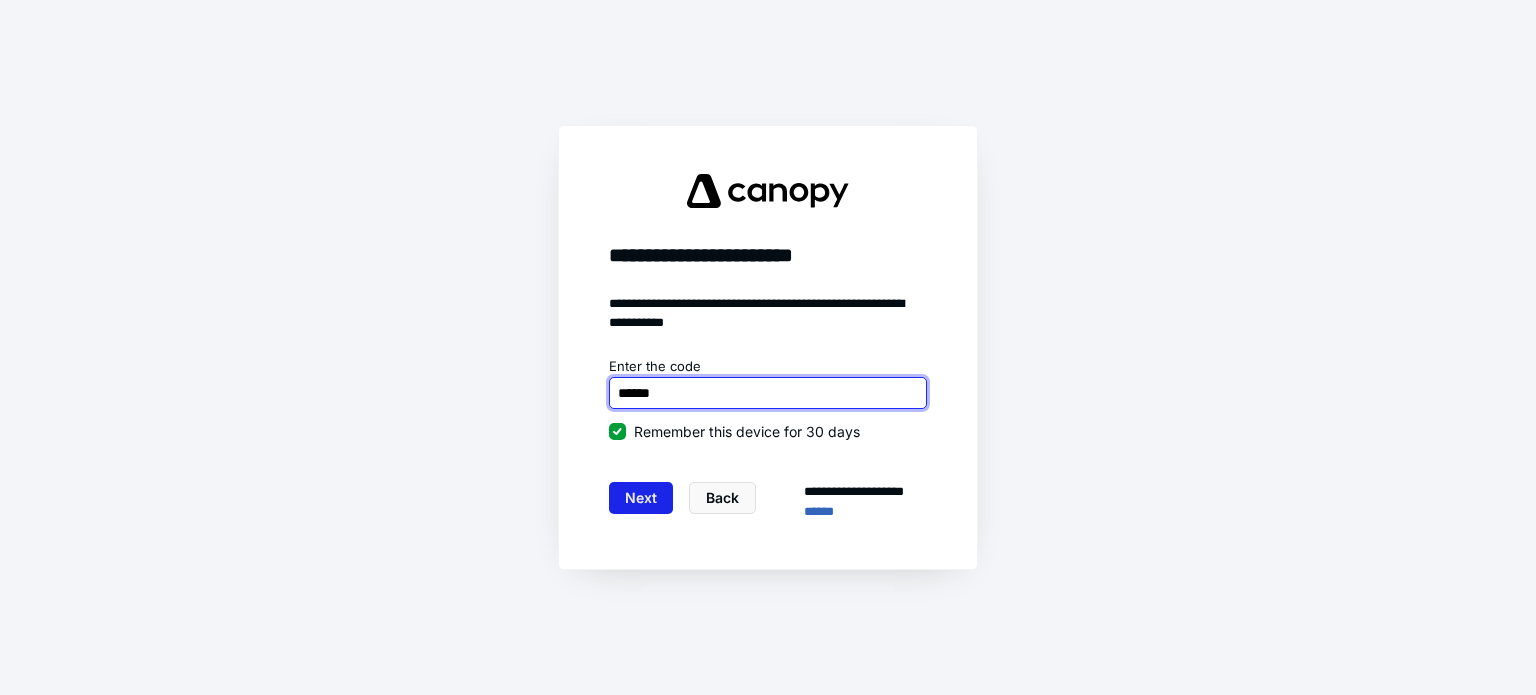 type on "******" 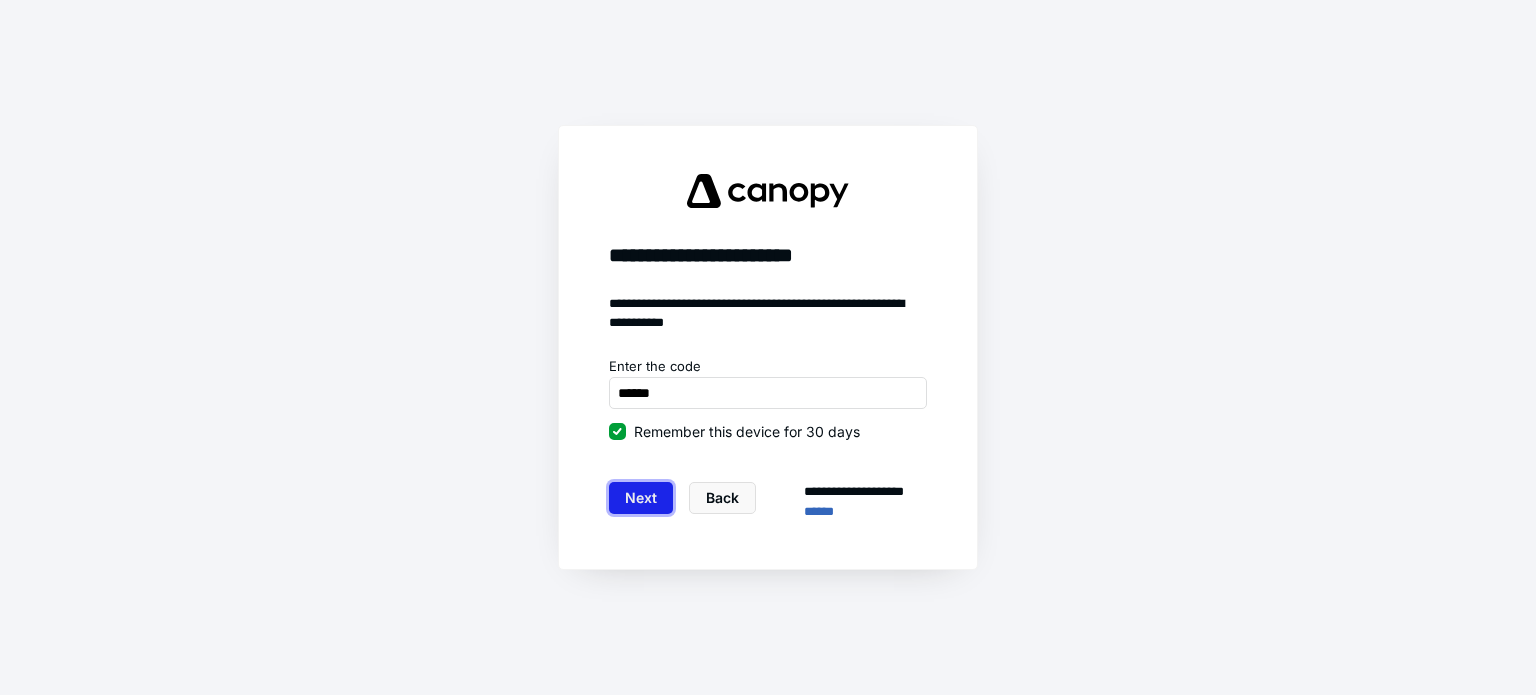 click on "Next" at bounding box center [641, 498] 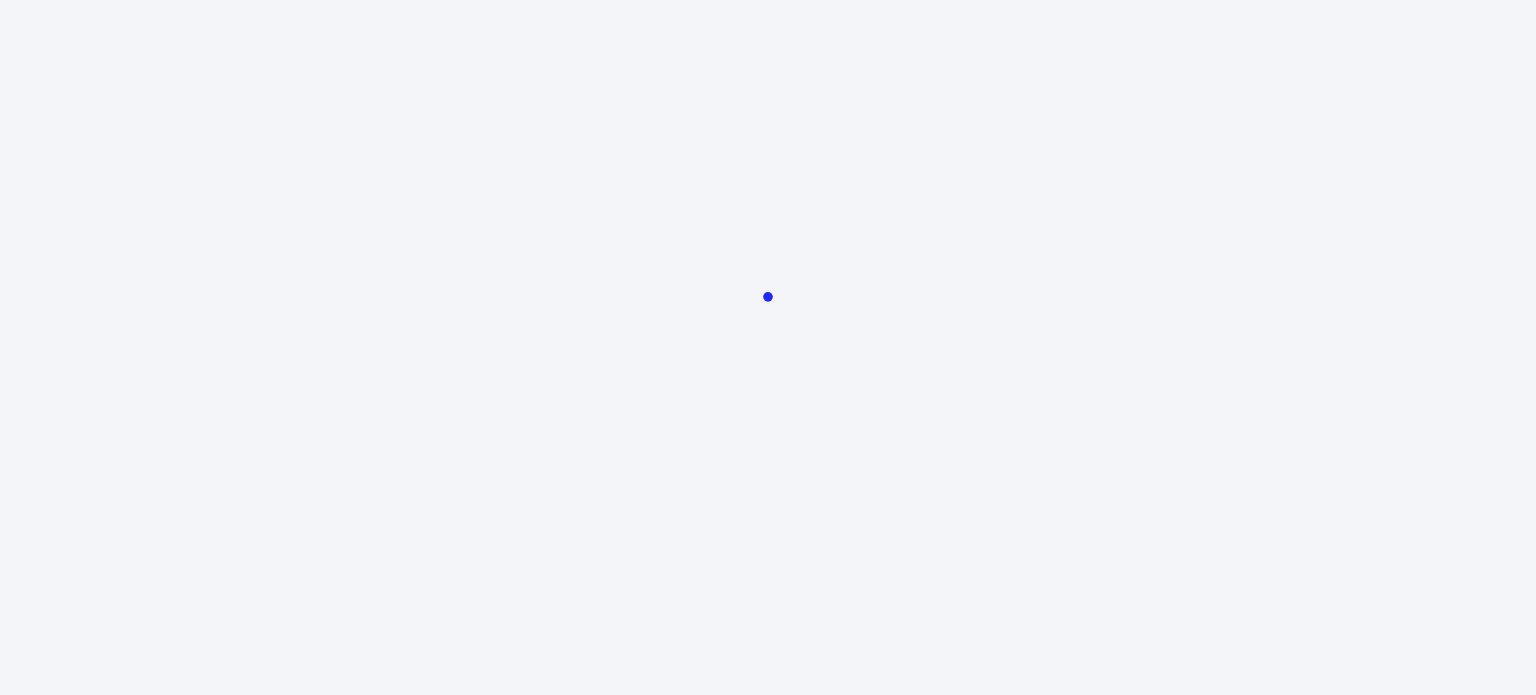 scroll, scrollTop: 0, scrollLeft: 0, axis: both 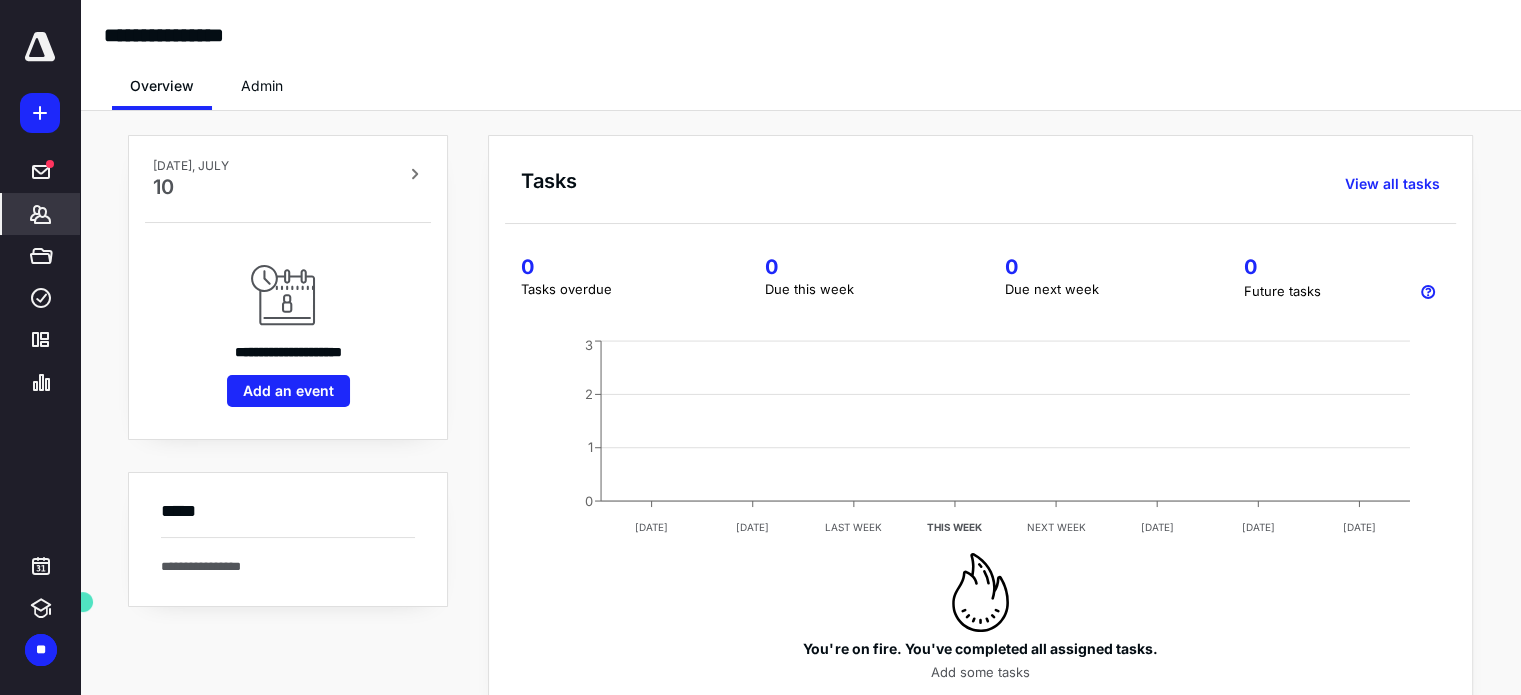 click 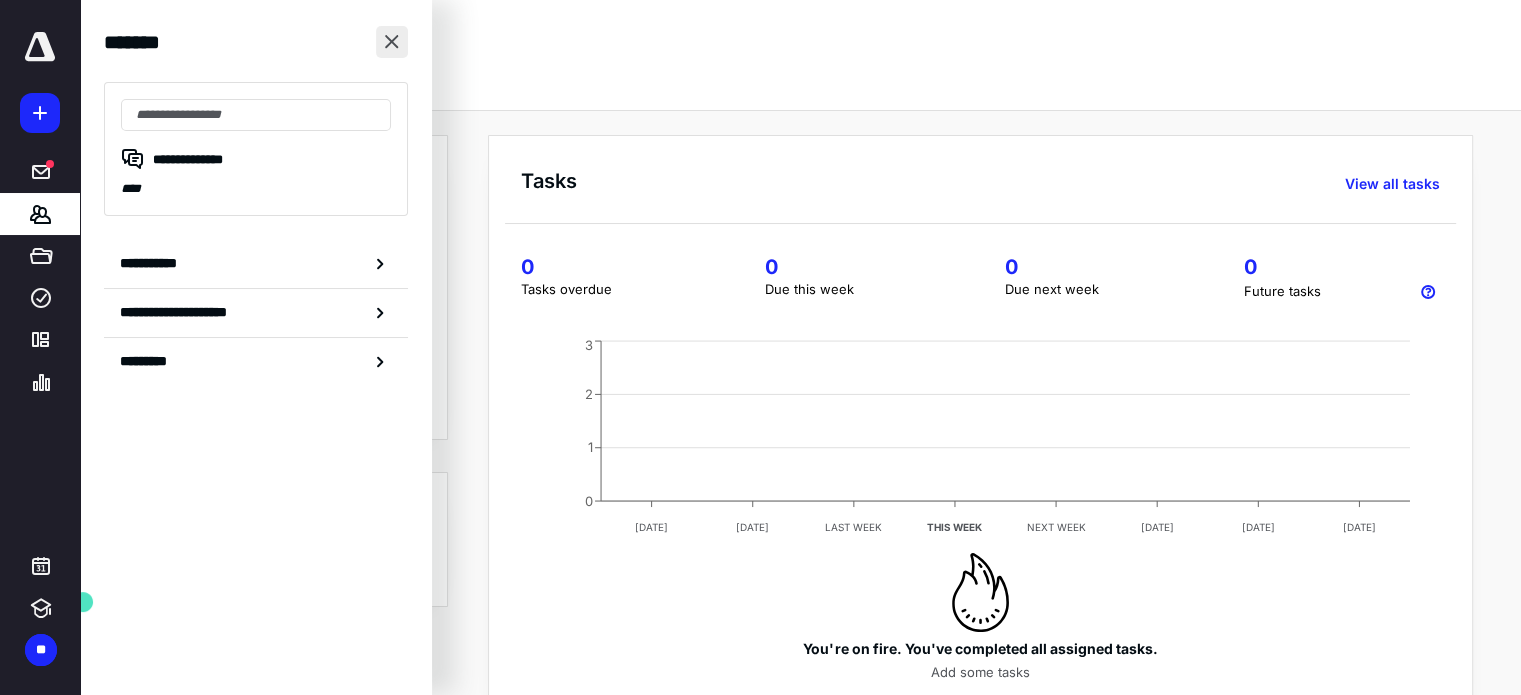 click at bounding box center (392, 42) 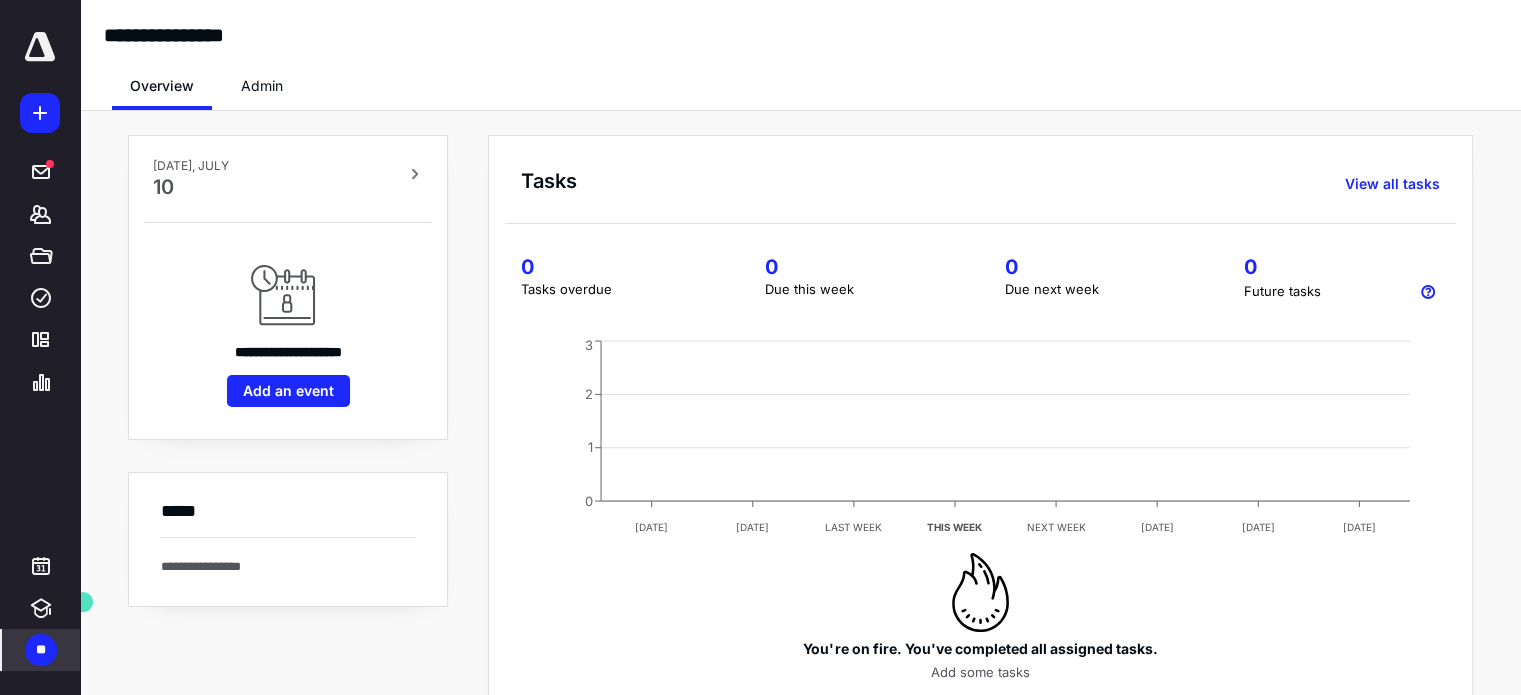 click on "**" at bounding box center (41, 650) 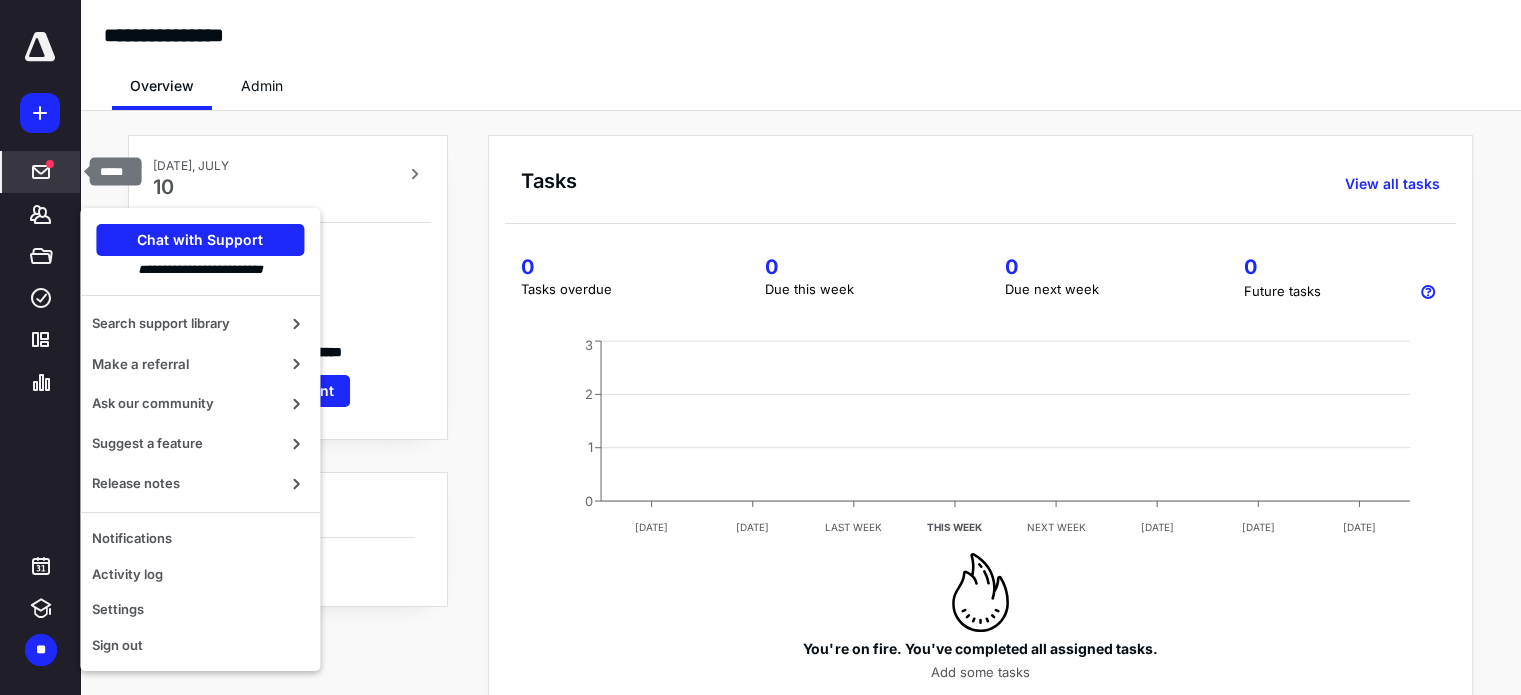 click 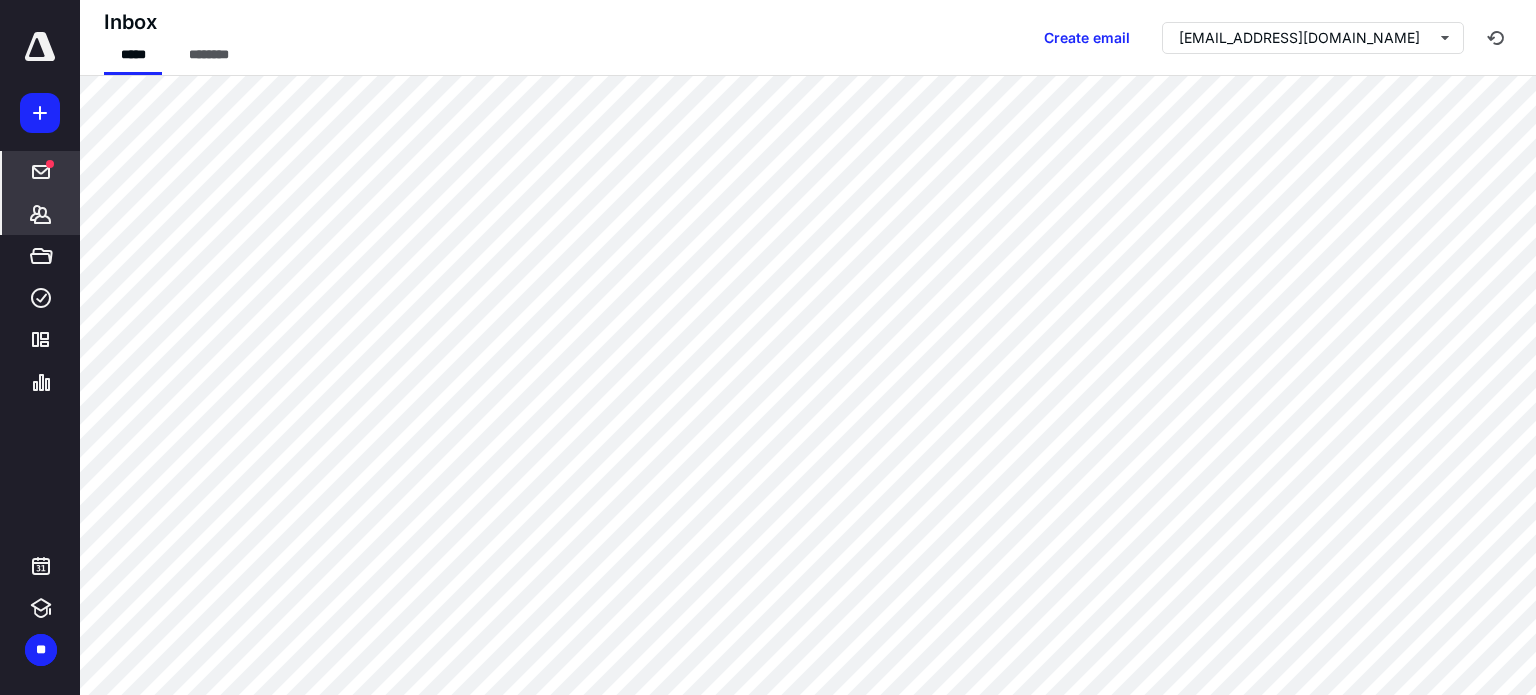 click 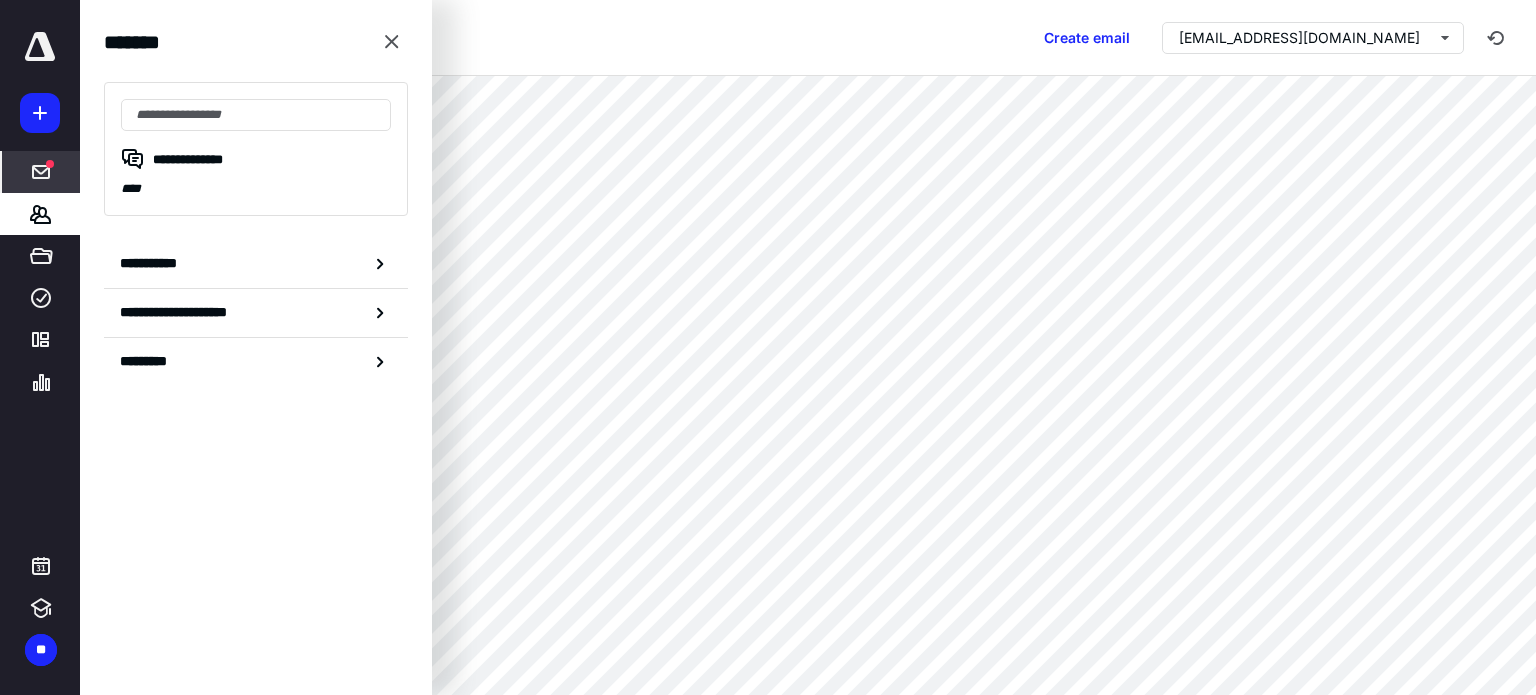 click on "***** ******* ***** **** ********* ********" at bounding box center [40, 217] 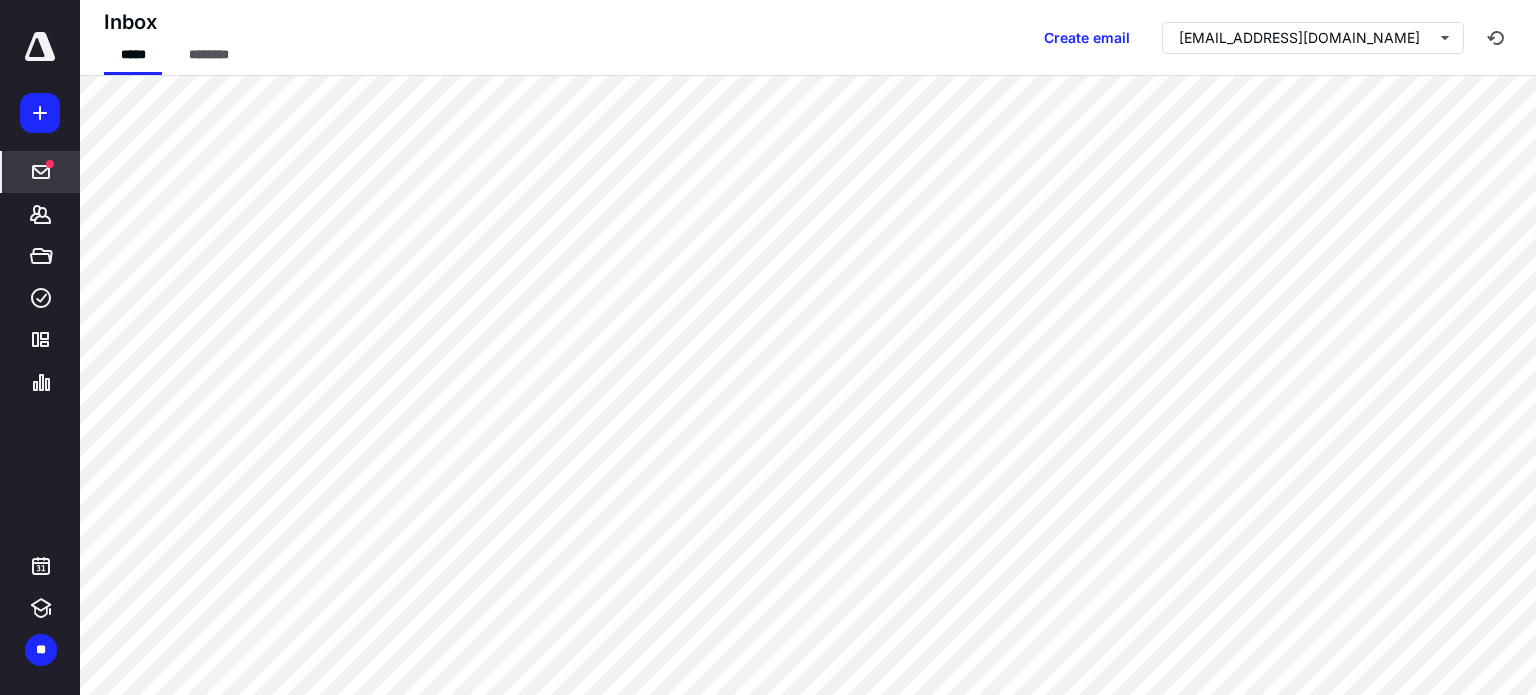 click at bounding box center [40, 47] 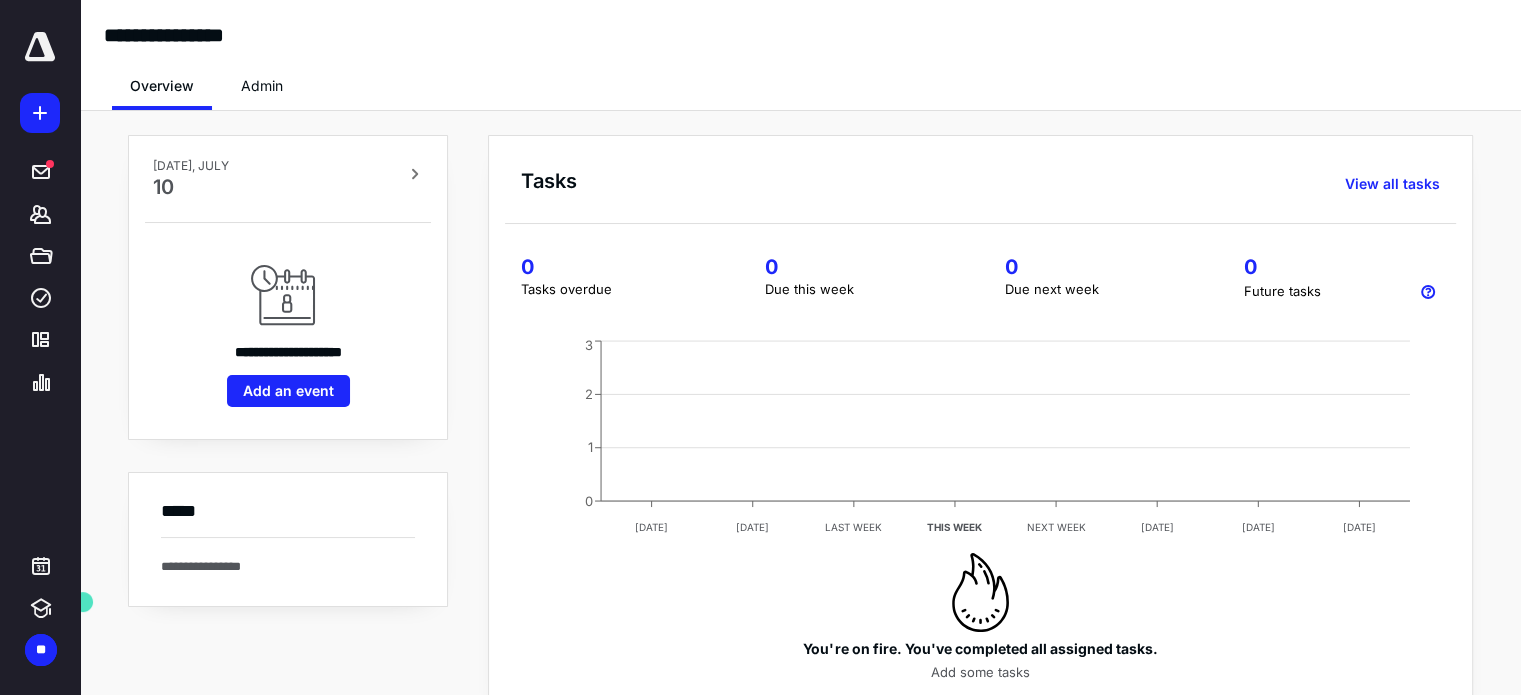 click on "Admin" at bounding box center [262, 86] 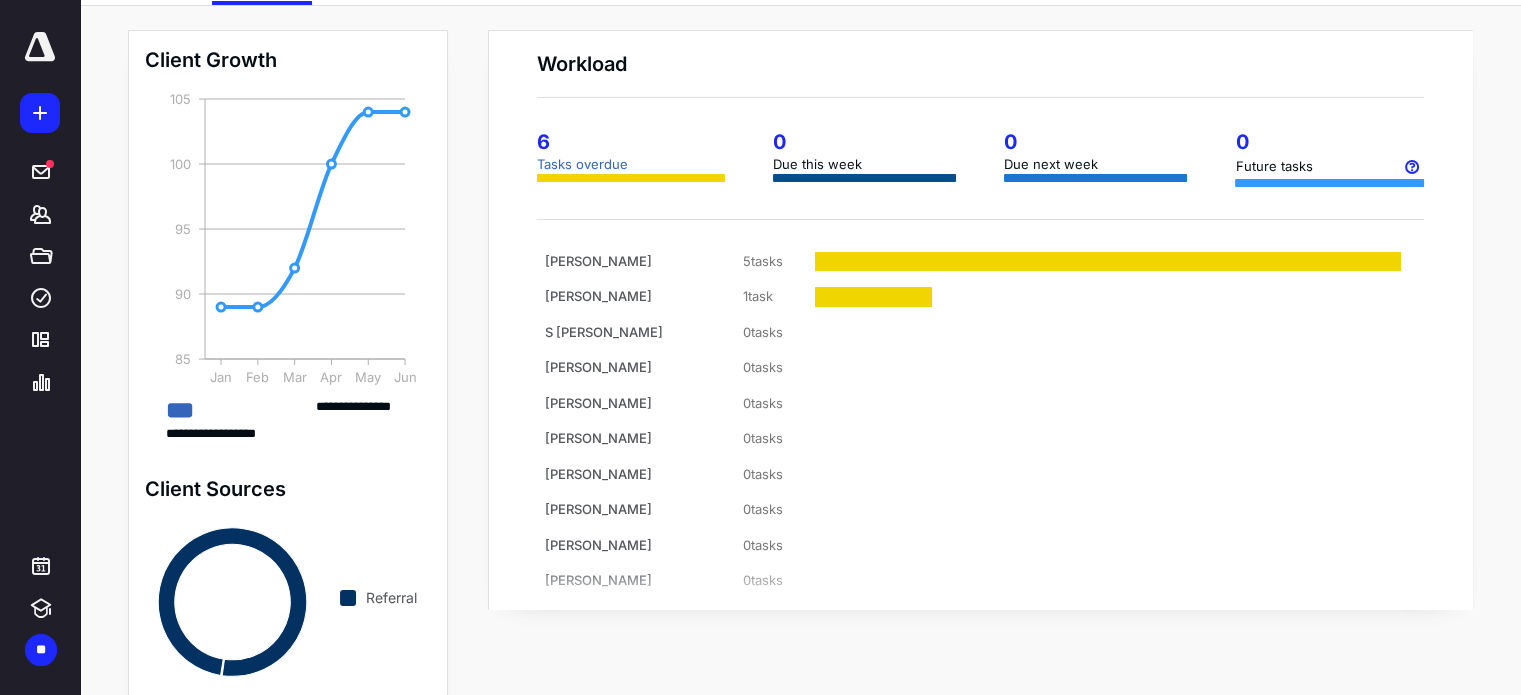 scroll, scrollTop: 168, scrollLeft: 0, axis: vertical 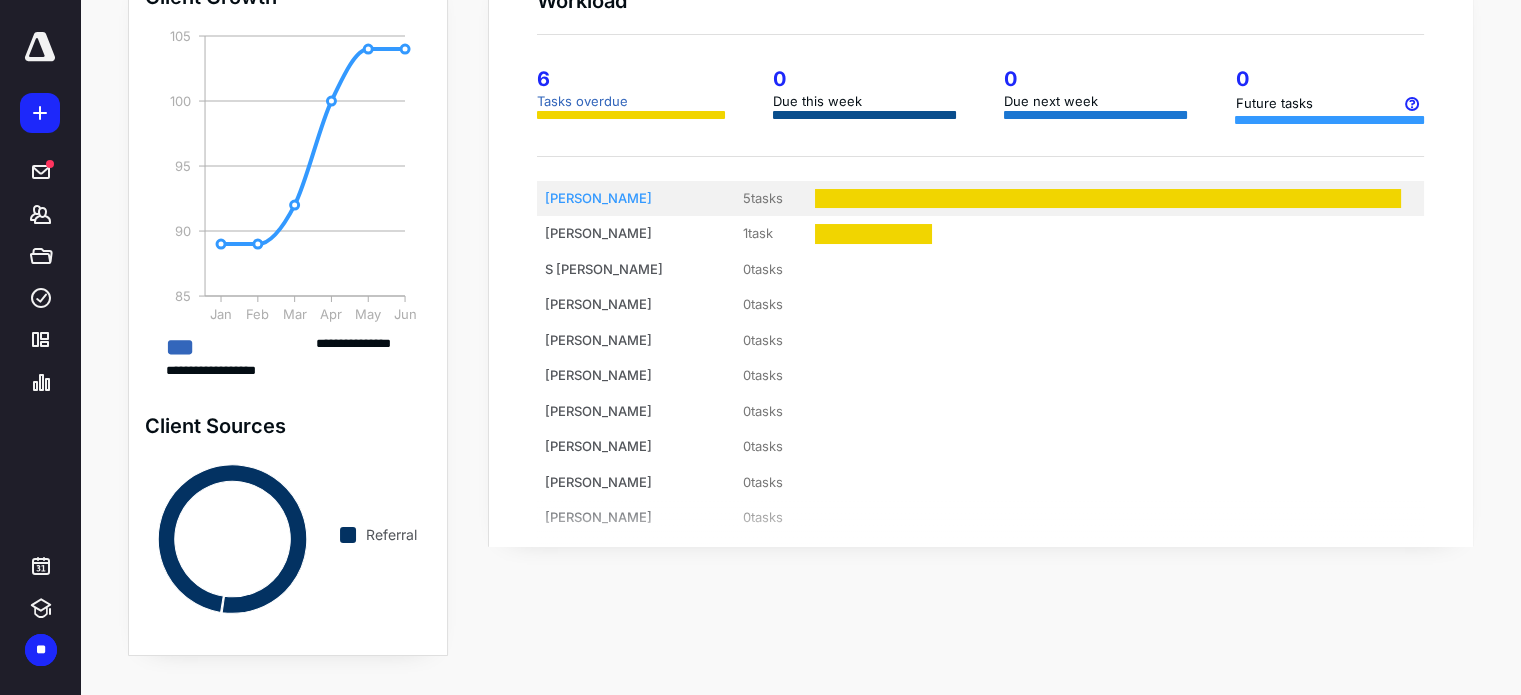 click on "[PERSON_NAME]" at bounding box center (620, 199) 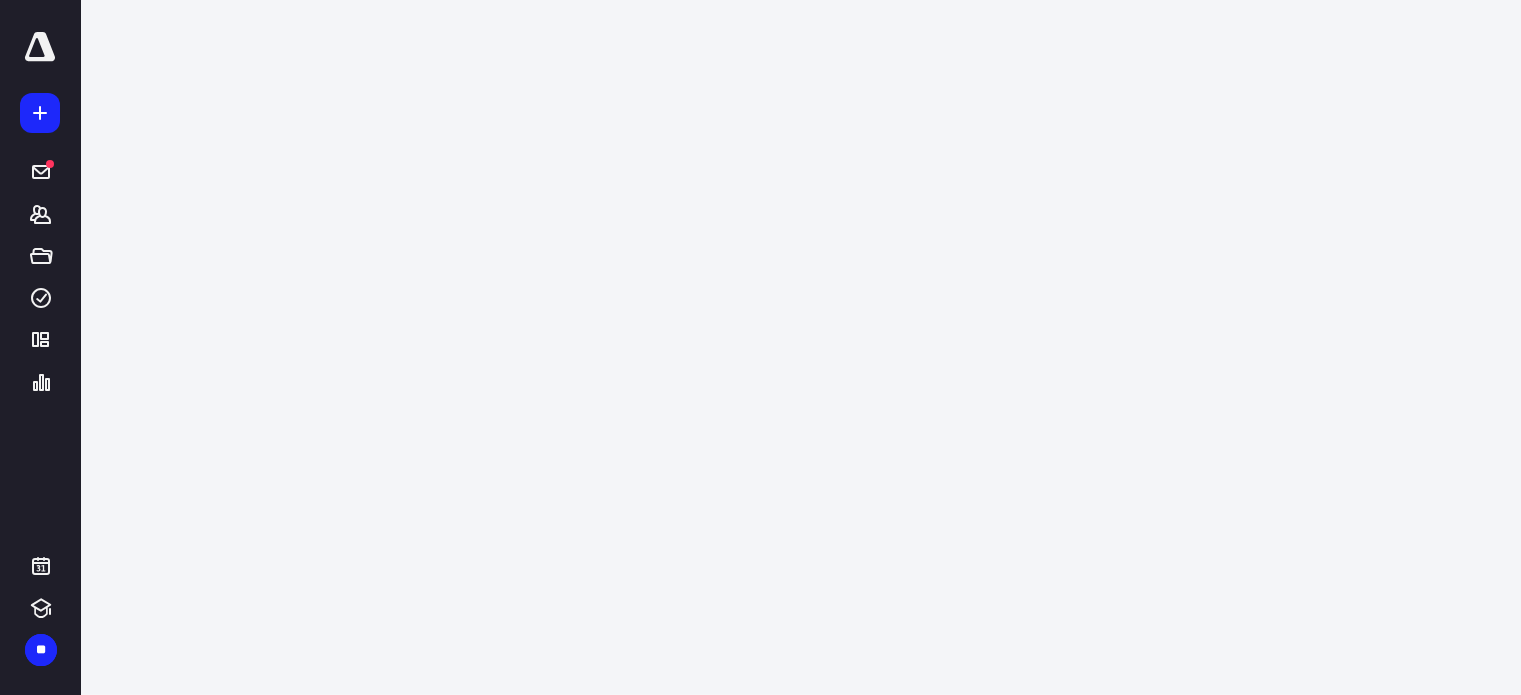 scroll, scrollTop: 0, scrollLeft: 0, axis: both 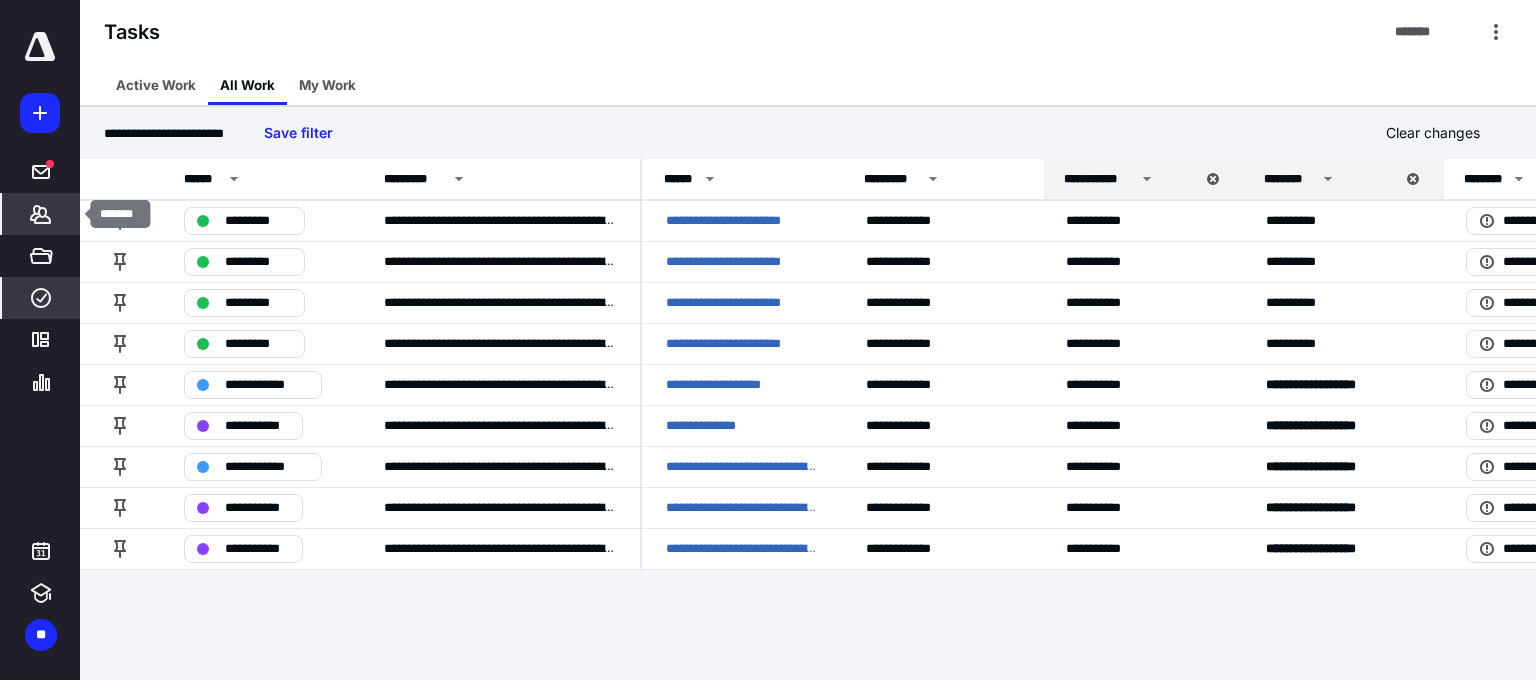 click 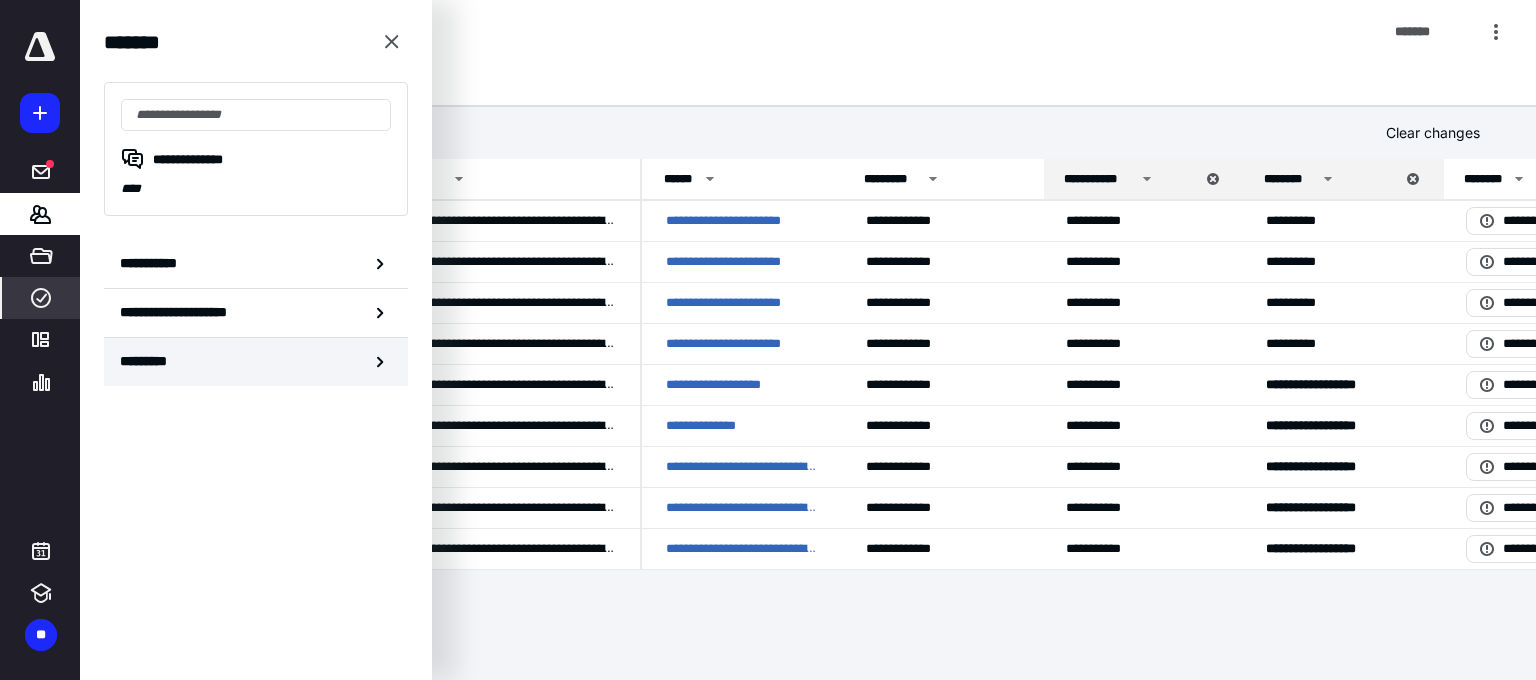 click on "*********" at bounding box center [256, 362] 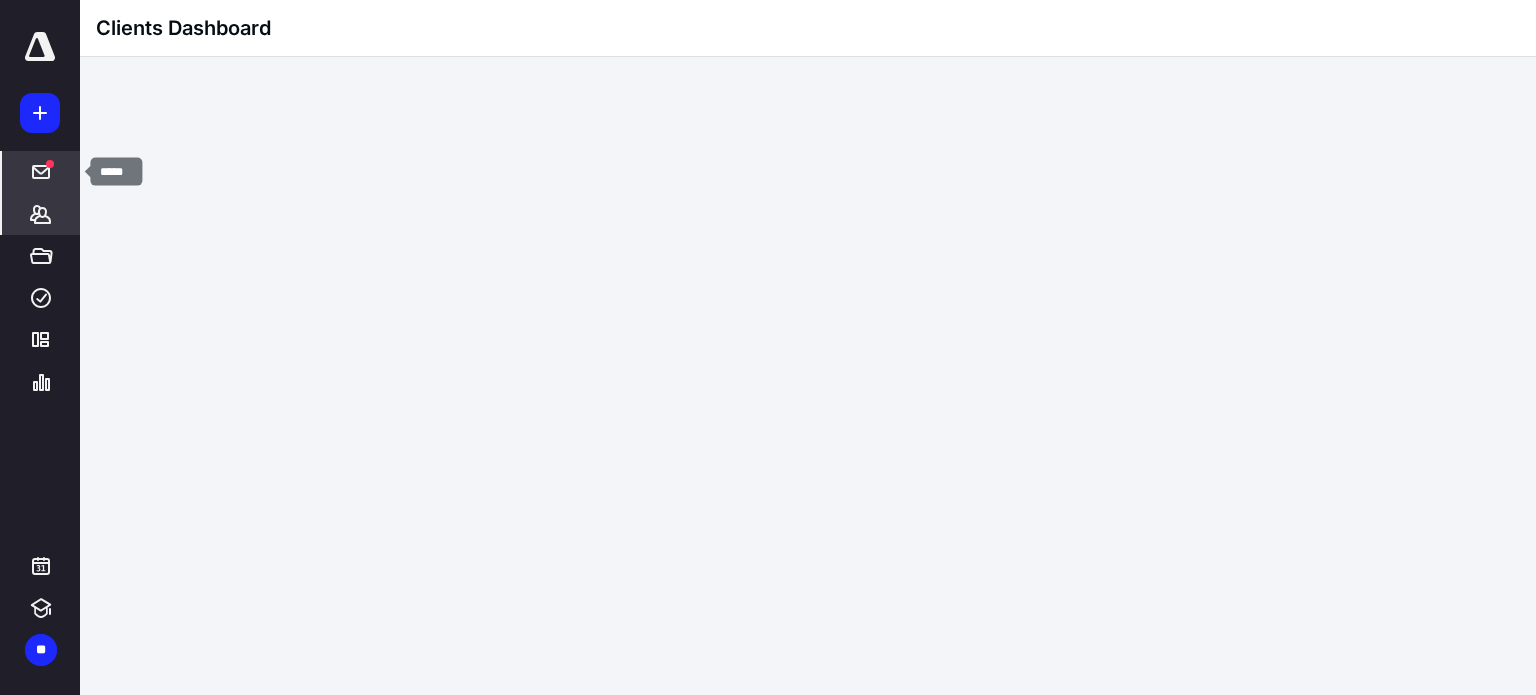 click 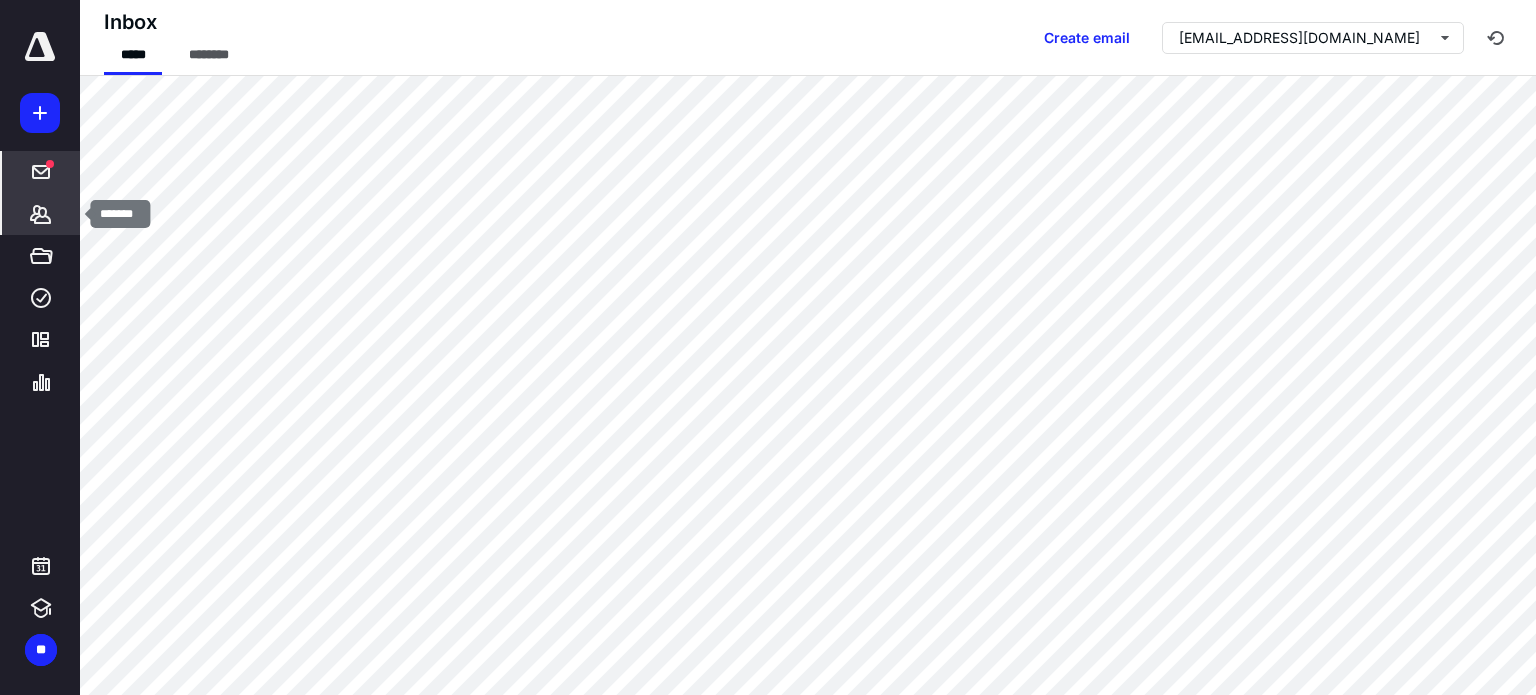 click 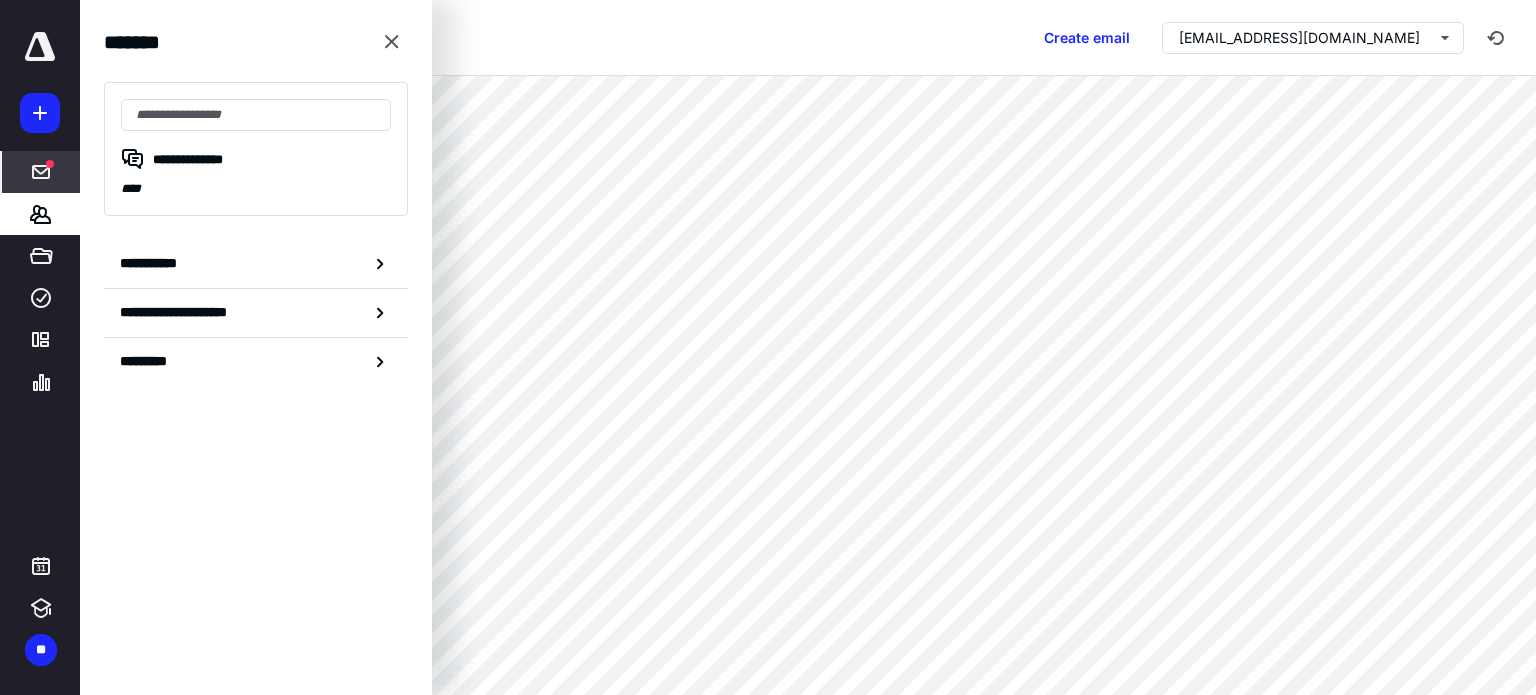 click at bounding box center [40, 47] 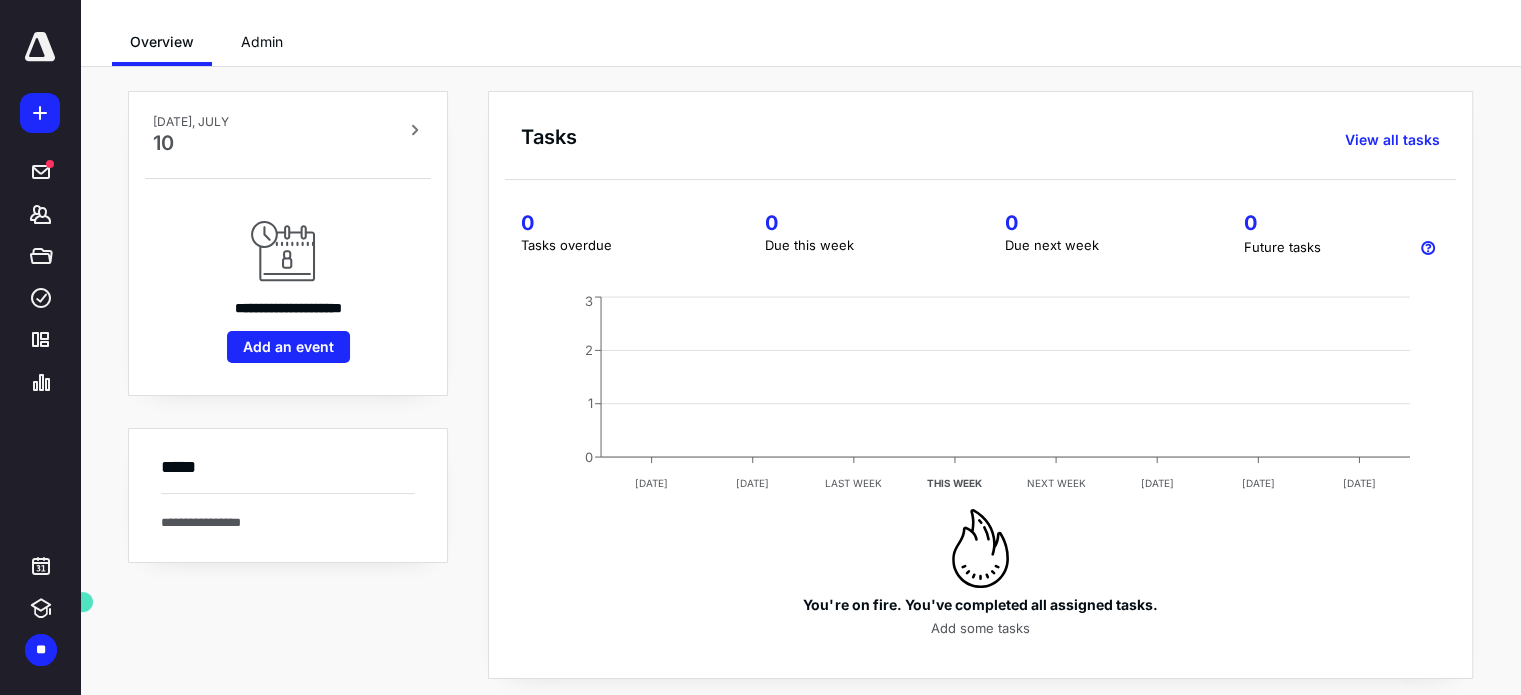 scroll, scrollTop: 67, scrollLeft: 0, axis: vertical 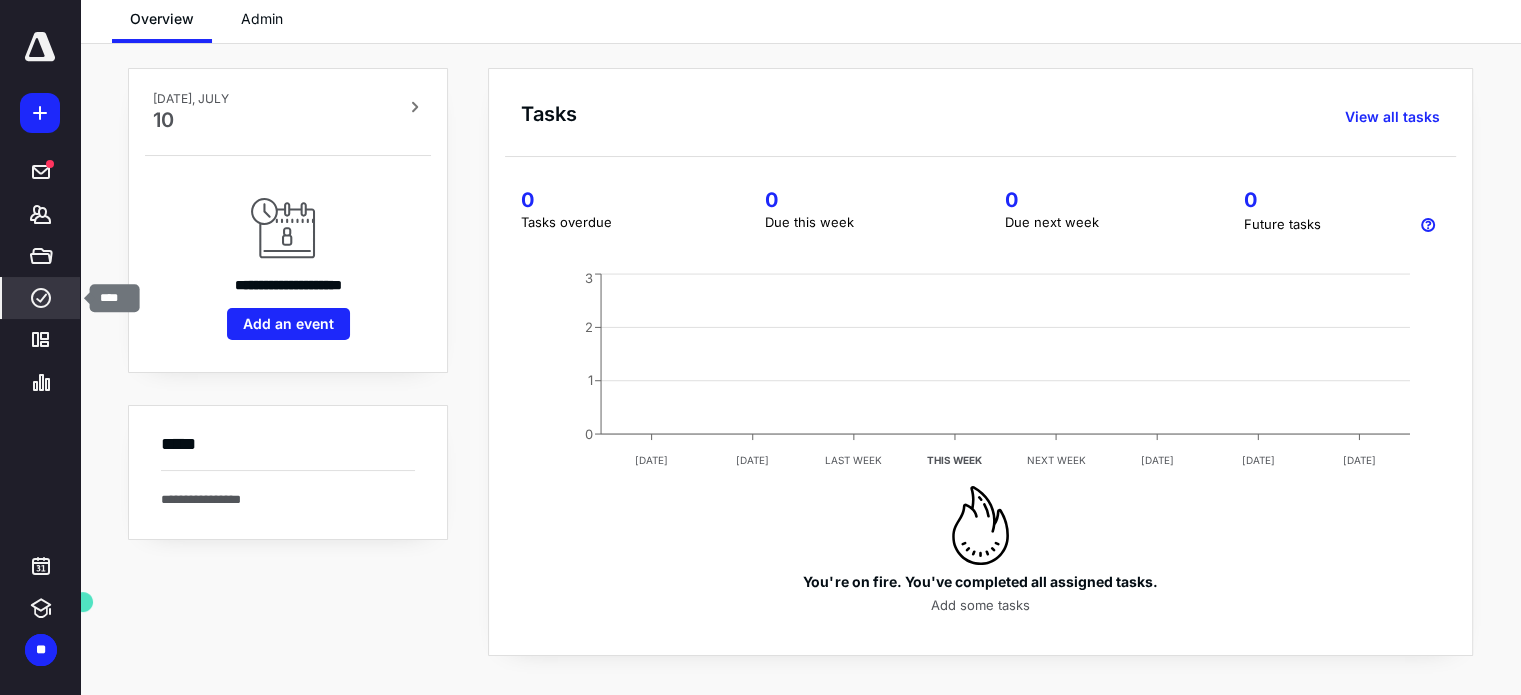 click on "****" at bounding box center [41, 298] 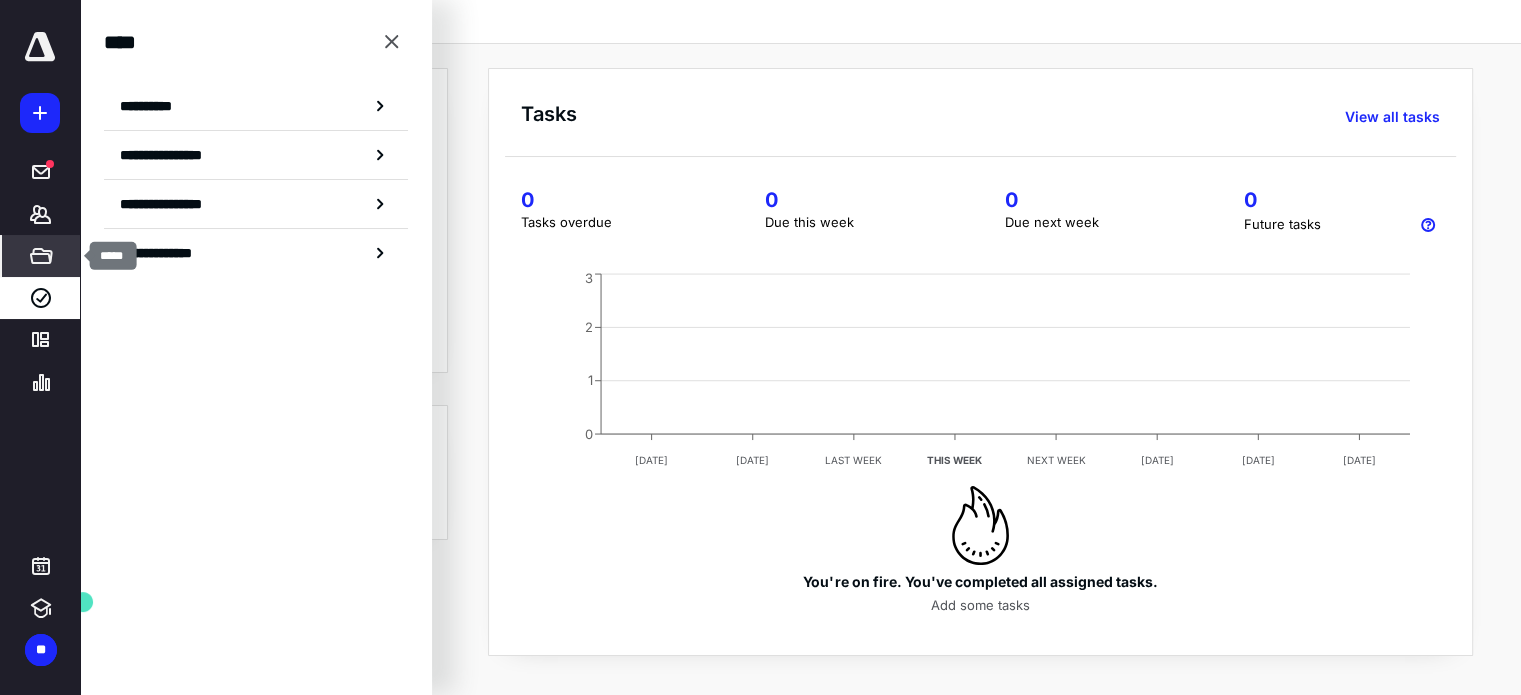click 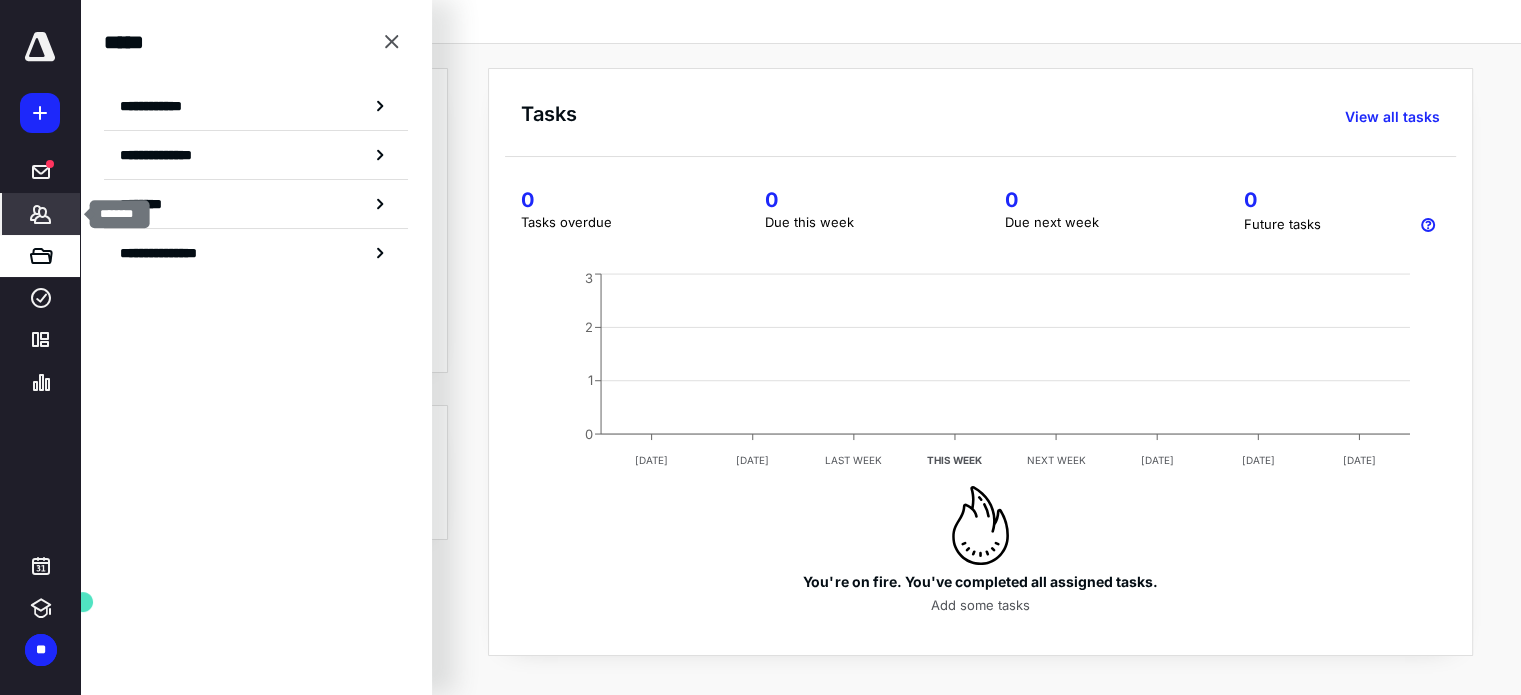 click 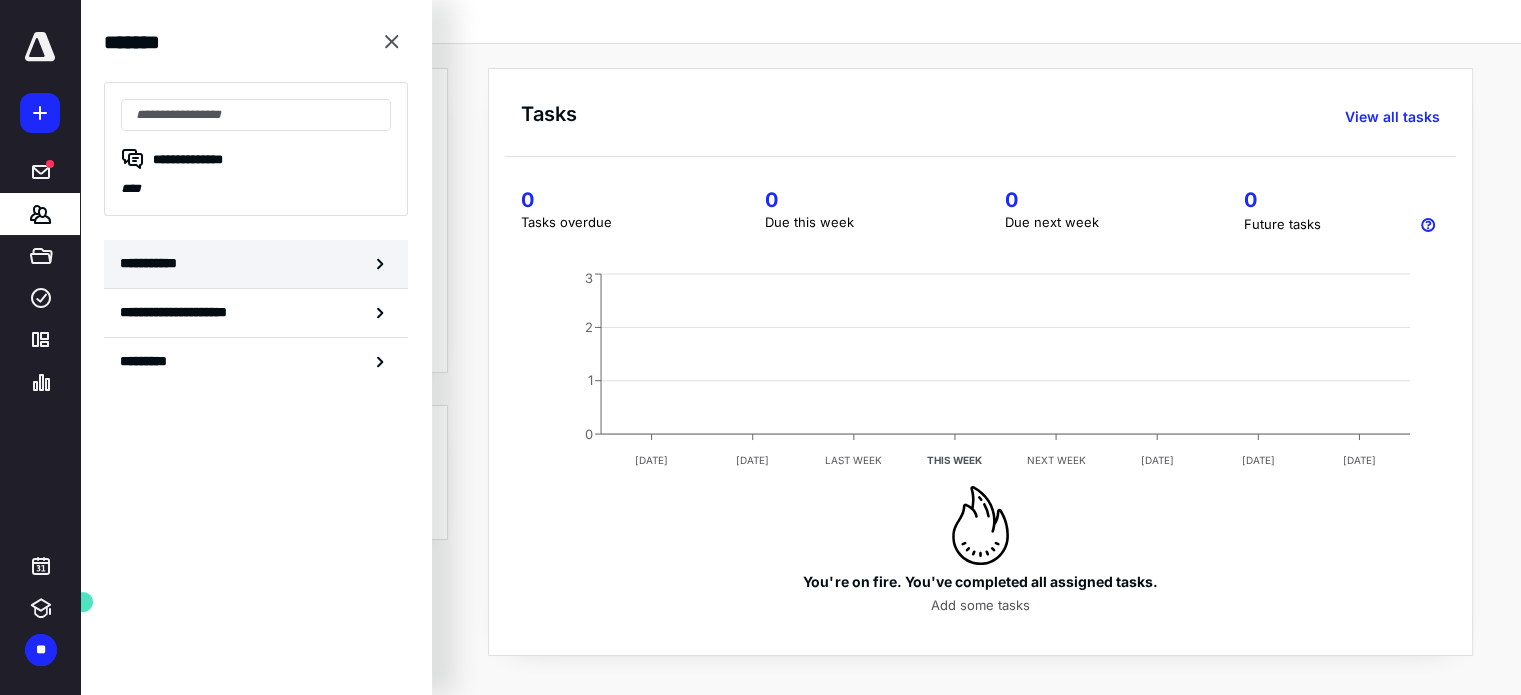 click 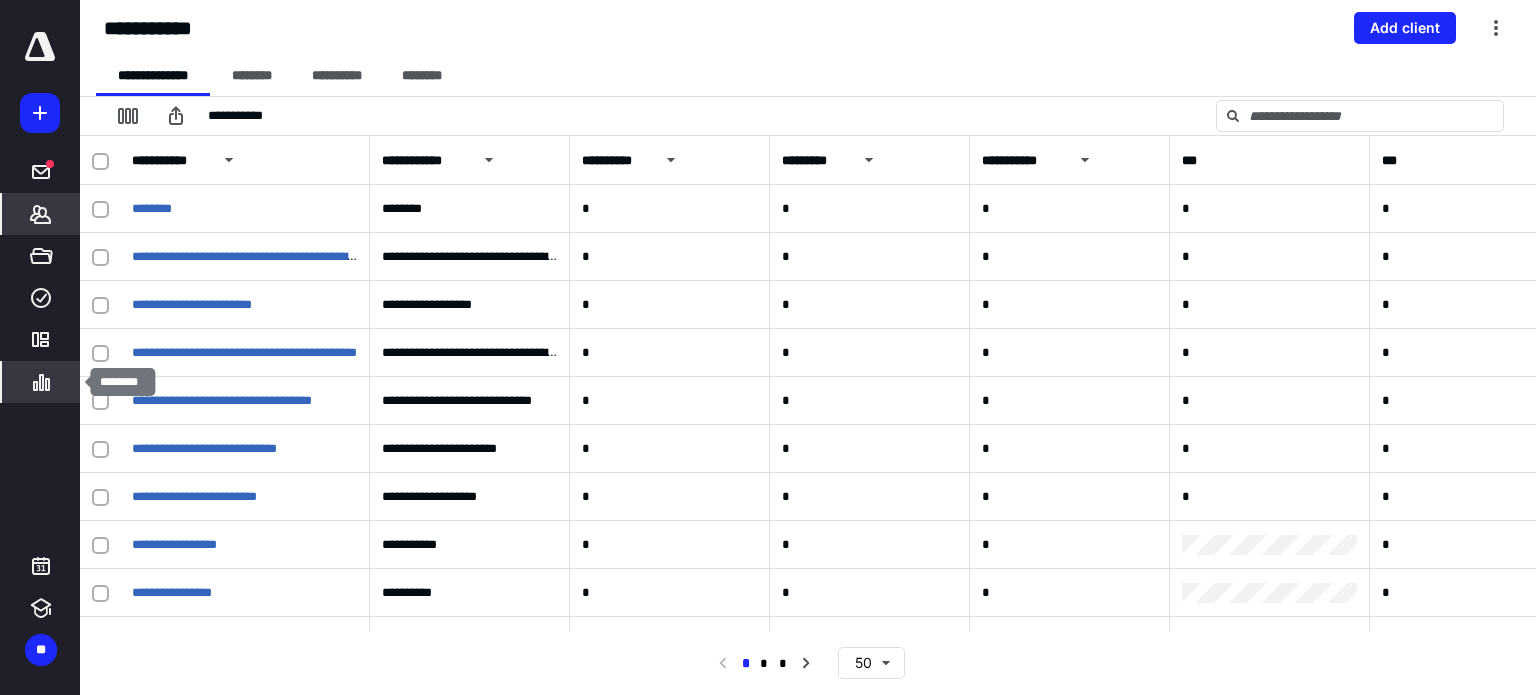 click 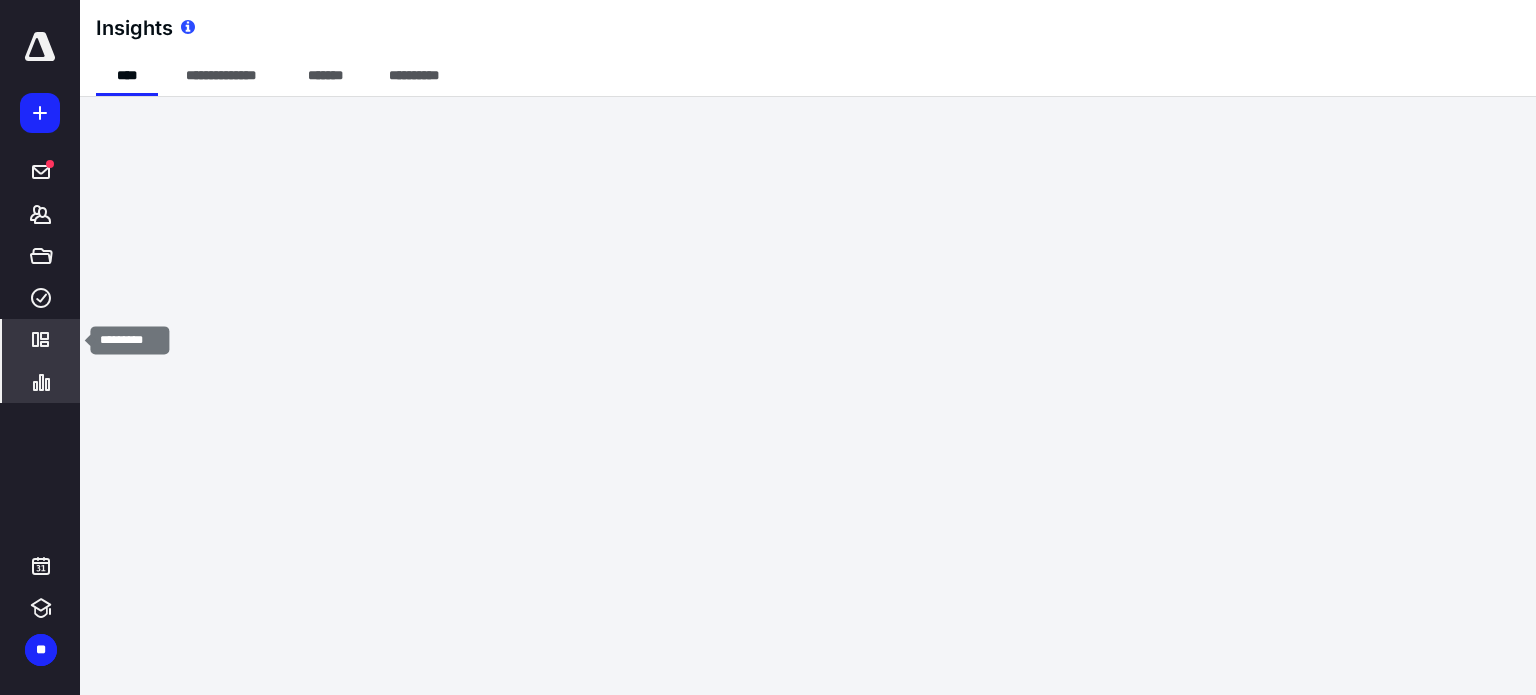 click on "*********" at bounding box center (41, 340) 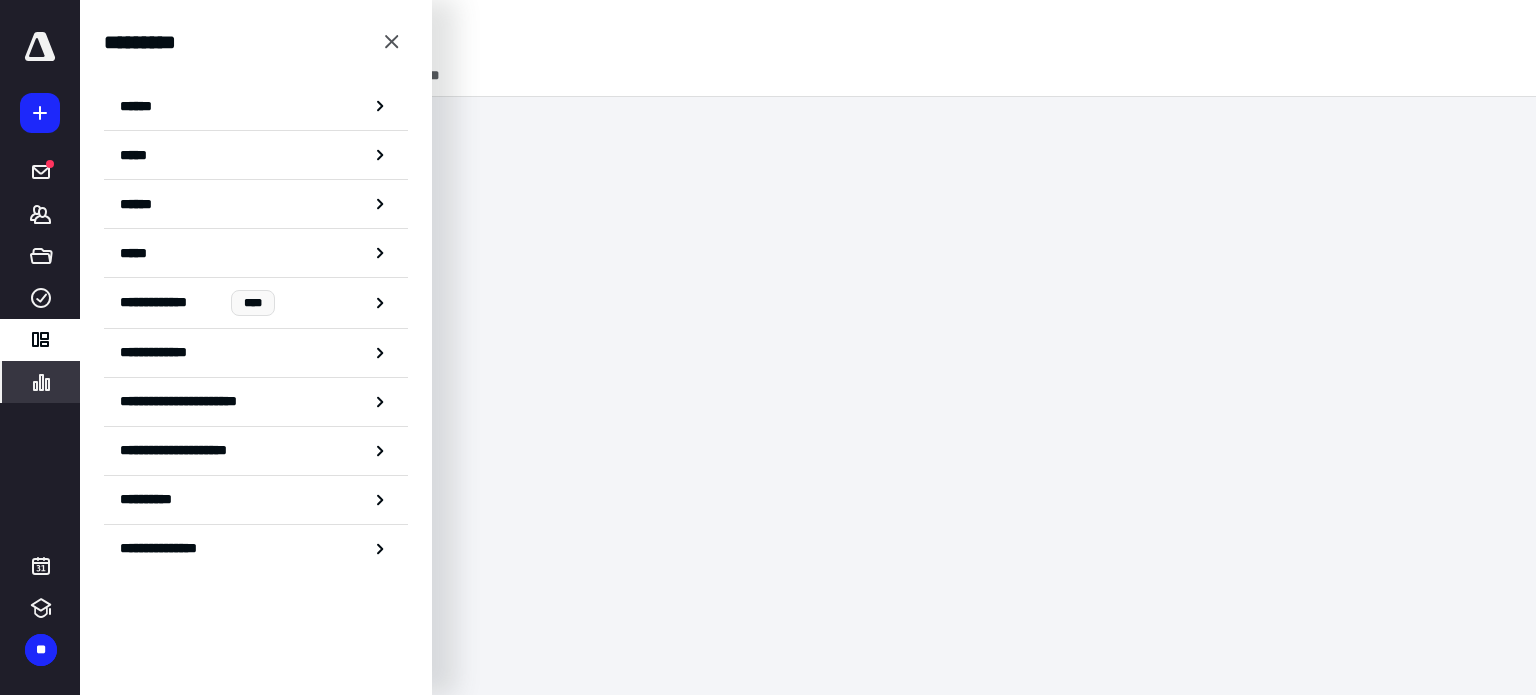 click on "**********" at bounding box center [40, 347] 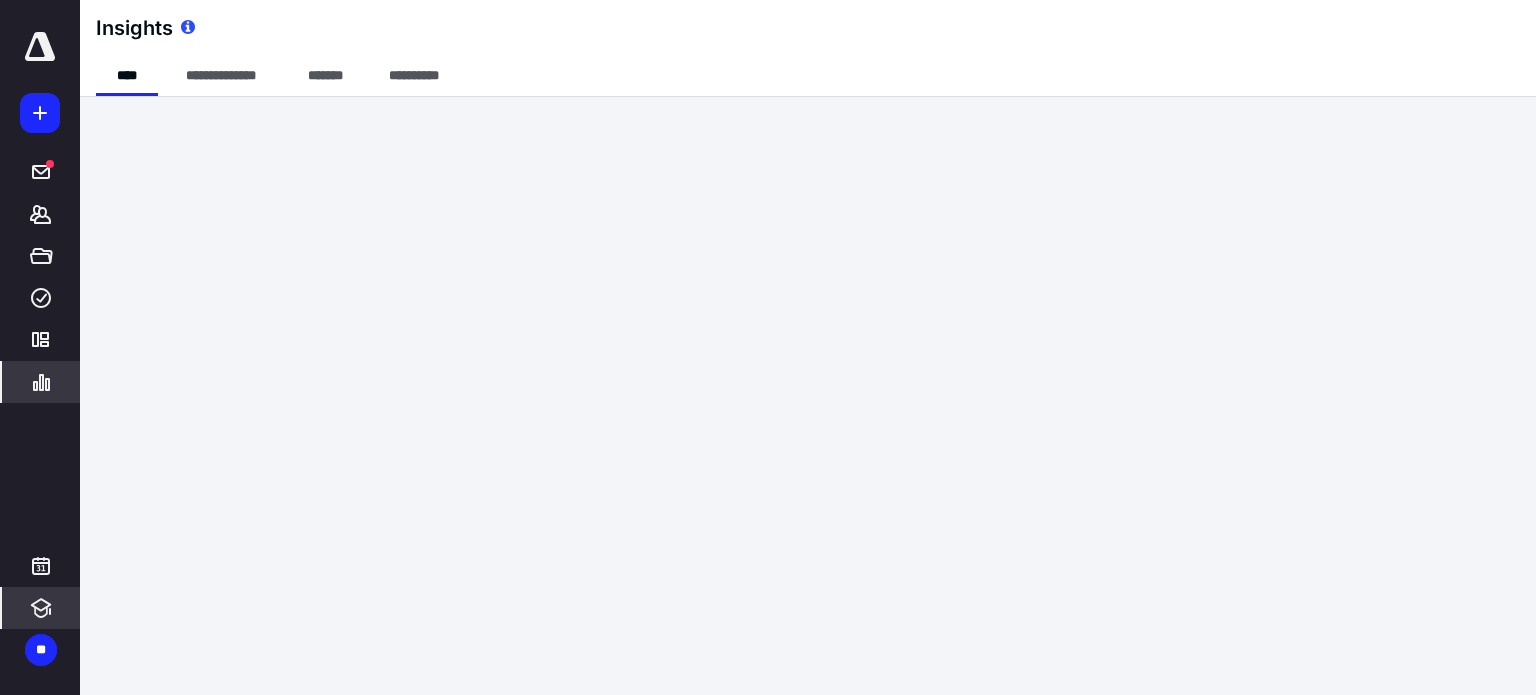 click 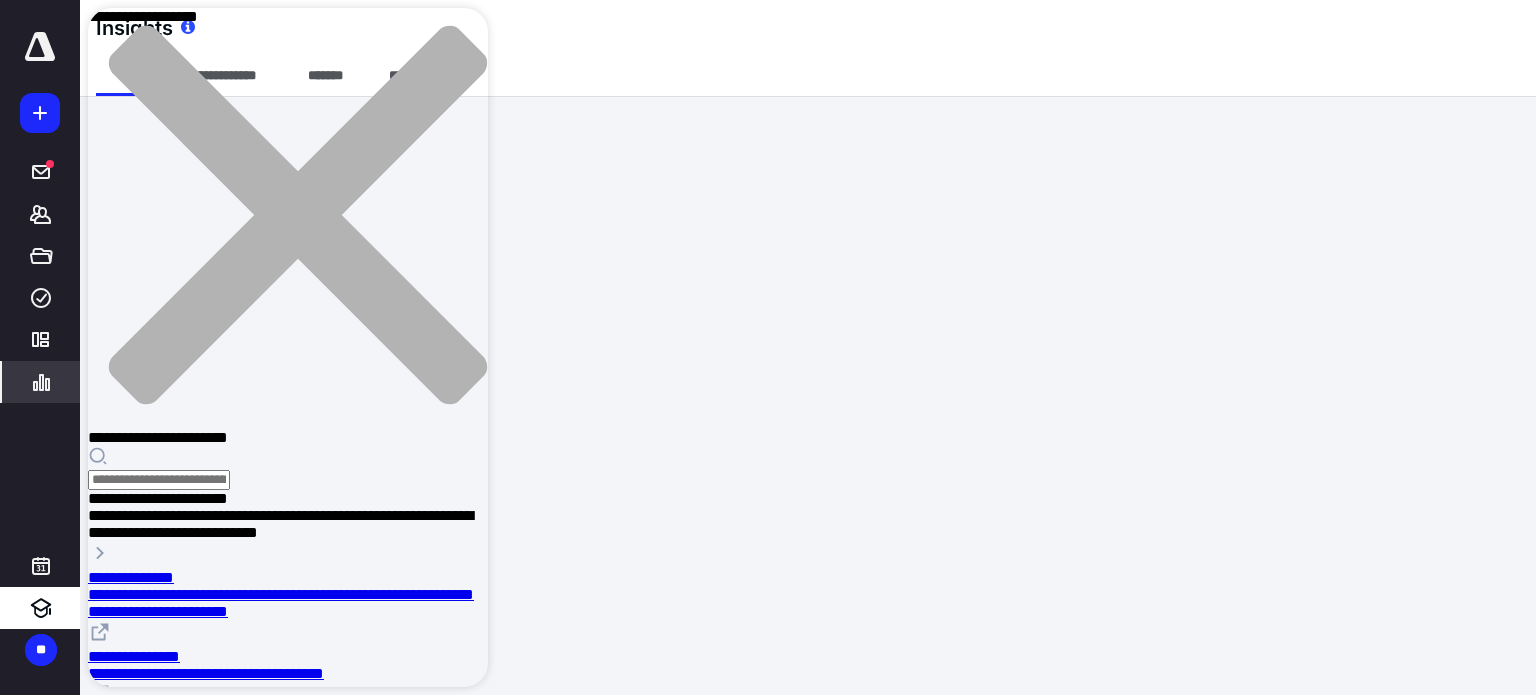 click 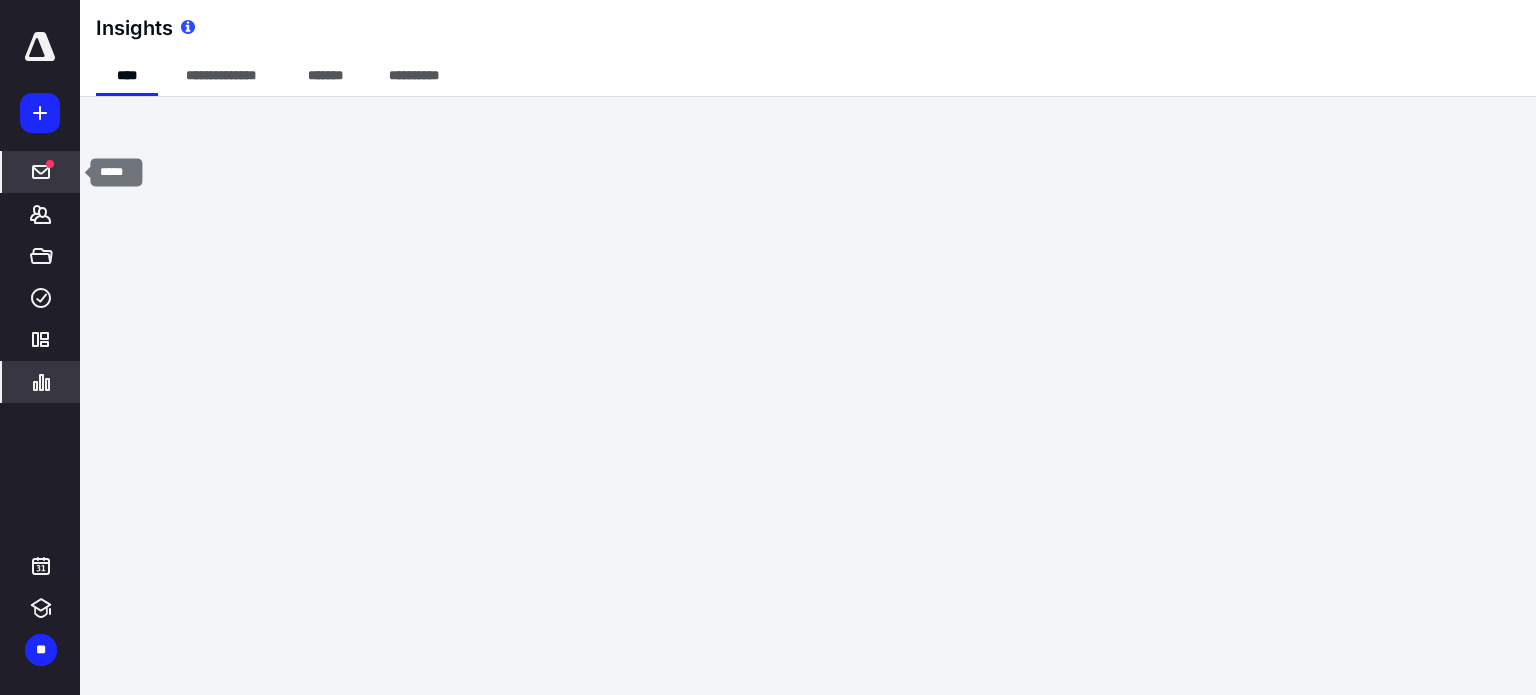 click 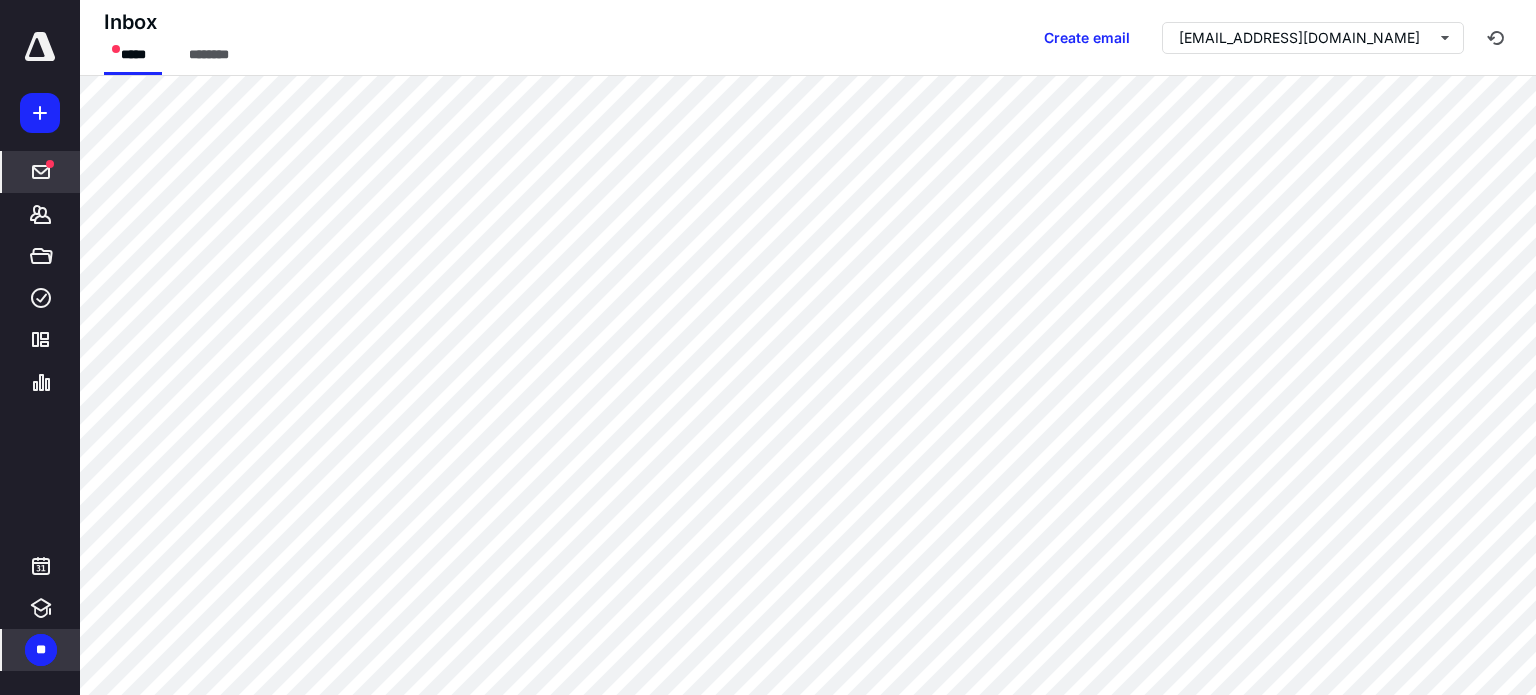 click on "**" at bounding box center (41, 650) 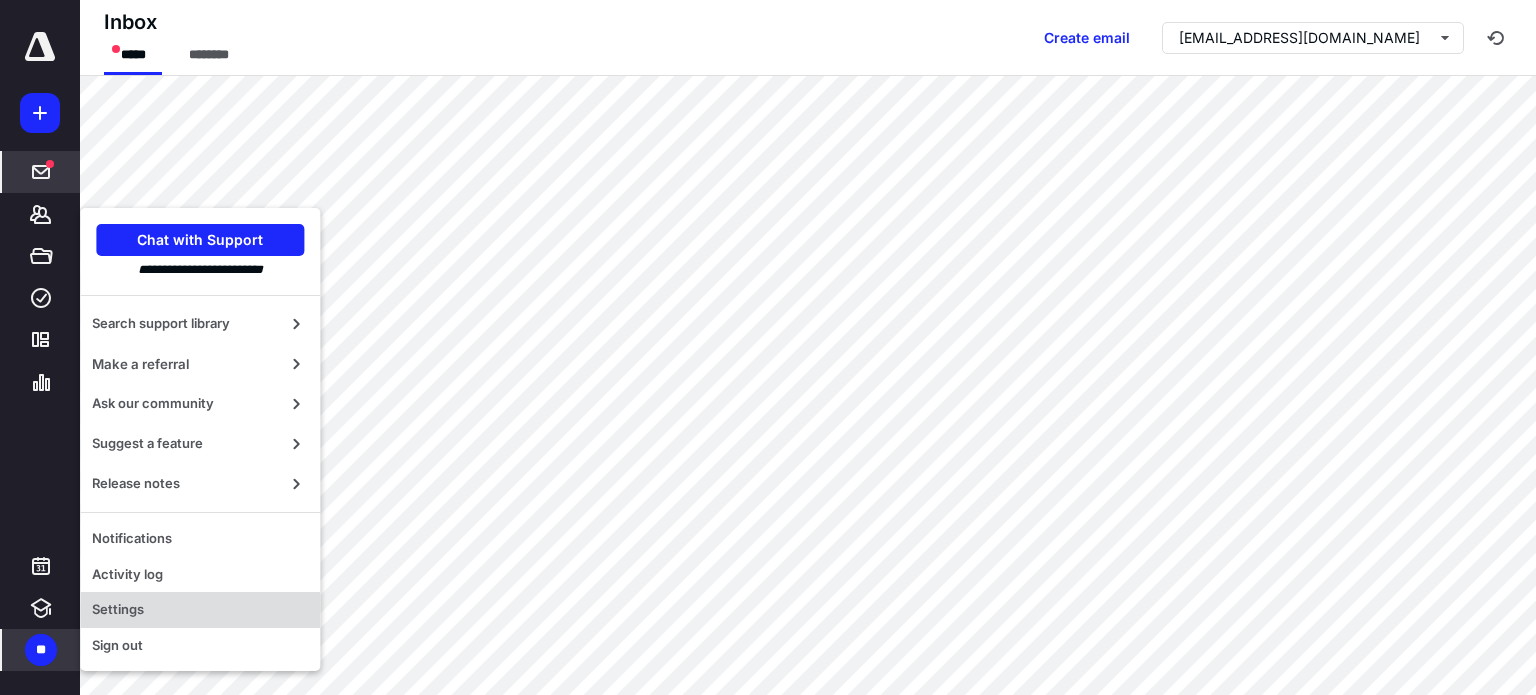 click on "Settings" at bounding box center (200, 610) 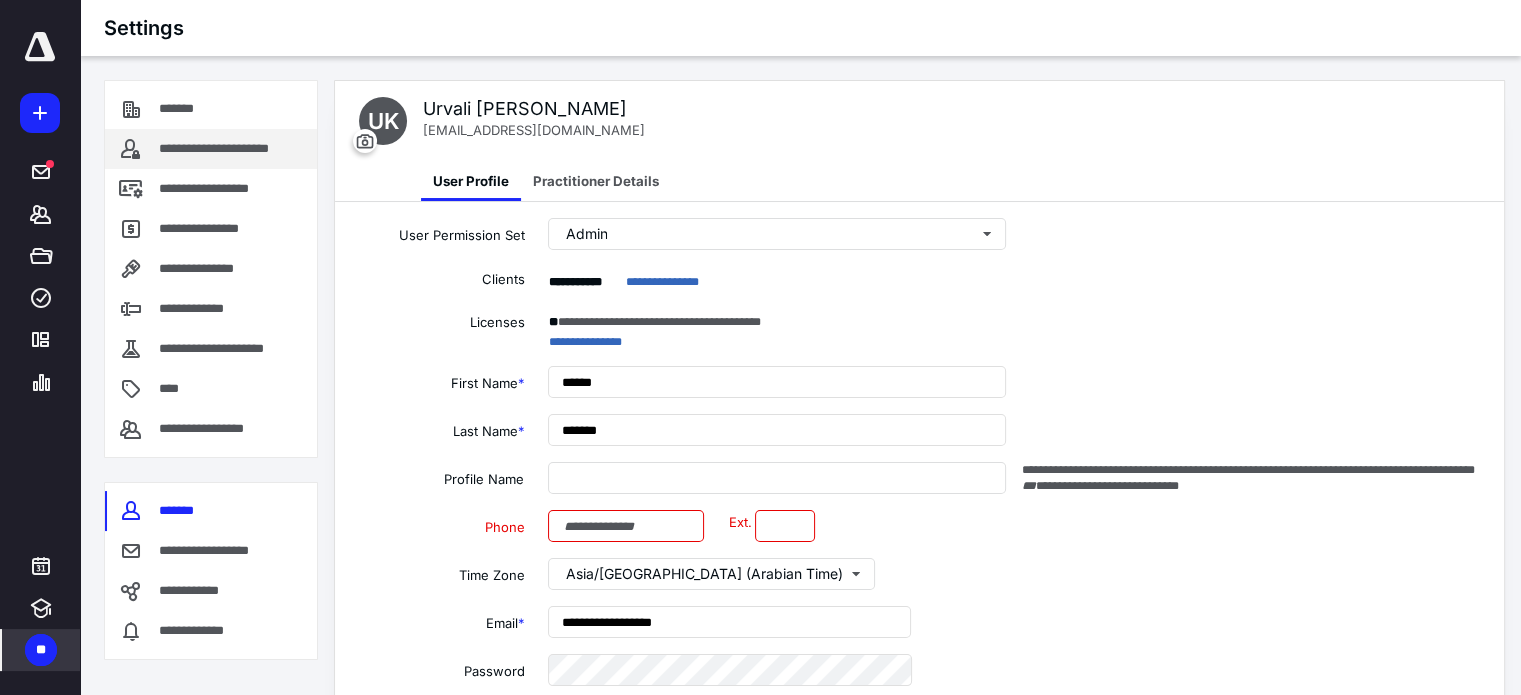 type on "**********" 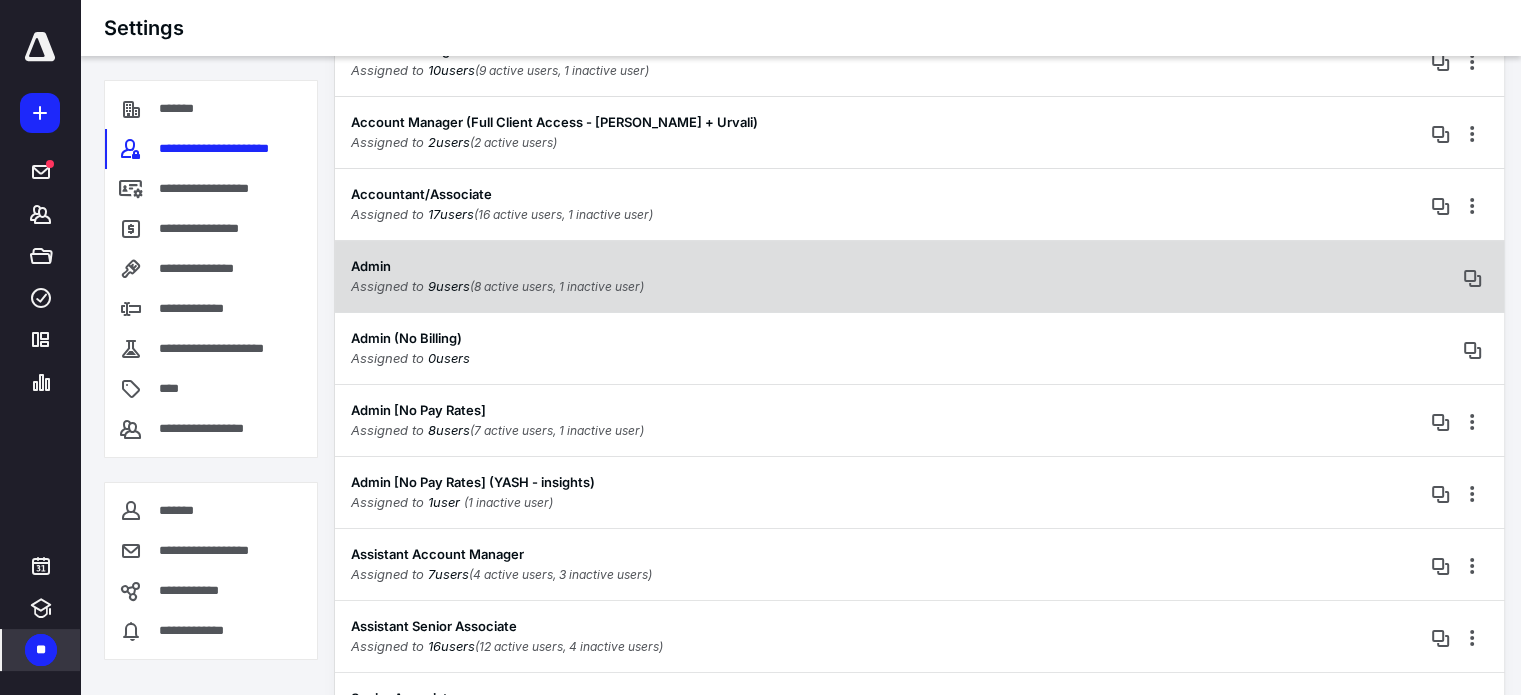 scroll, scrollTop: 200, scrollLeft: 0, axis: vertical 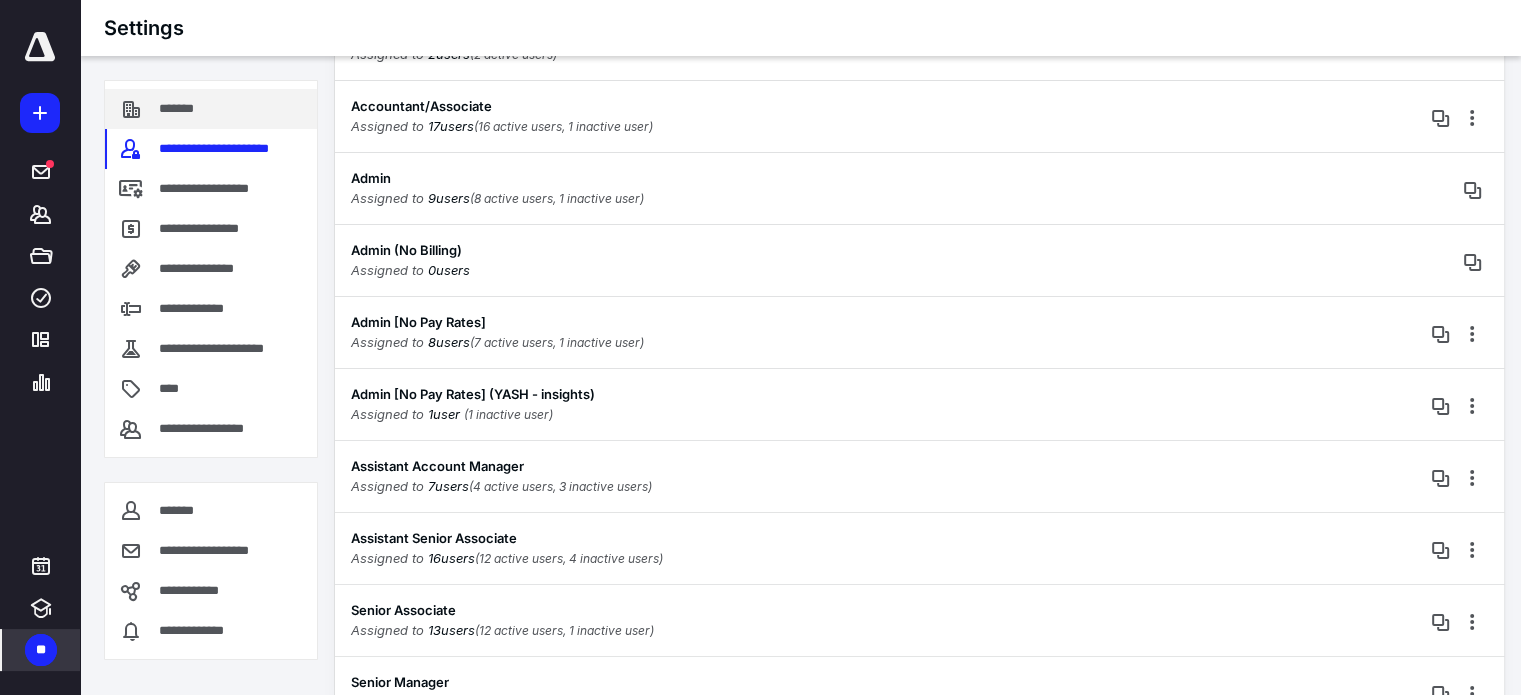 click on "*******" at bounding box center (211, 109) 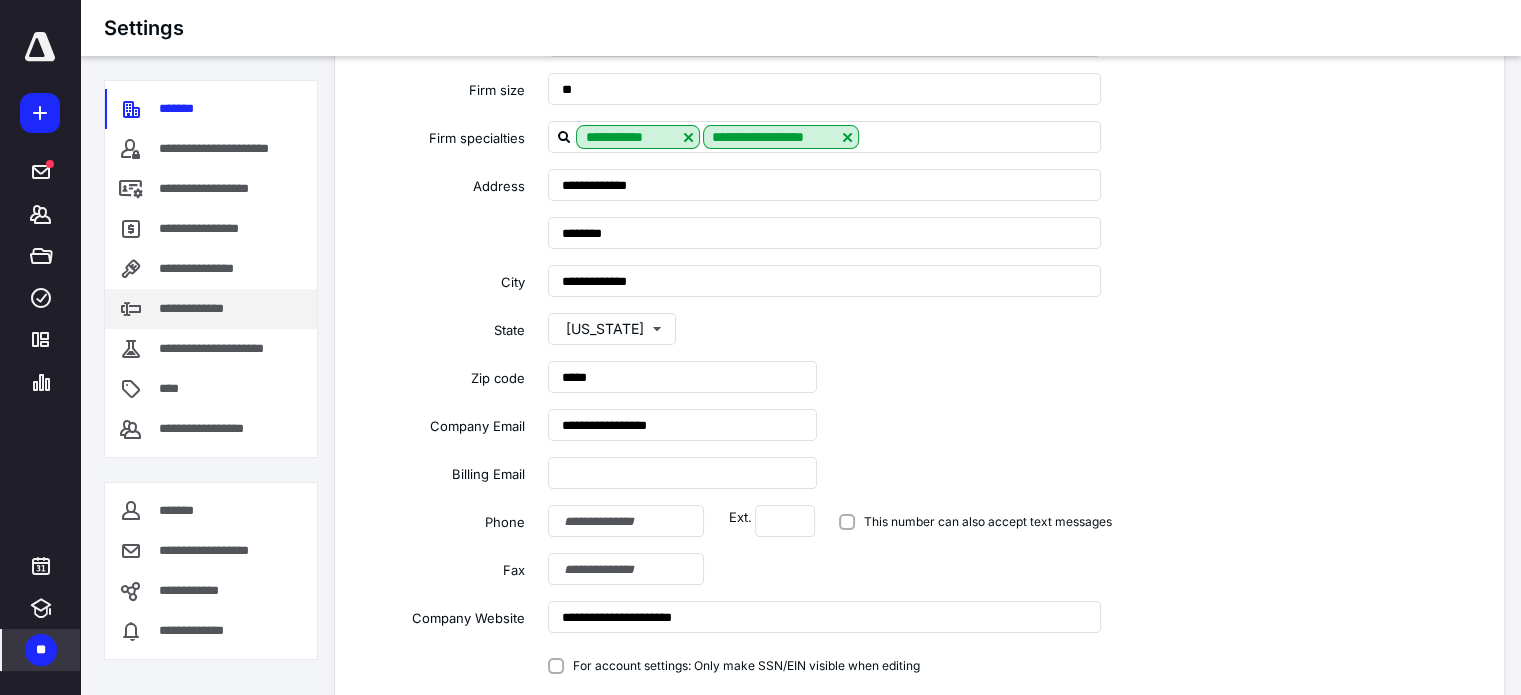 scroll, scrollTop: 277, scrollLeft: 0, axis: vertical 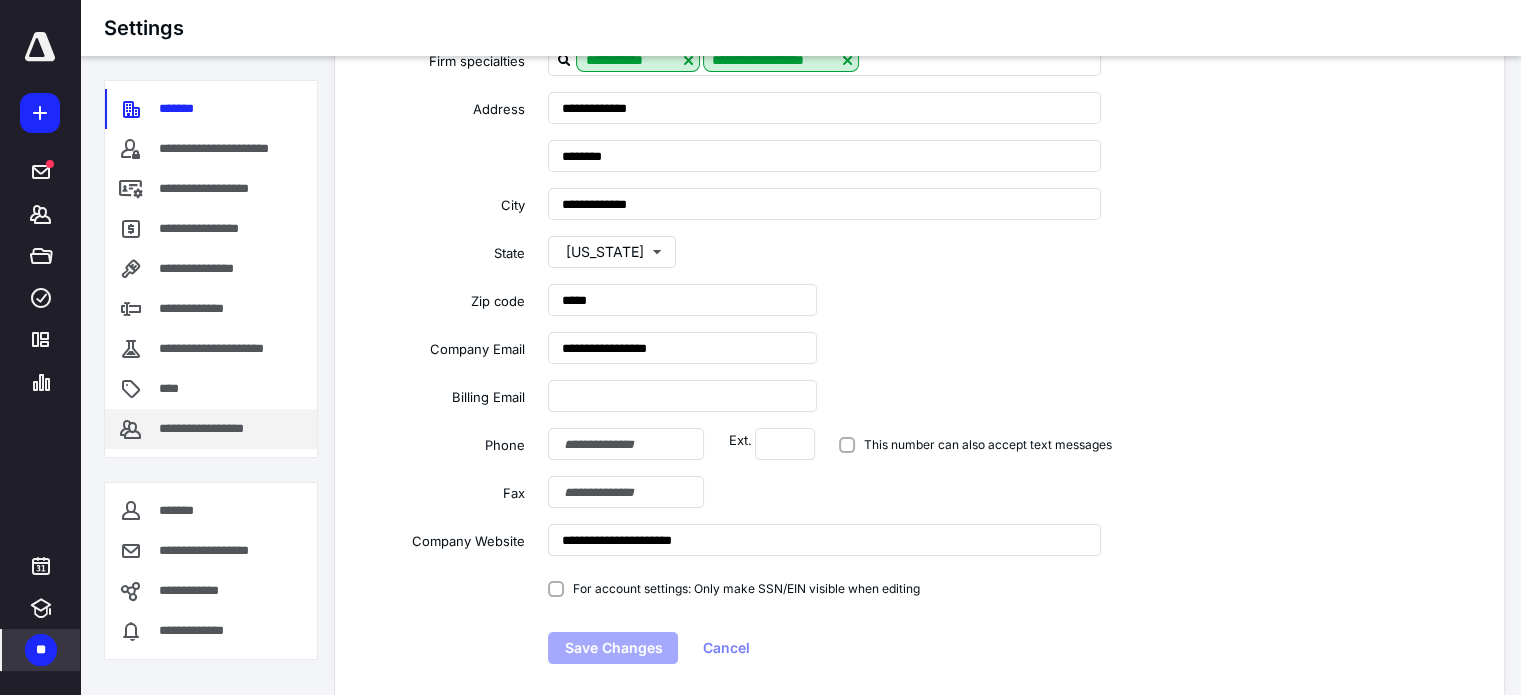 click on "**********" at bounding box center [211, 429] 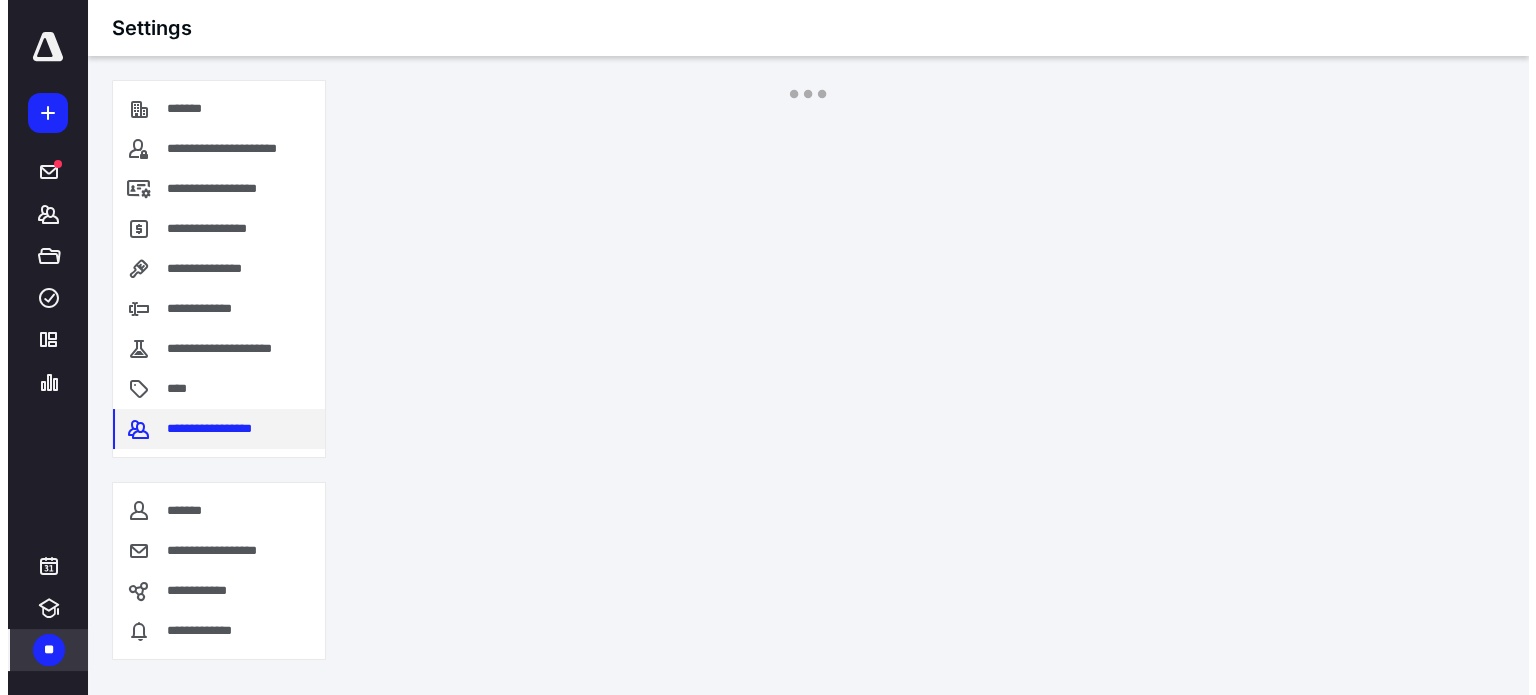 scroll, scrollTop: 0, scrollLeft: 0, axis: both 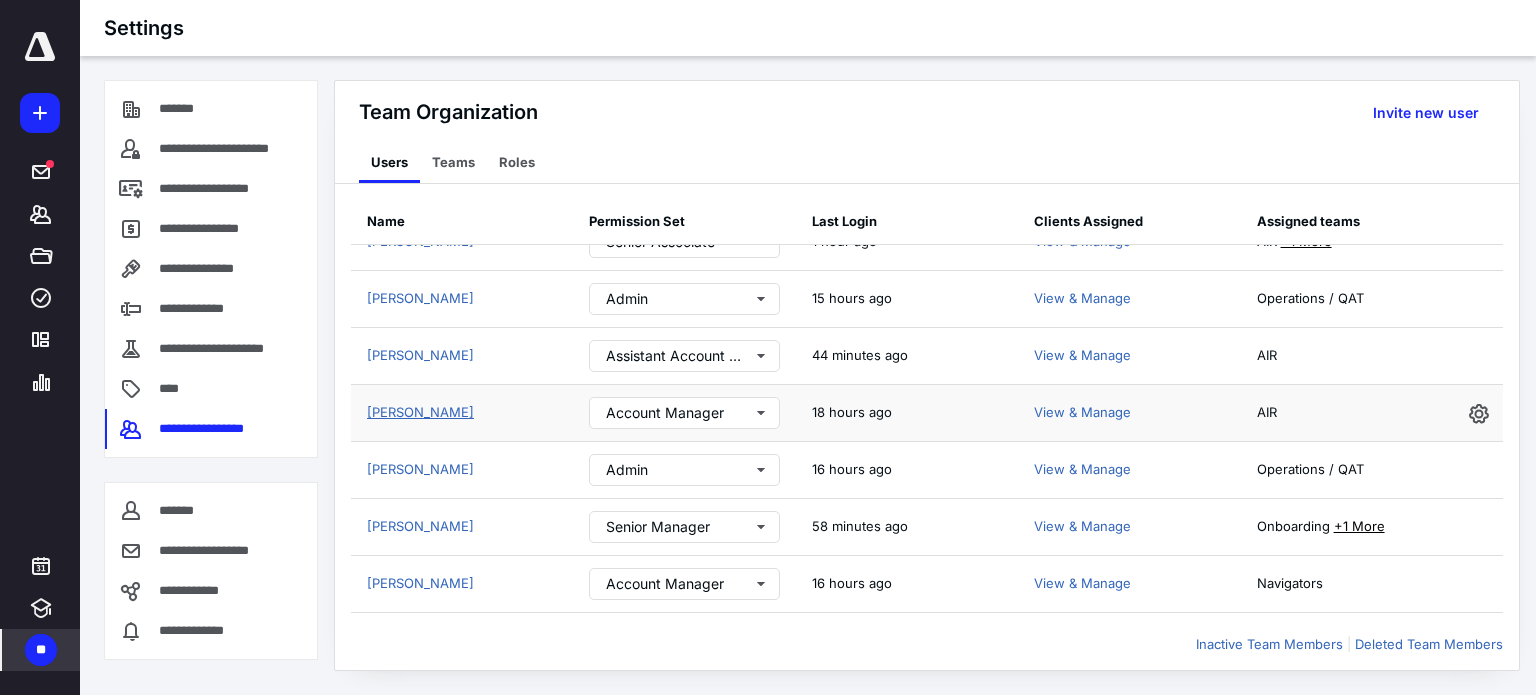 click on "[PERSON_NAME]" at bounding box center (420, 412) 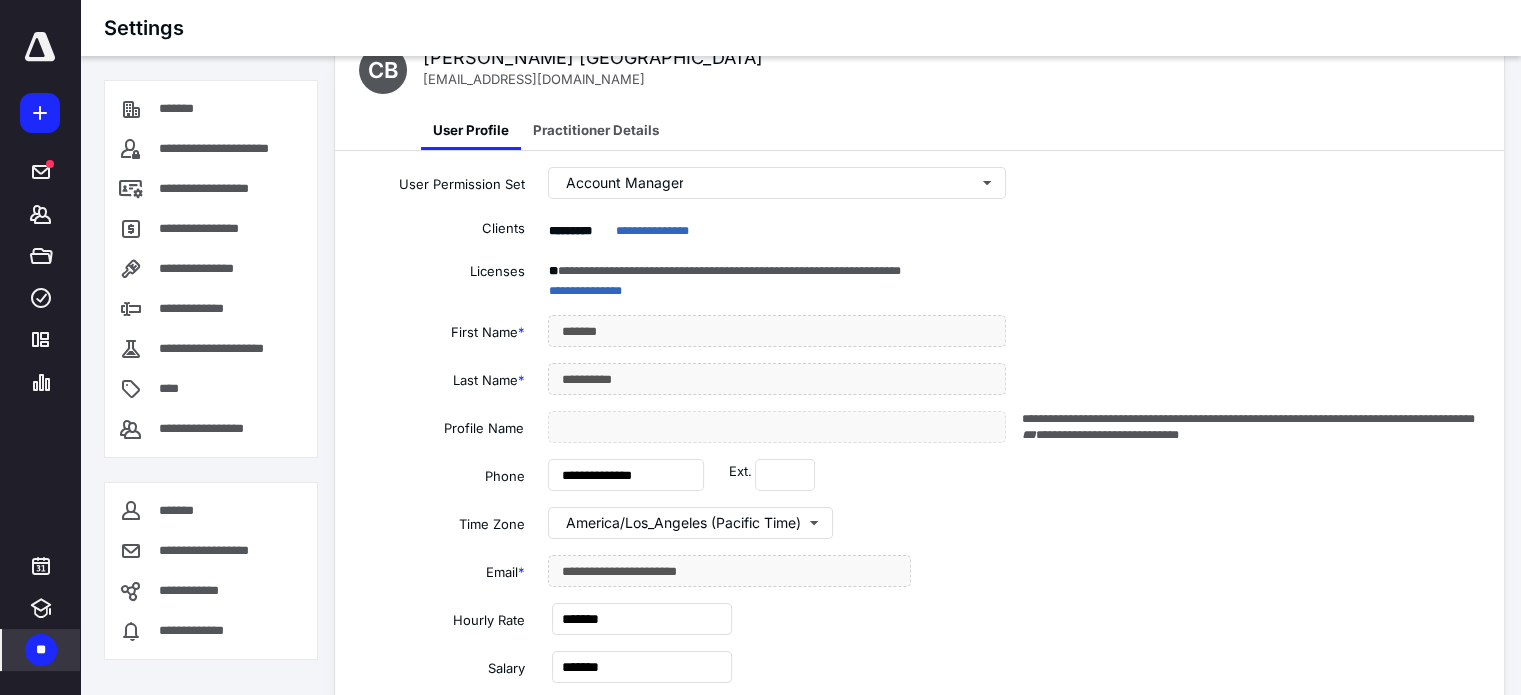 scroll, scrollTop: 0, scrollLeft: 0, axis: both 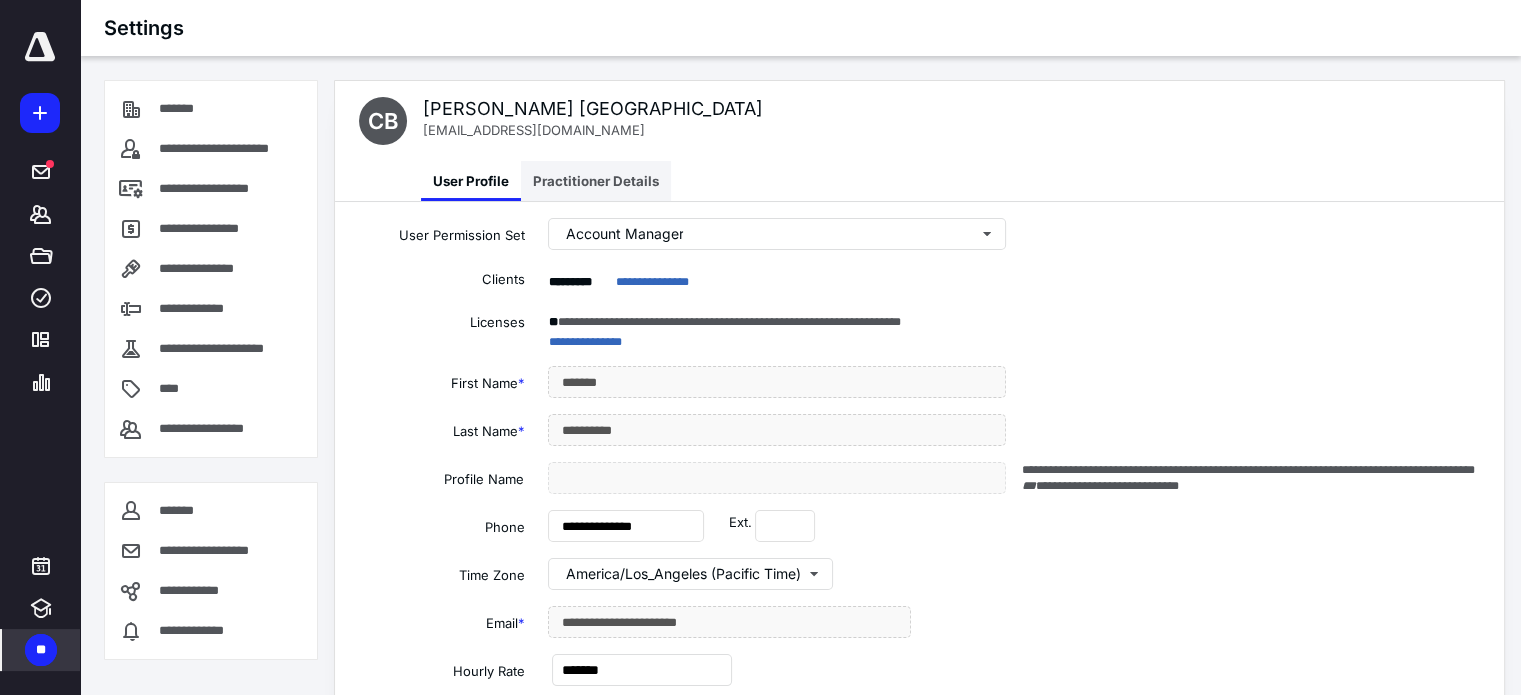 click on "Practitioner Details" at bounding box center [596, 181] 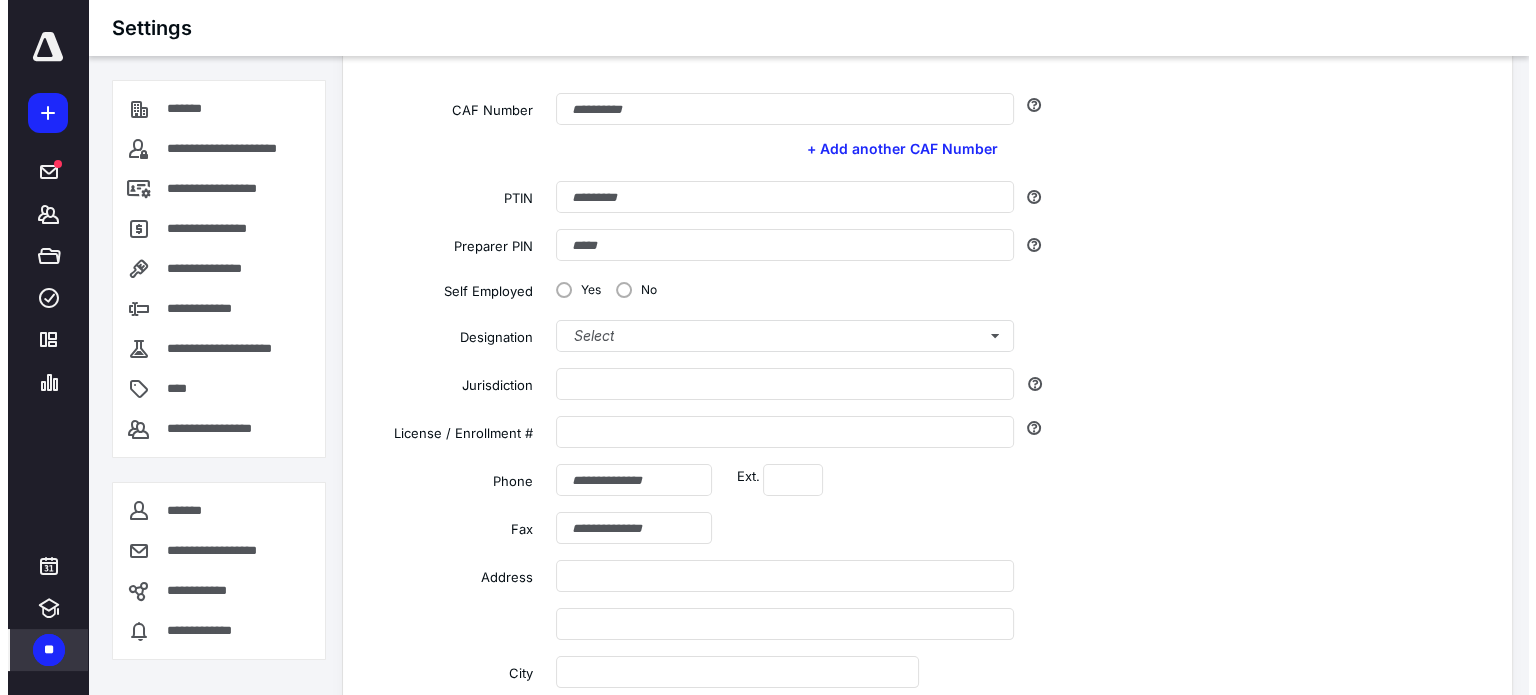 scroll, scrollTop: 0, scrollLeft: 0, axis: both 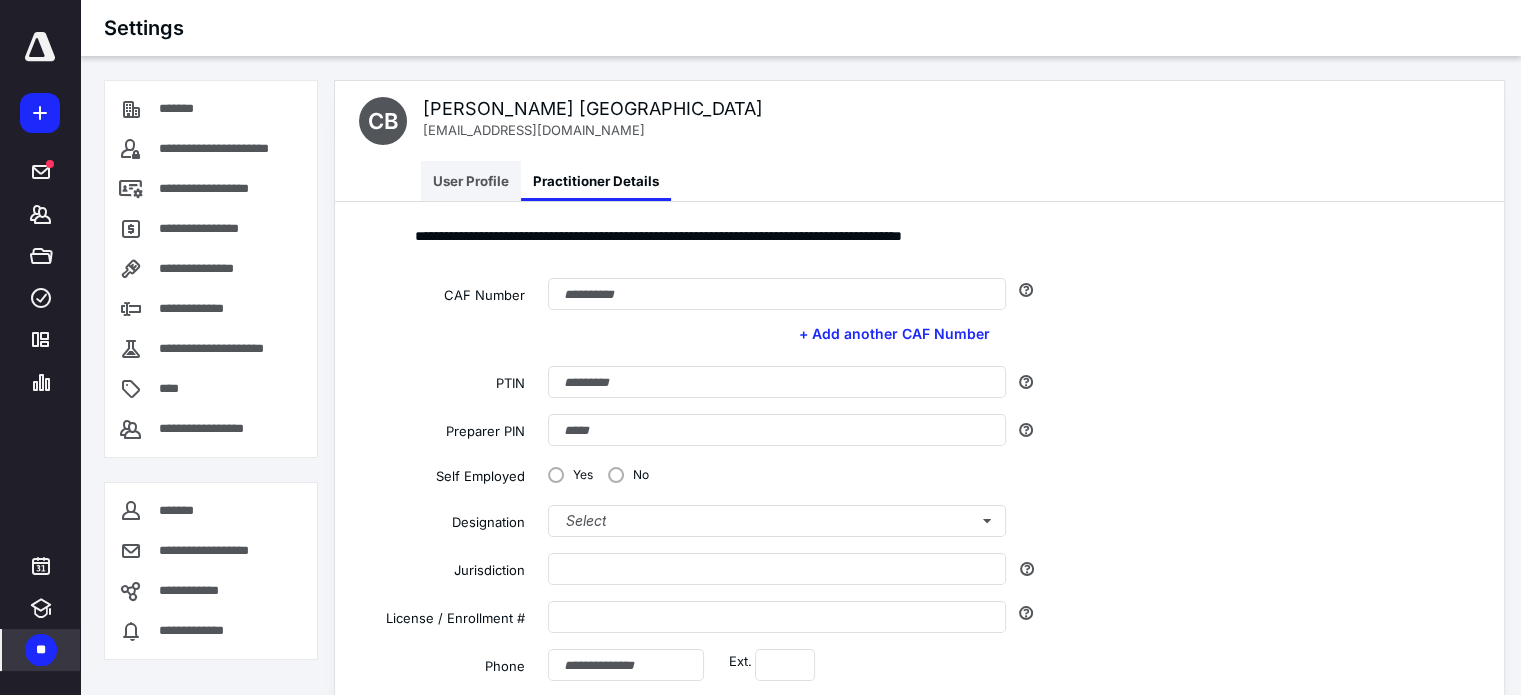 click on "User Profile" at bounding box center (471, 181) 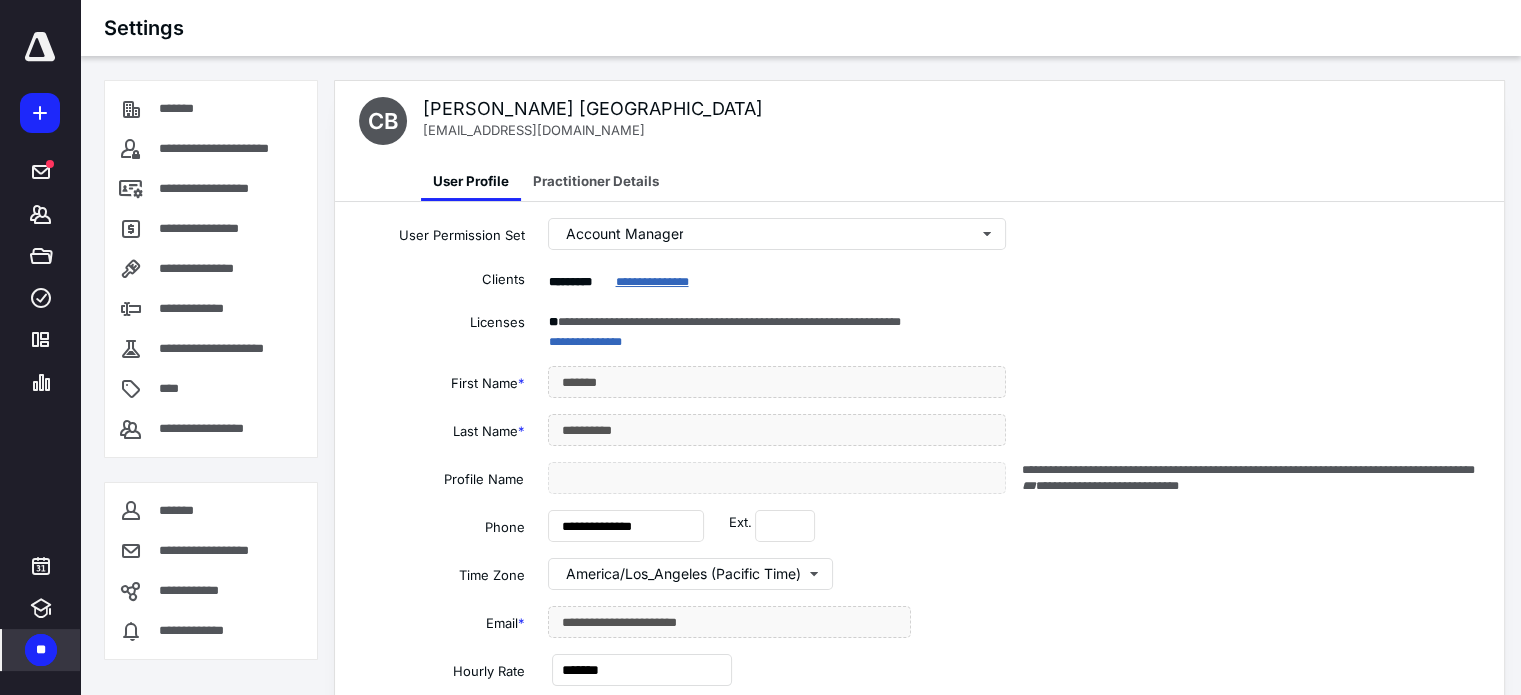 click on "**********" at bounding box center [651, 282] 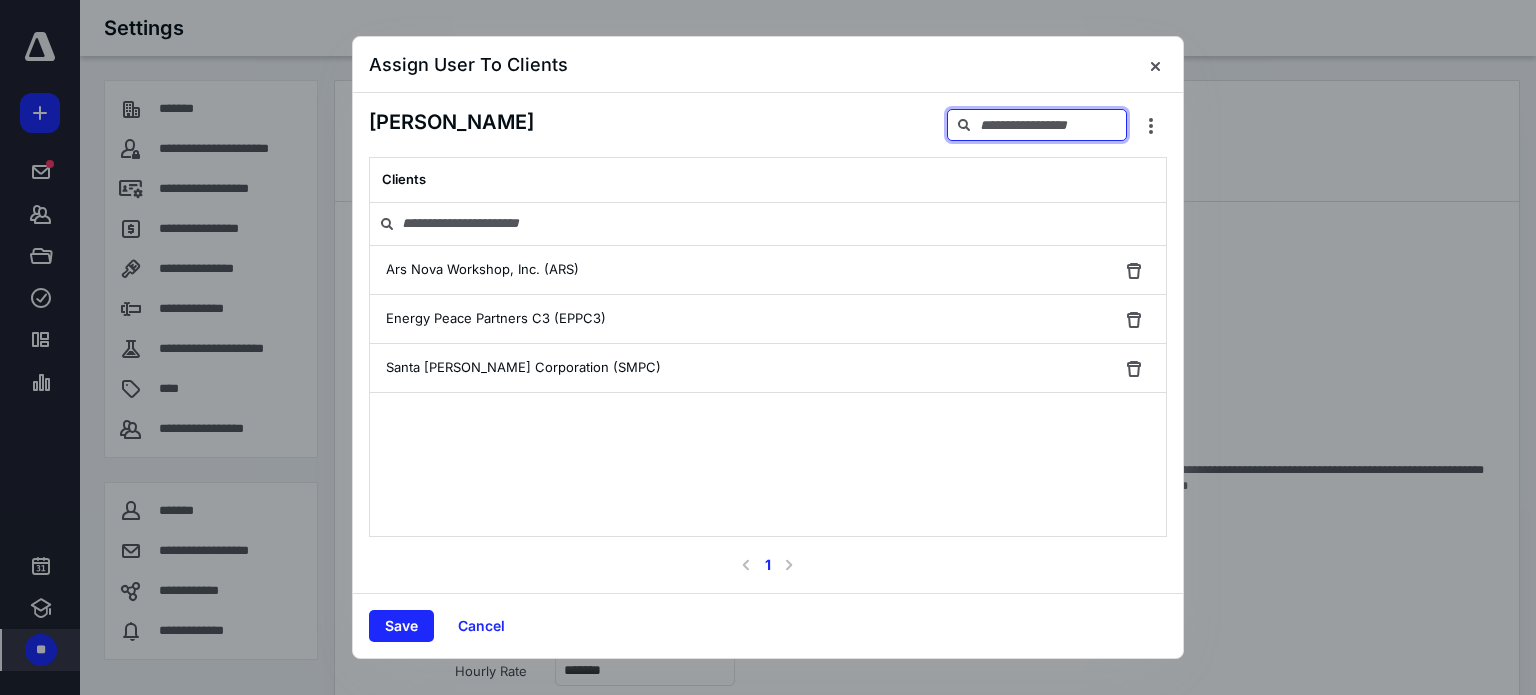 click at bounding box center [1037, 125] 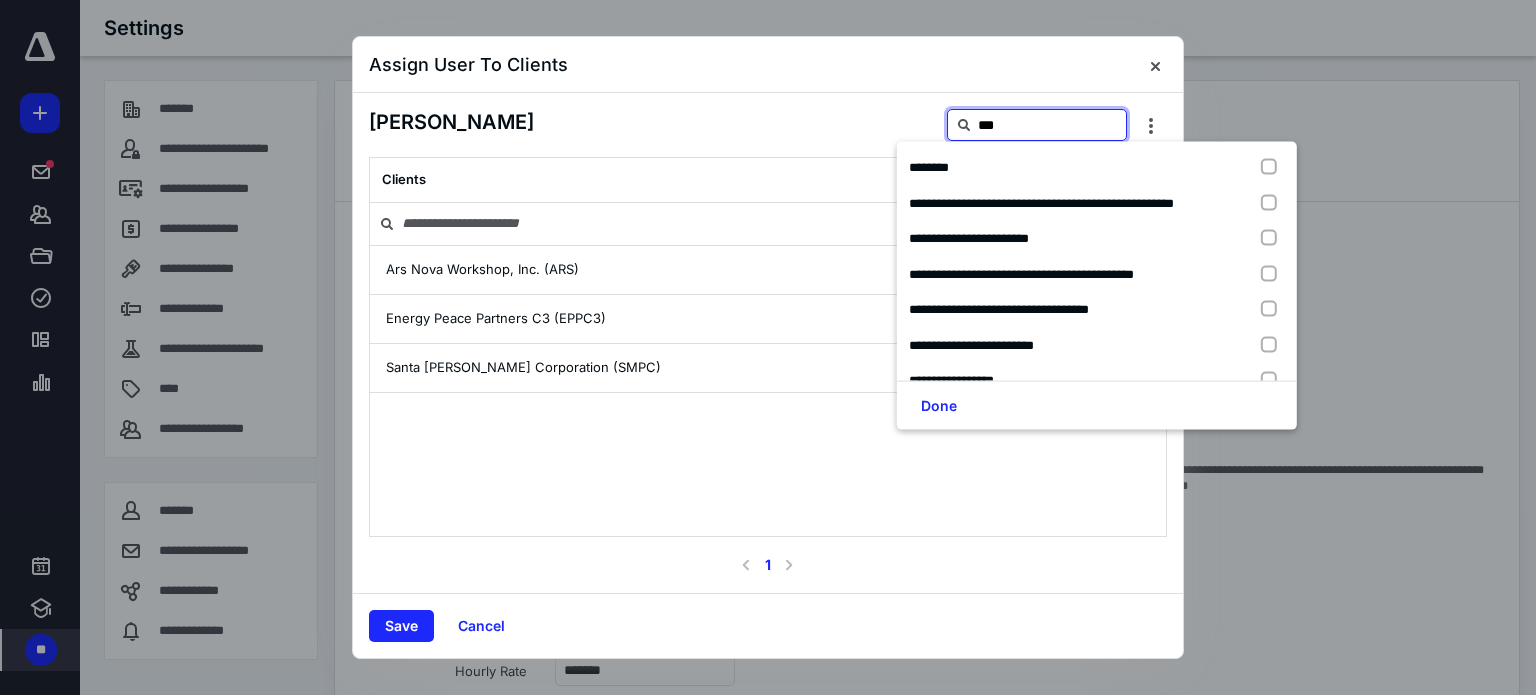type on "****" 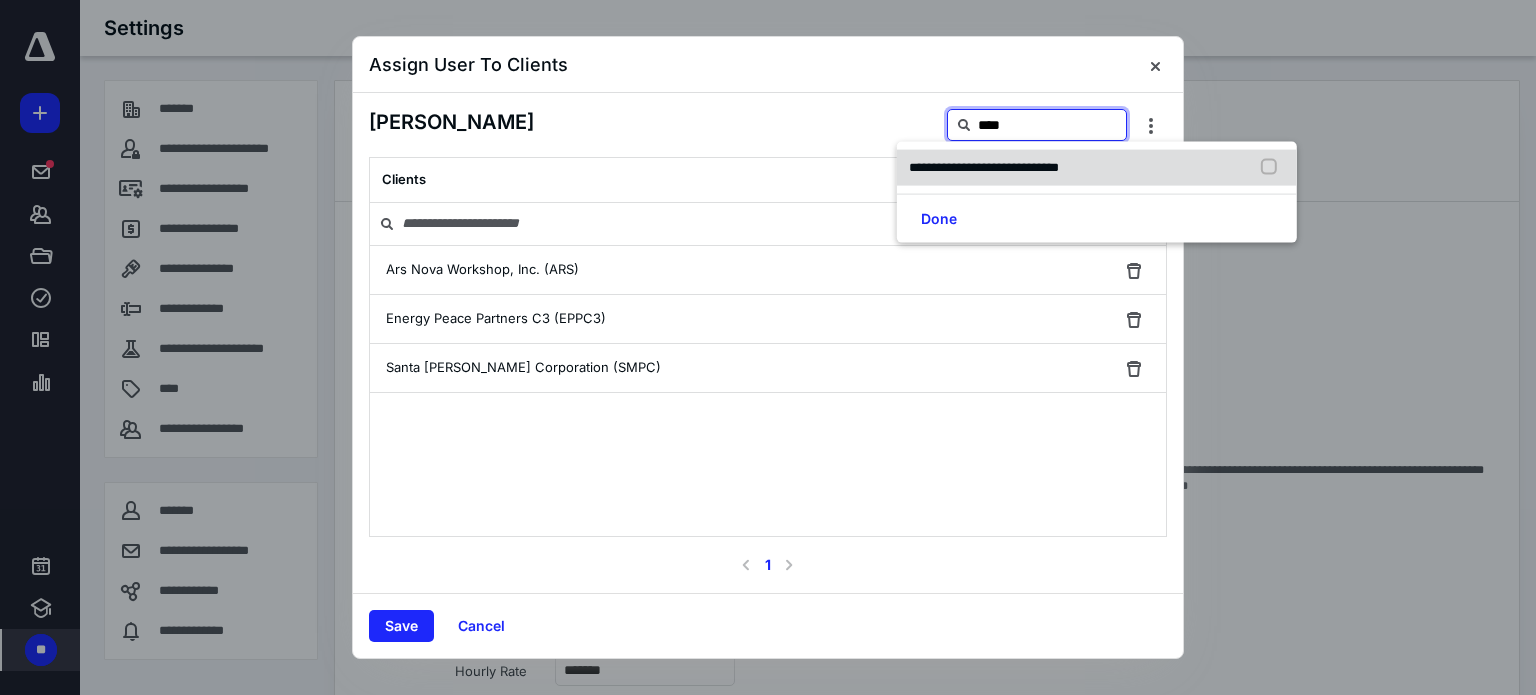 click on "**********" at bounding box center (1097, 168) 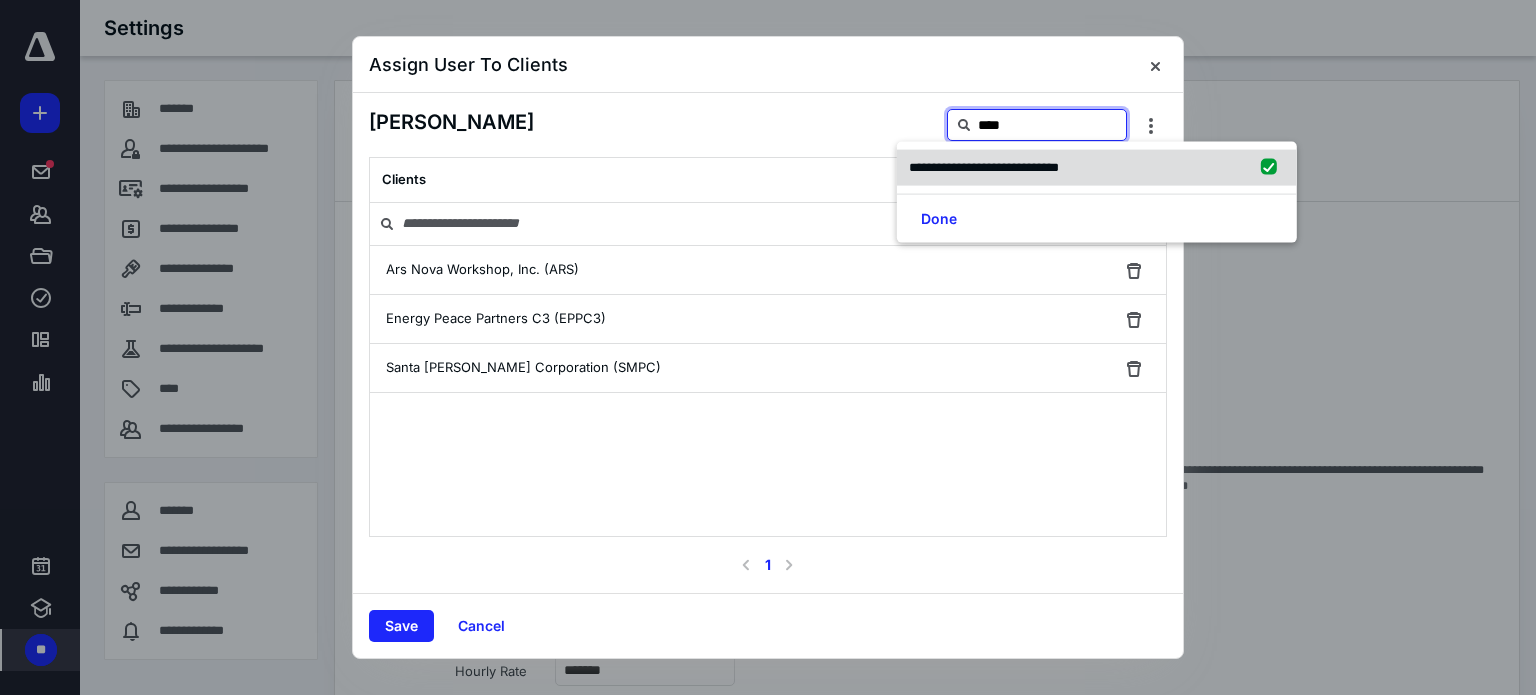 checkbox on "true" 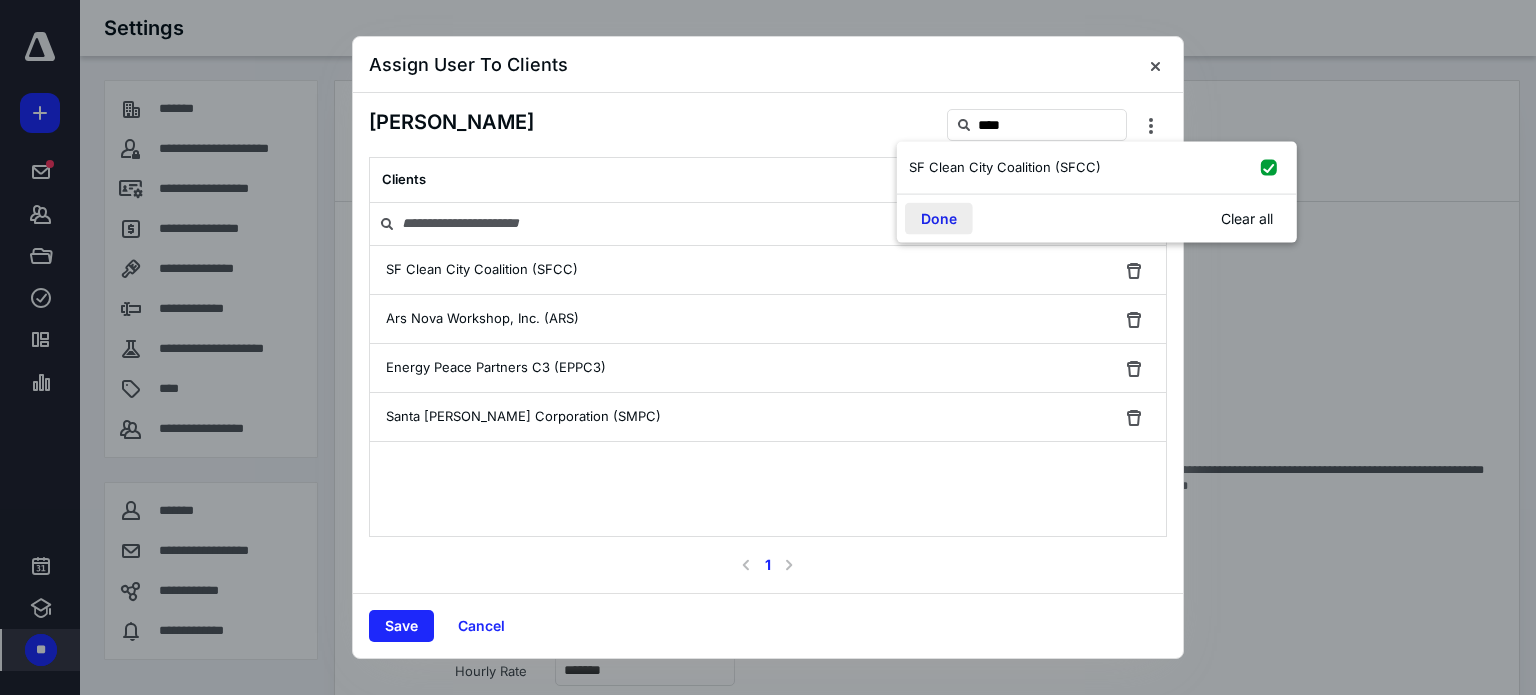 click on "Done" at bounding box center [939, 218] 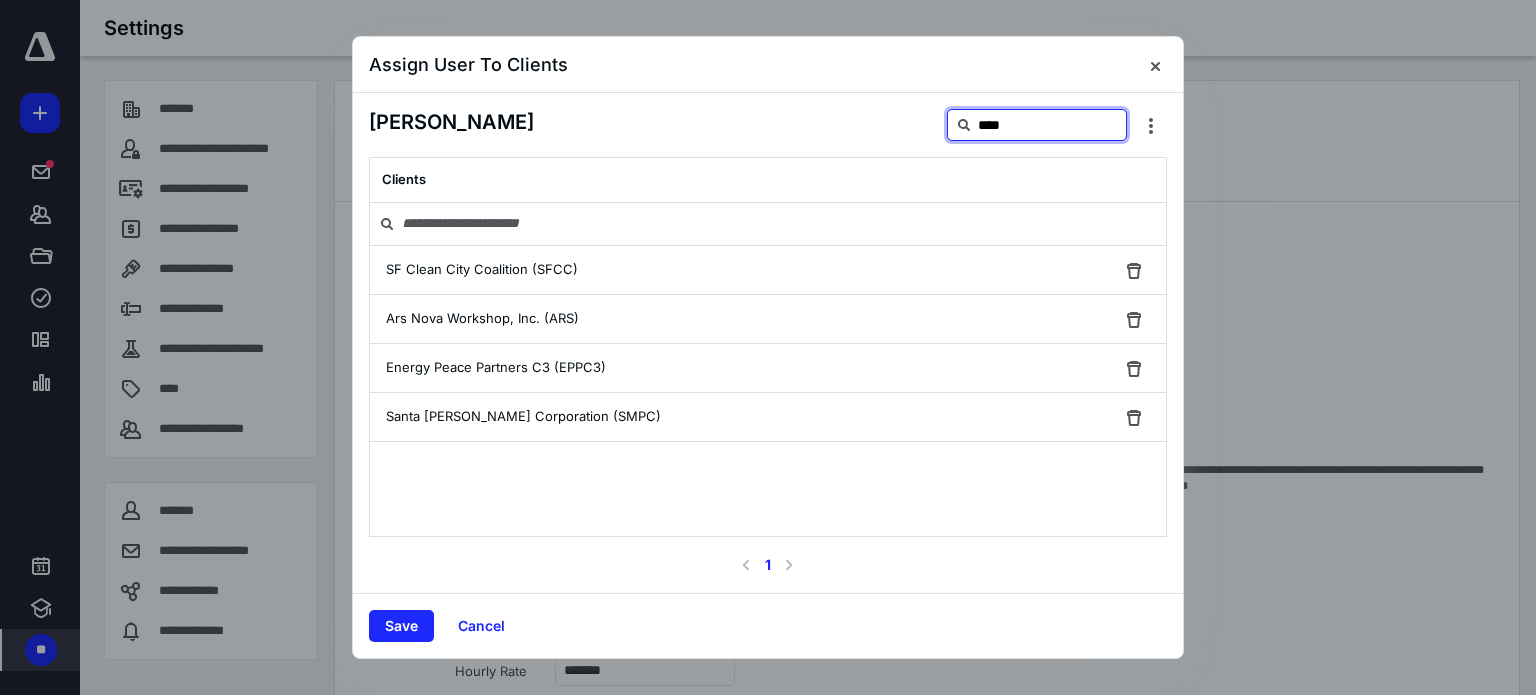 click on "****" at bounding box center [1037, 125] 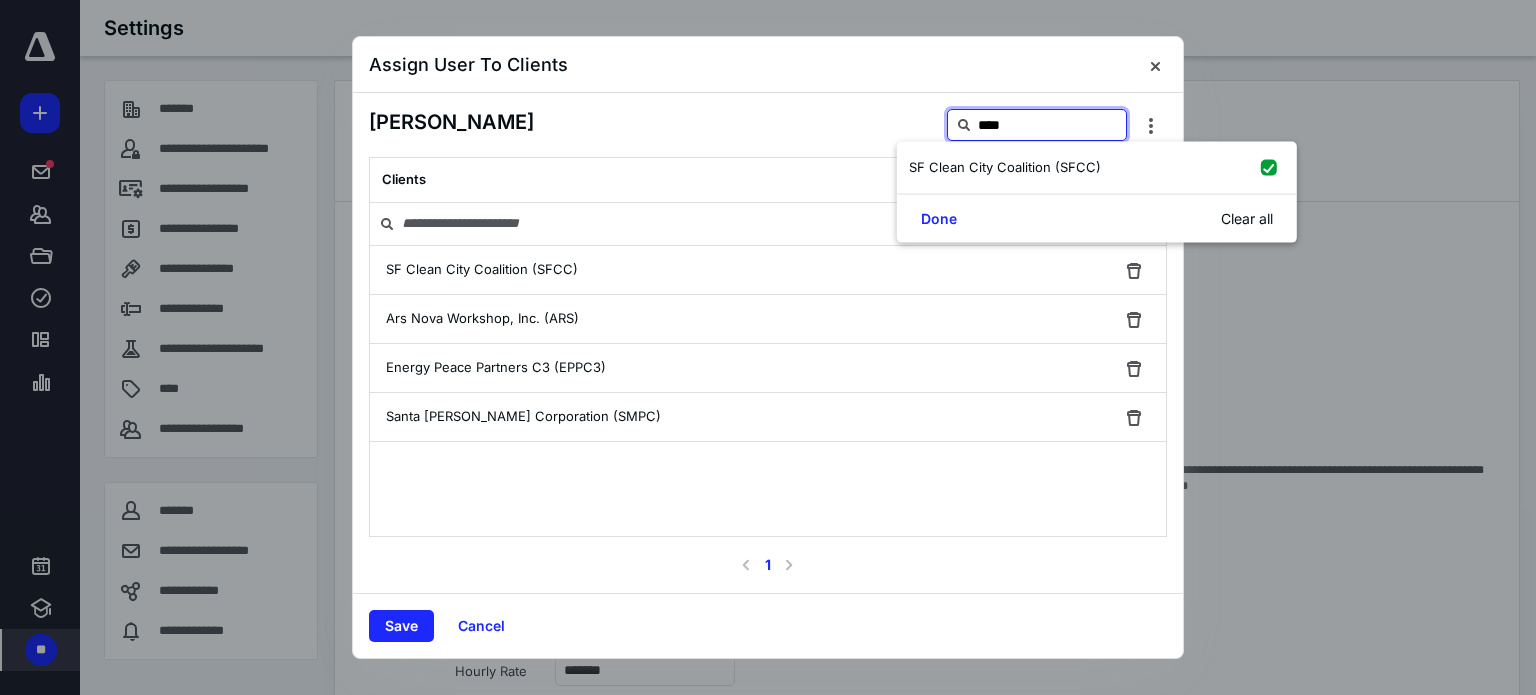 click on "****" at bounding box center [1037, 125] 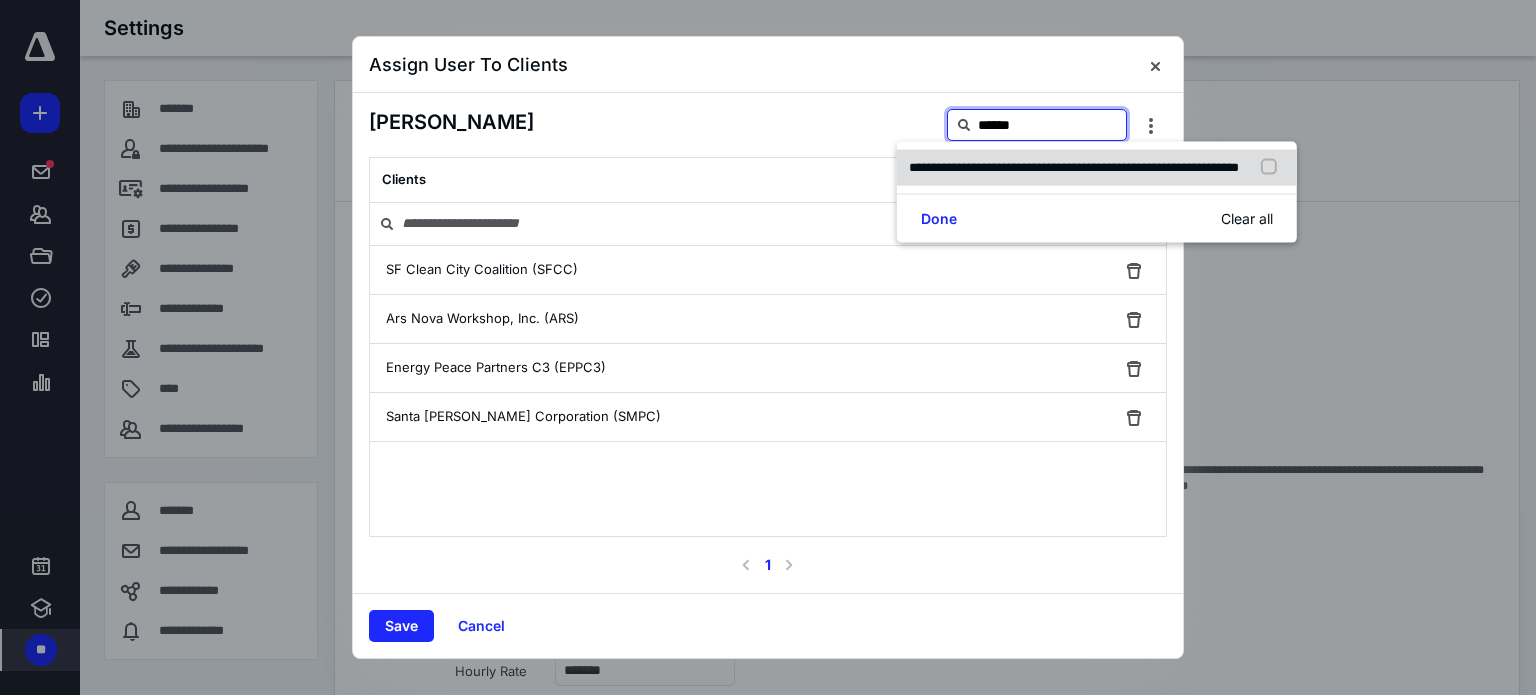 type on "******" 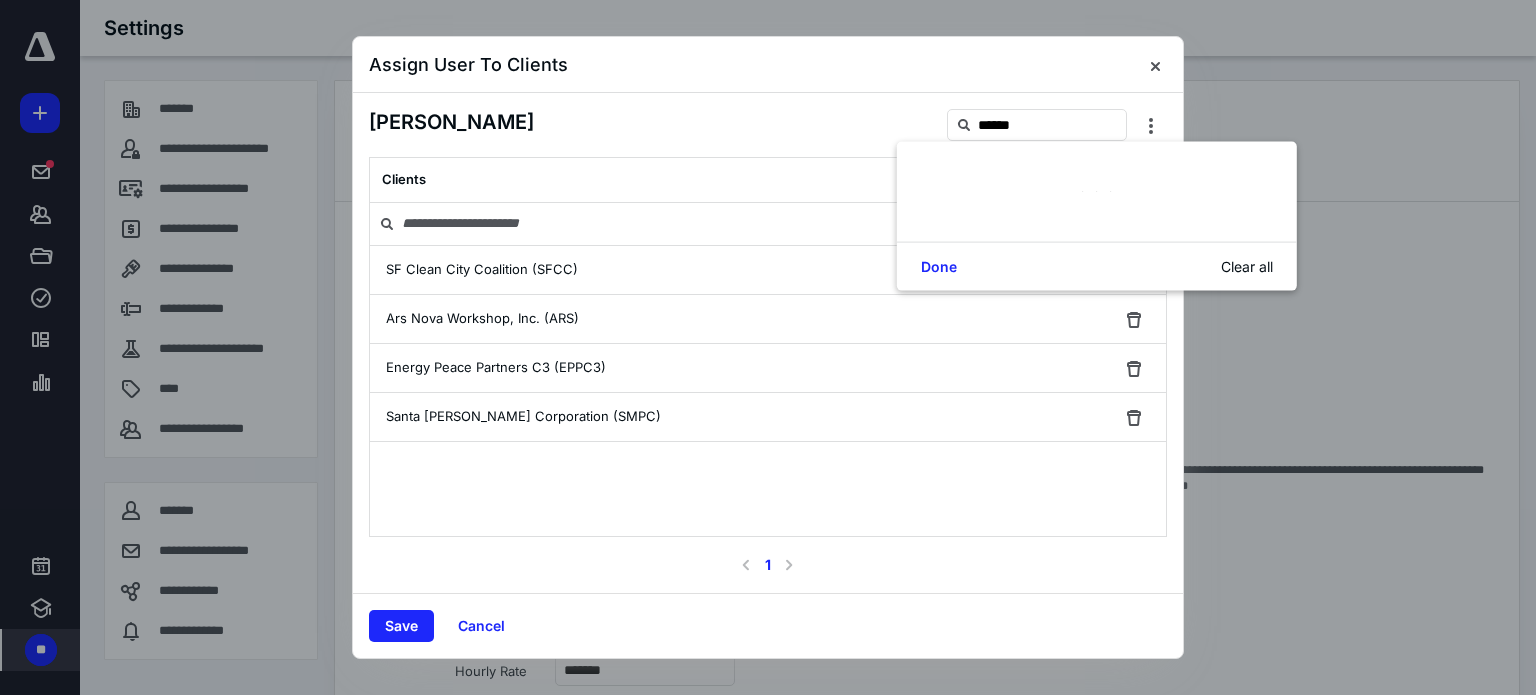 click at bounding box center (1097, 192) 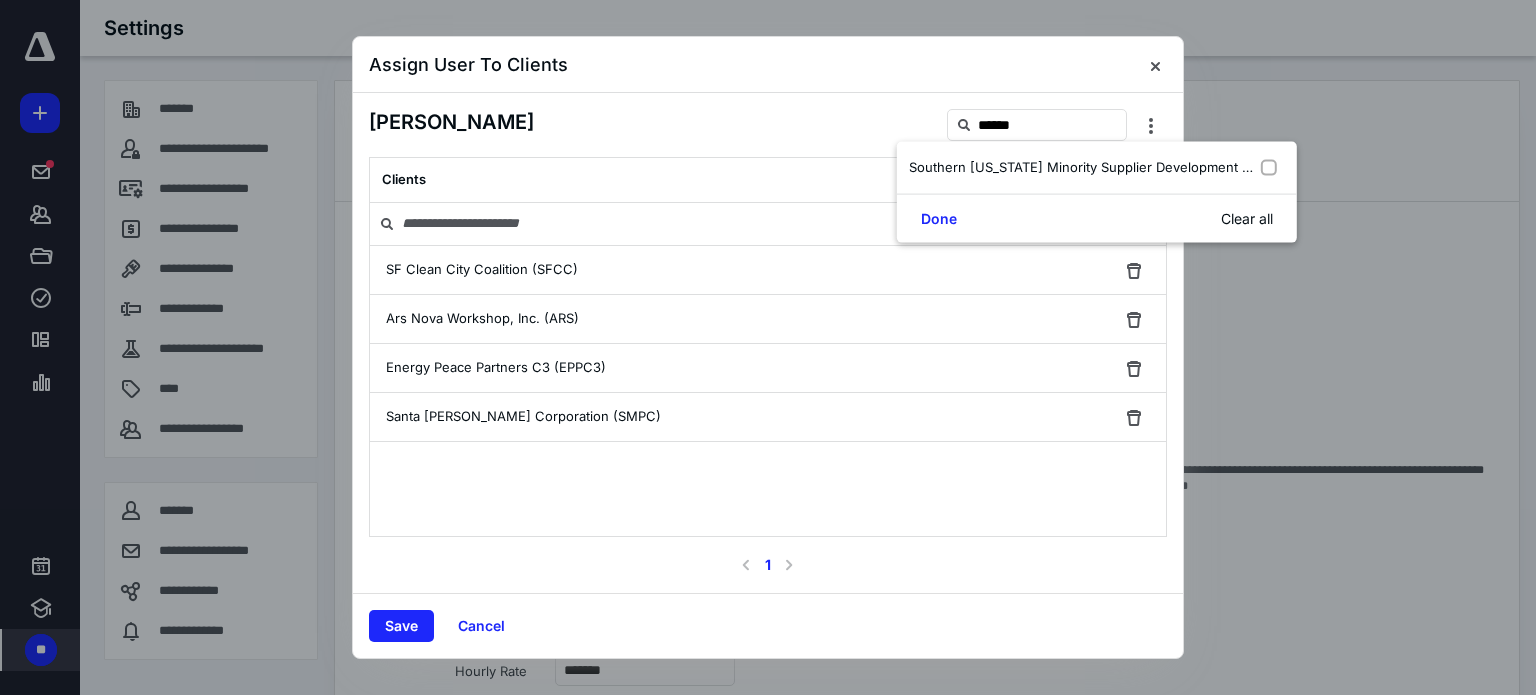 click on "Southern [US_STATE] Minority Supplier Development Council (SCMSDC)" at bounding box center [1134, 167] 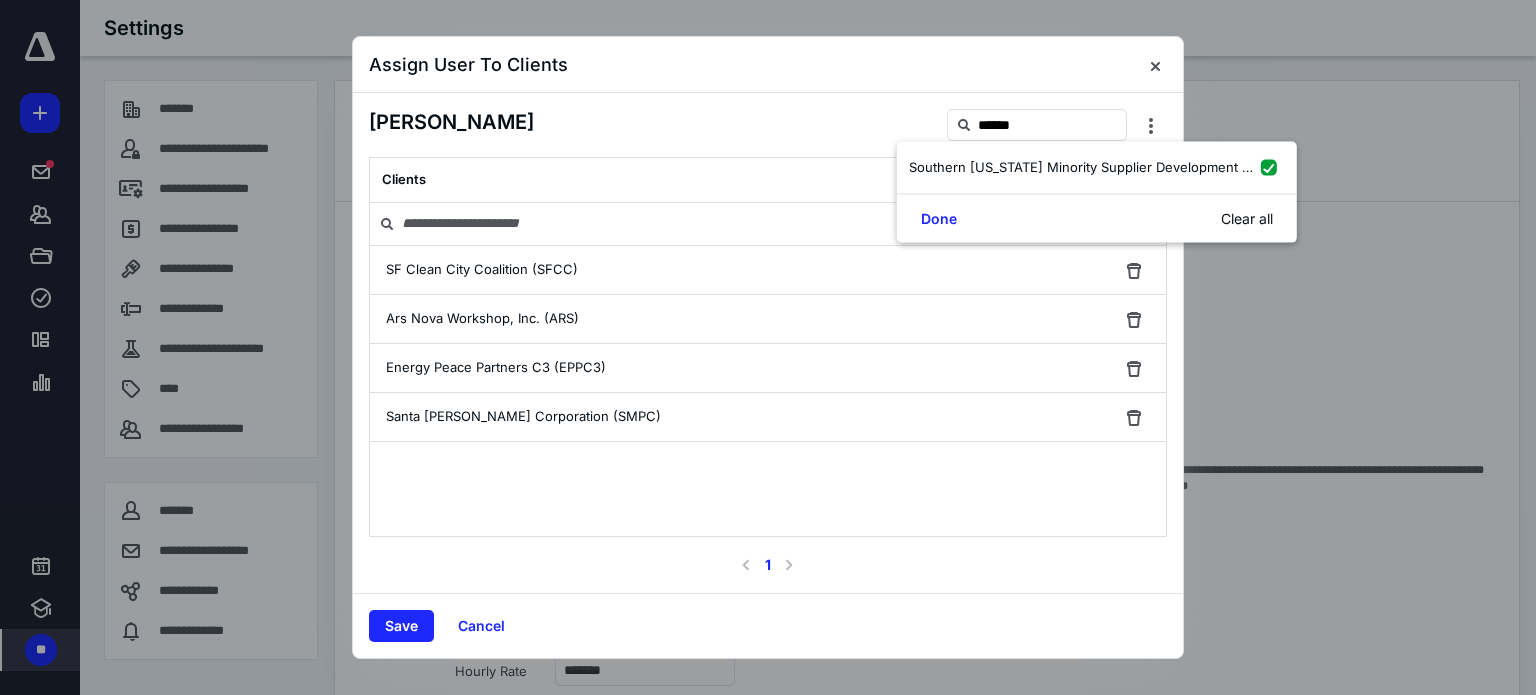 checkbox on "true" 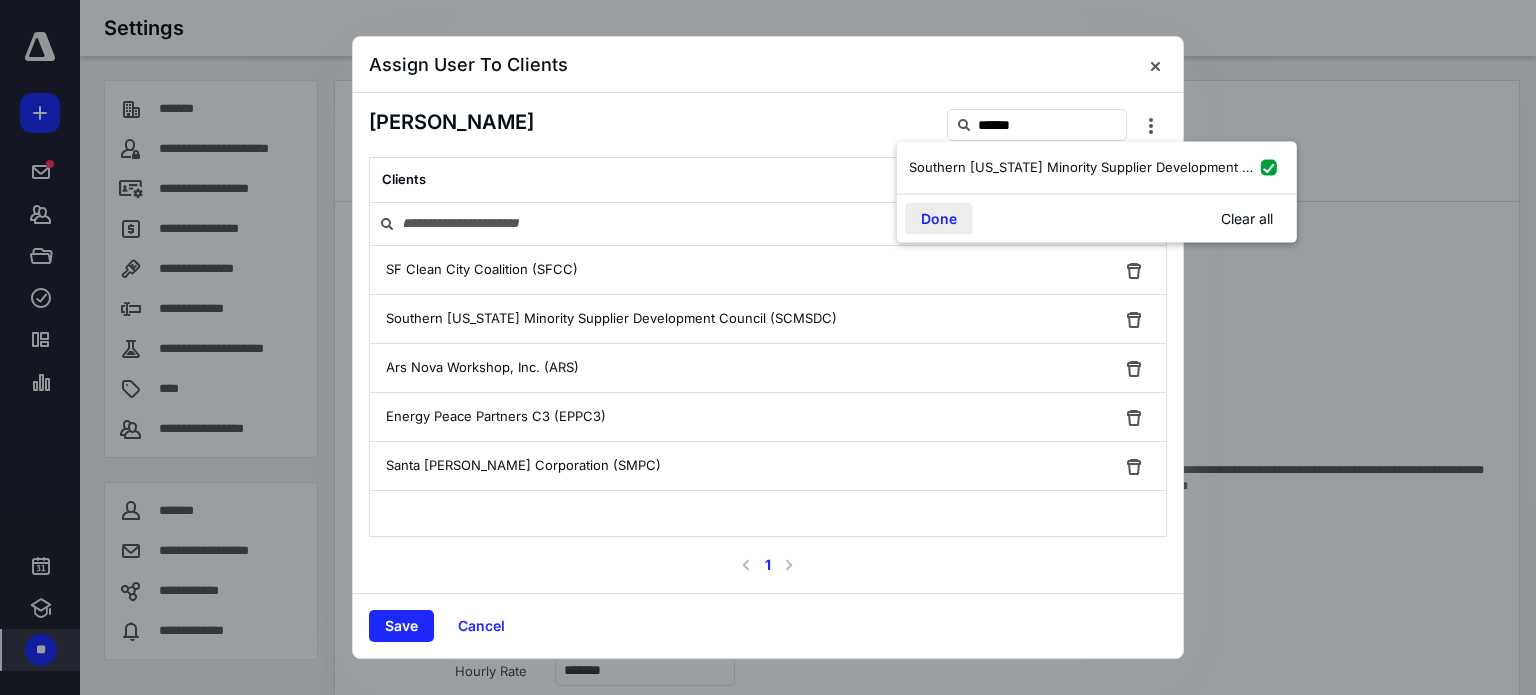 click on "Done" at bounding box center (939, 218) 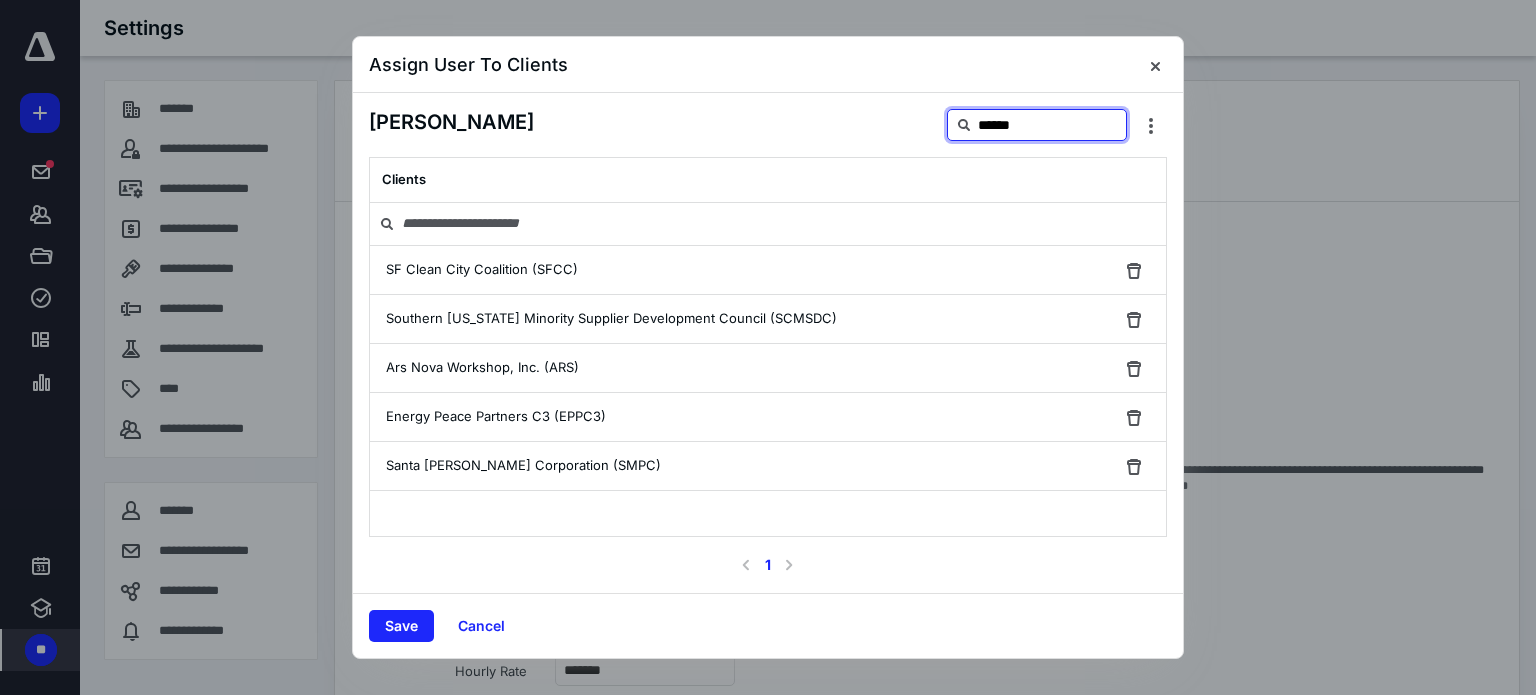 click on "******" at bounding box center [1037, 125] 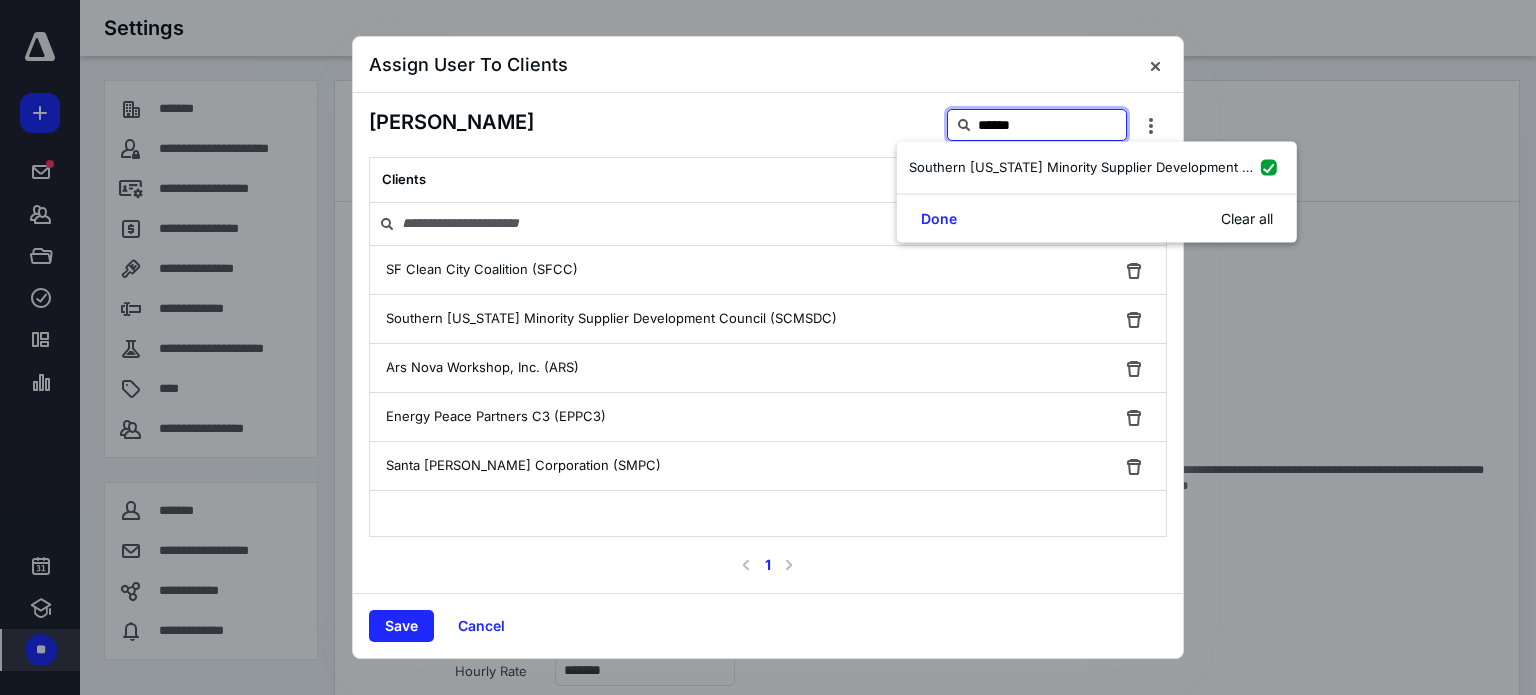 click on "******" at bounding box center [1037, 125] 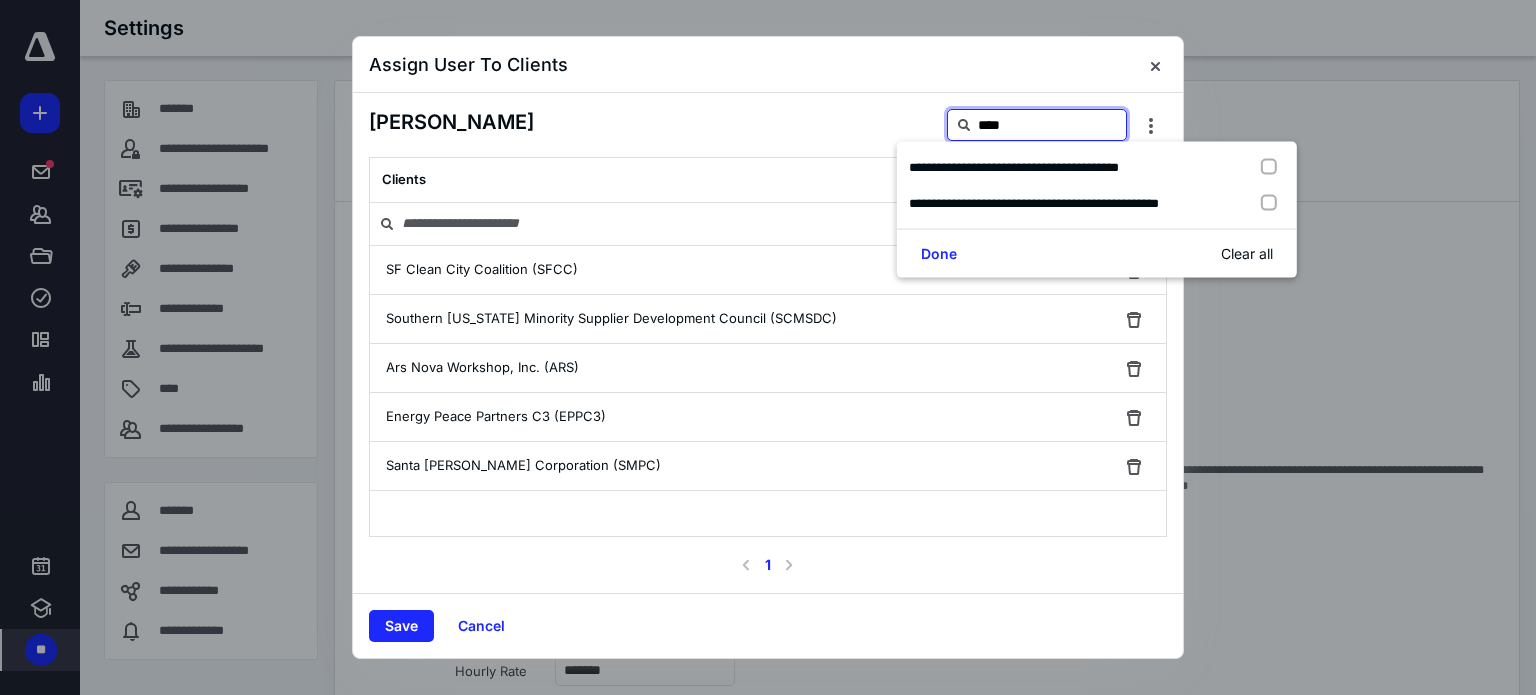 type on "****" 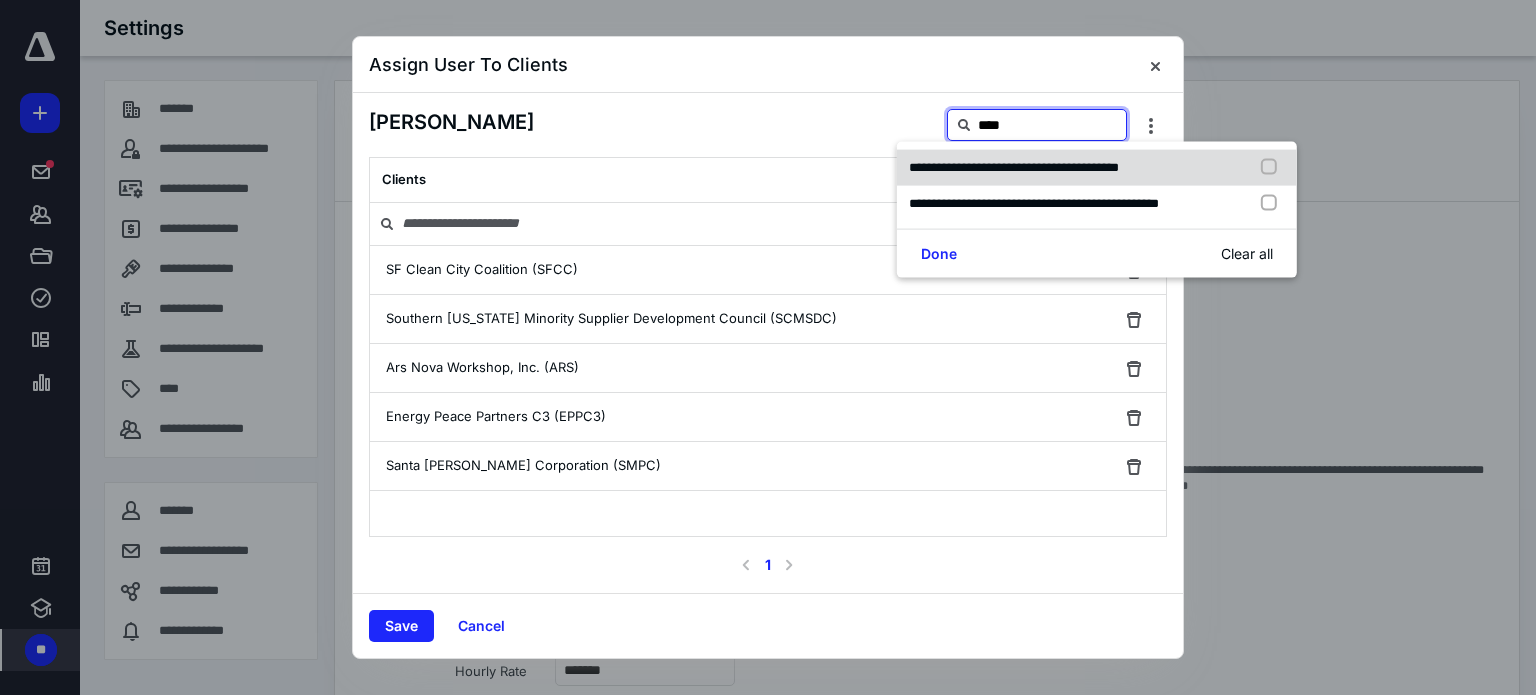 click on "**********" at bounding box center (1014, 167) 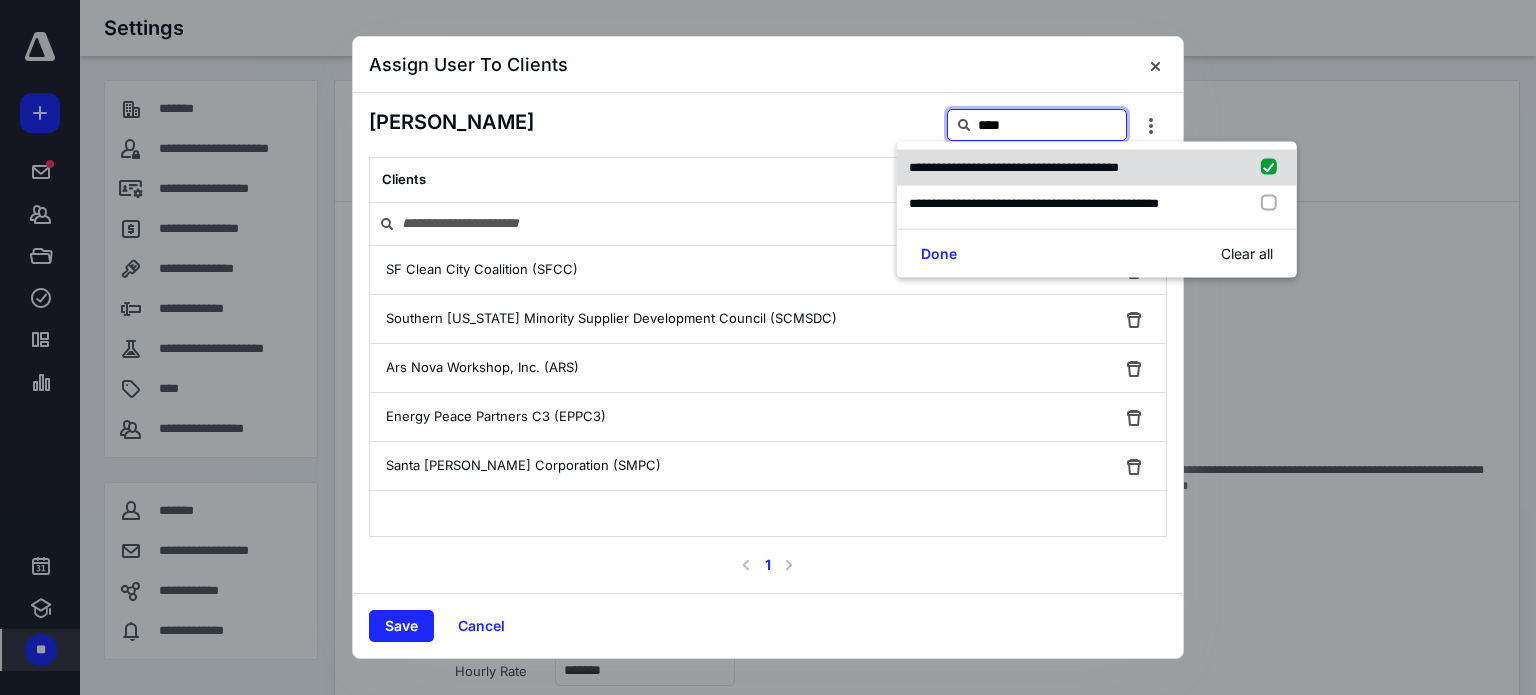 checkbox on "true" 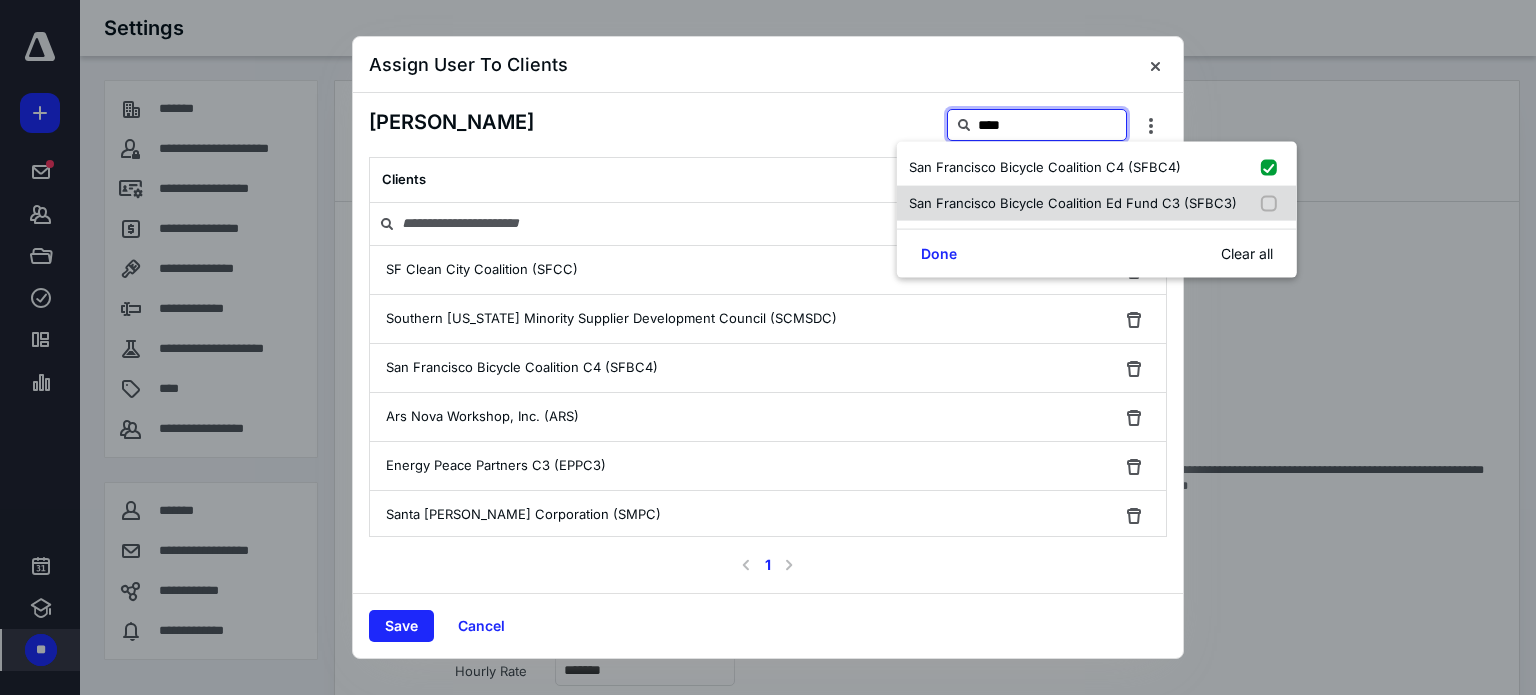 click on "San Francisco Bicycle Coalition Ed Fund C3 (SFBC3)" at bounding box center [1097, 203] 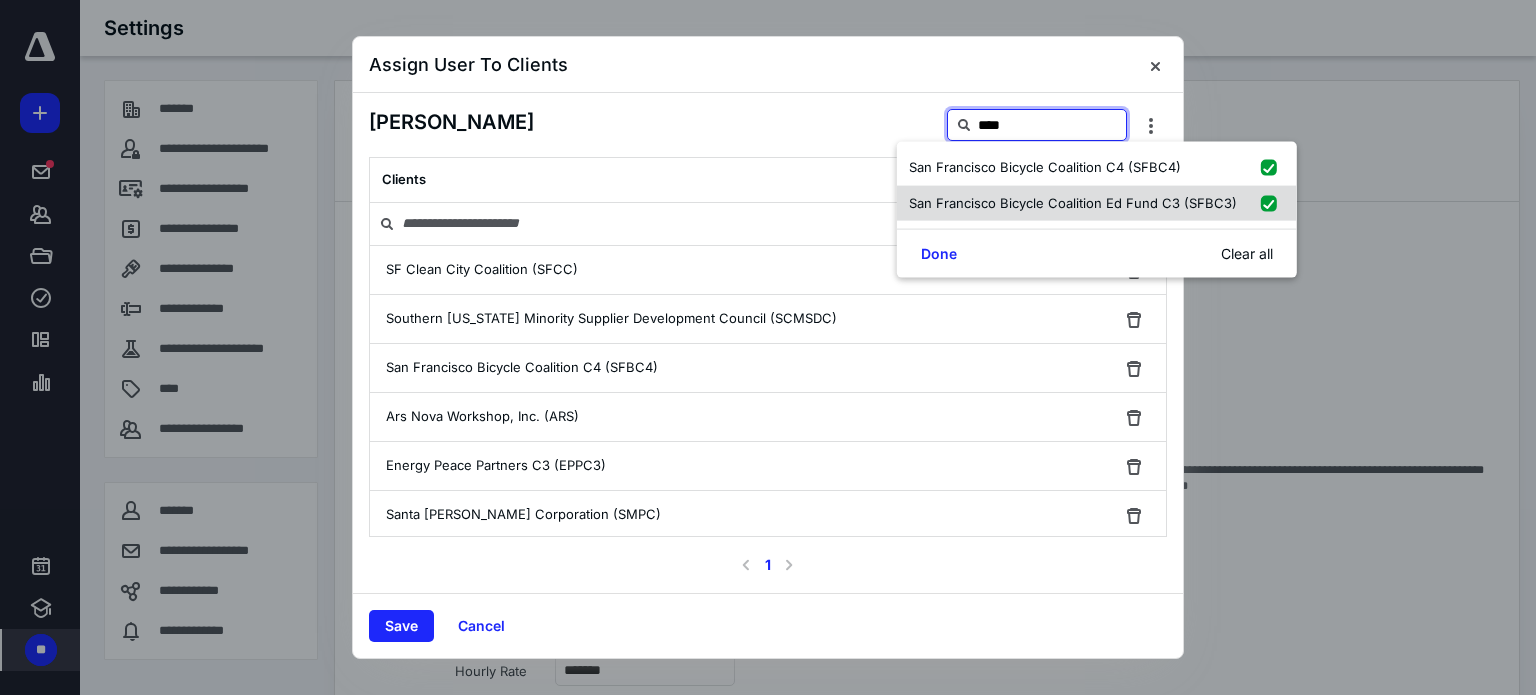 checkbox on "true" 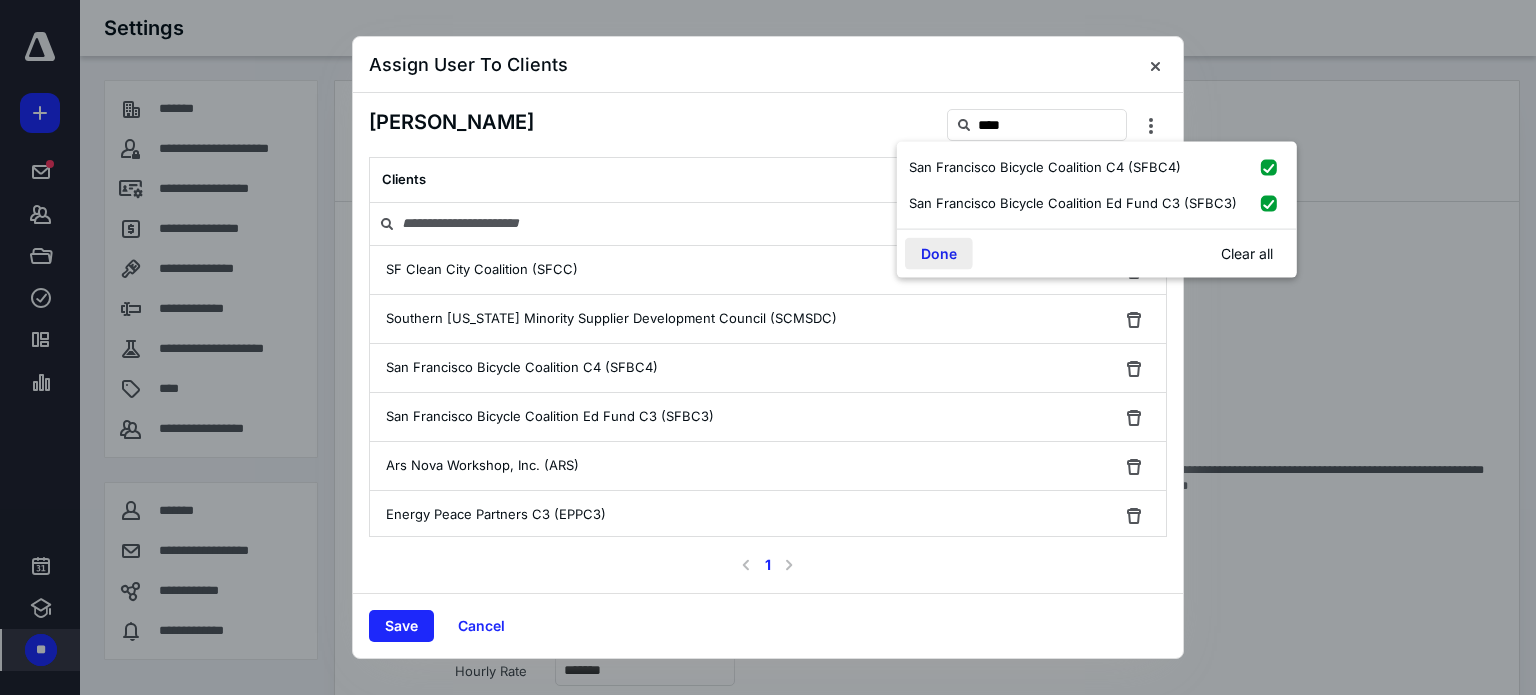 click on "Done" at bounding box center (939, 254) 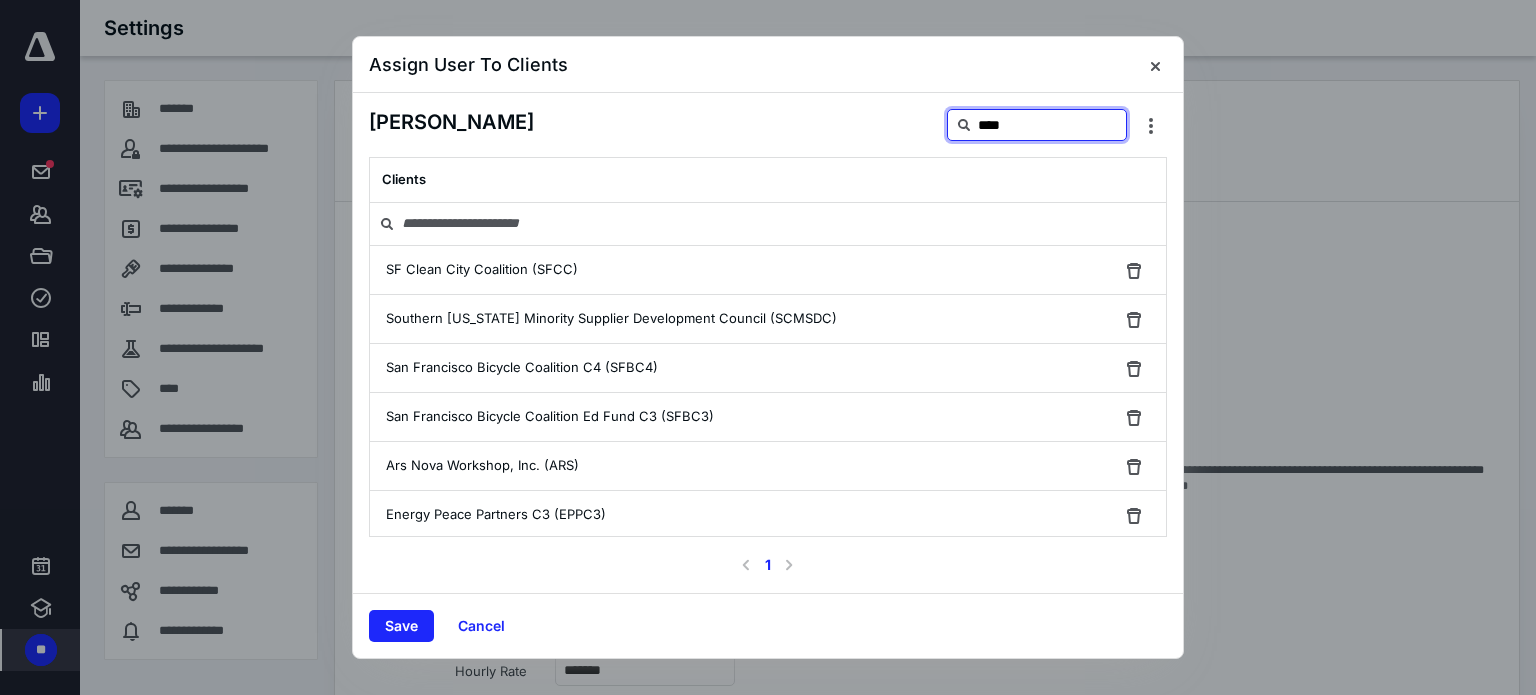 click on "****" at bounding box center (1037, 125) 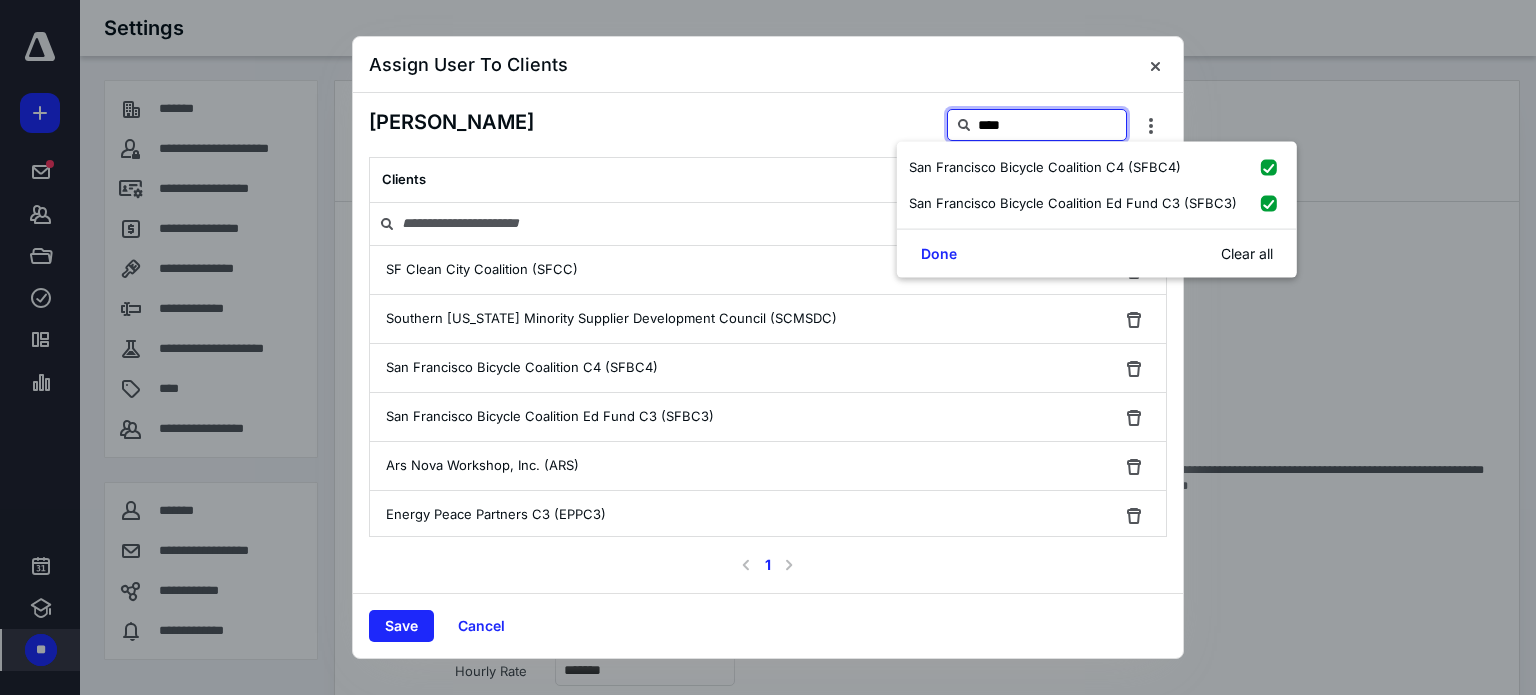click on "****" at bounding box center [1037, 125] 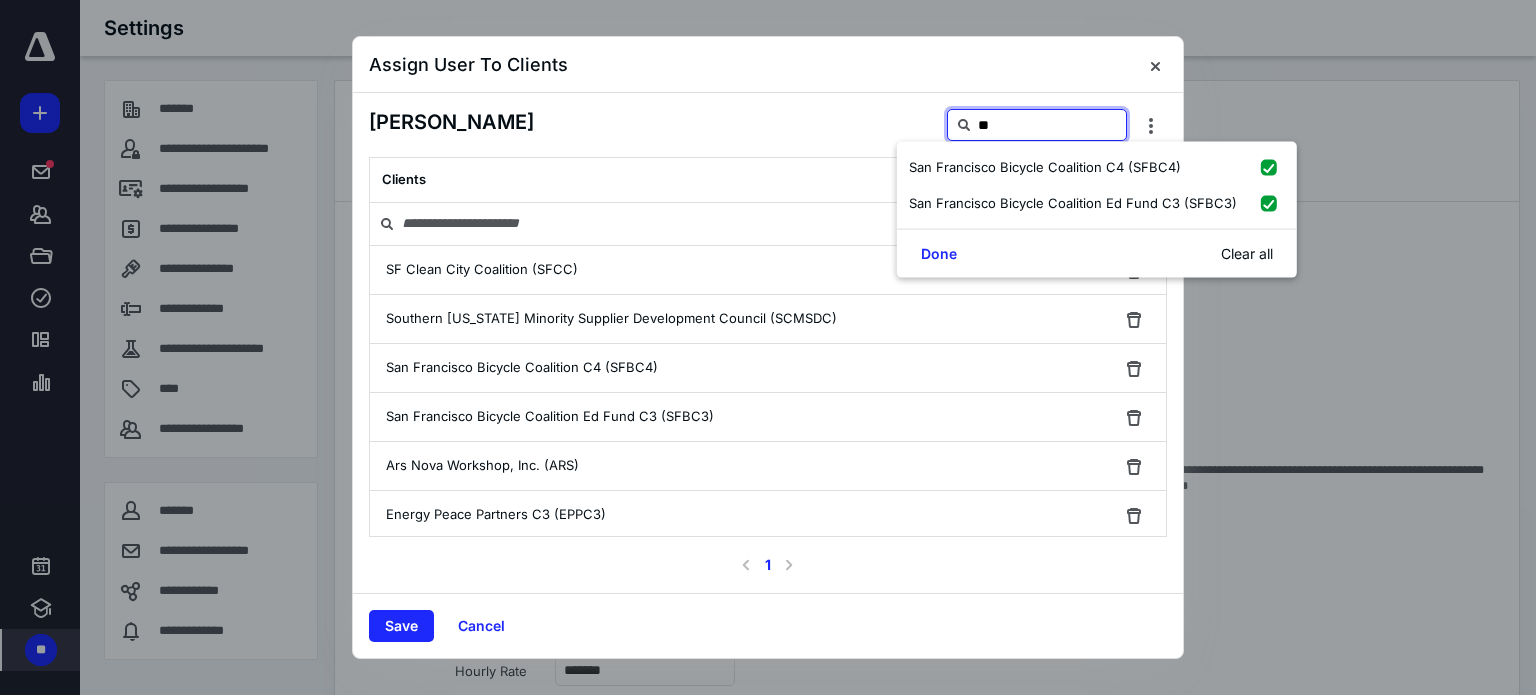 type on "***" 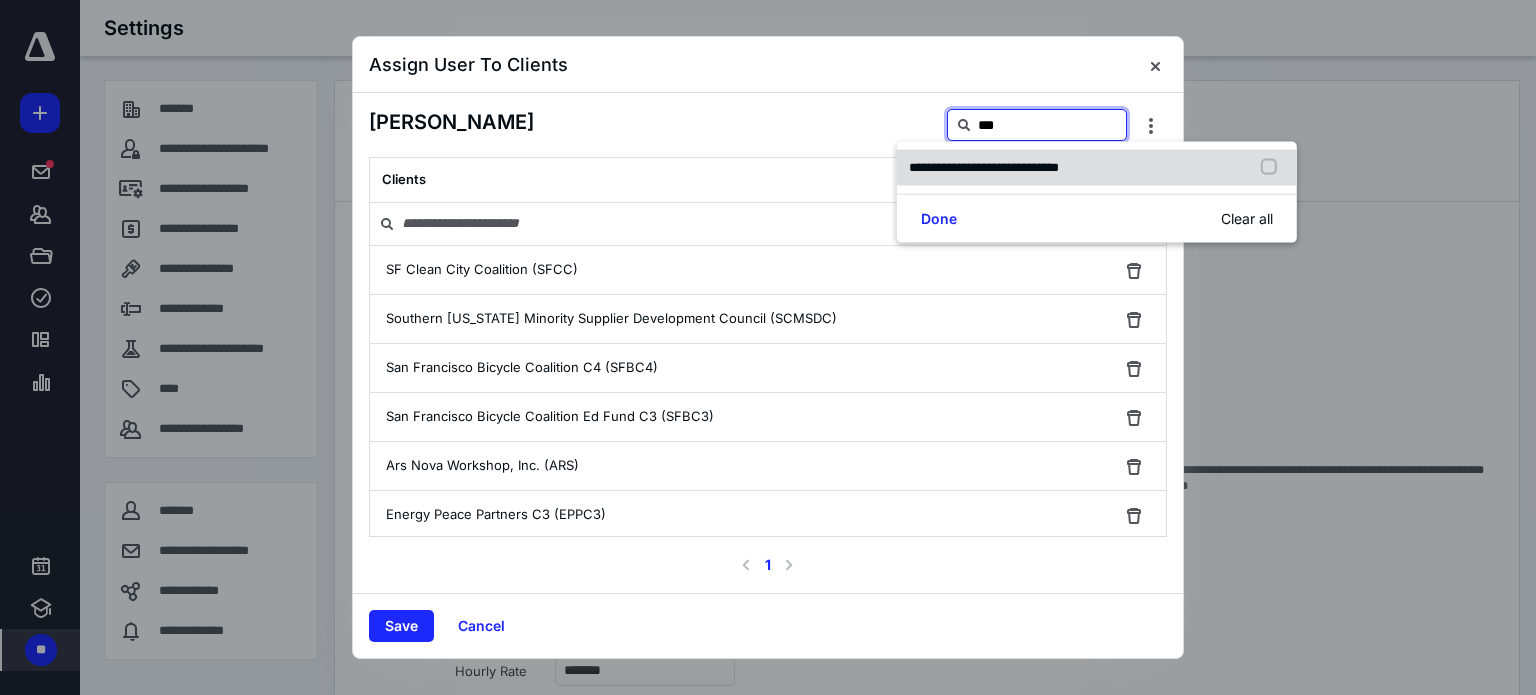 click on "**********" at bounding box center (984, 167) 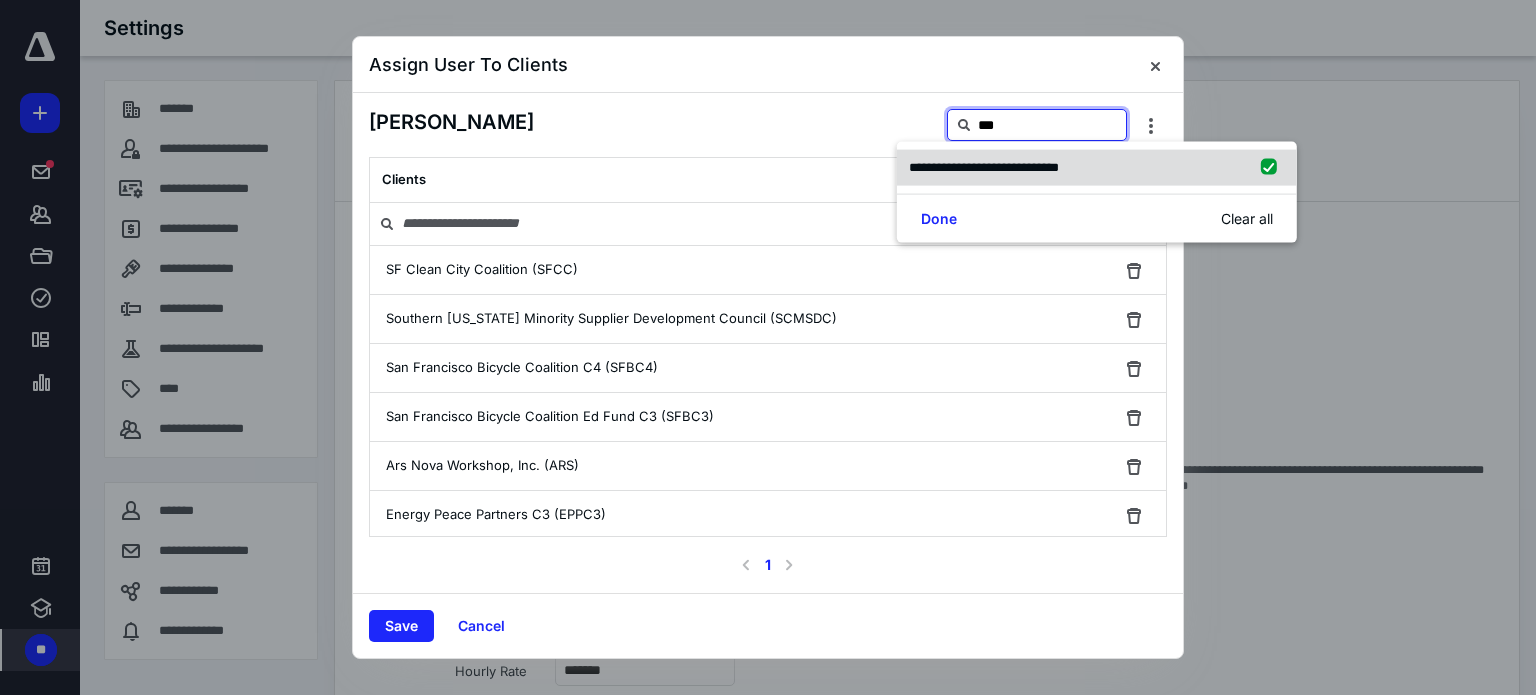 checkbox on "true" 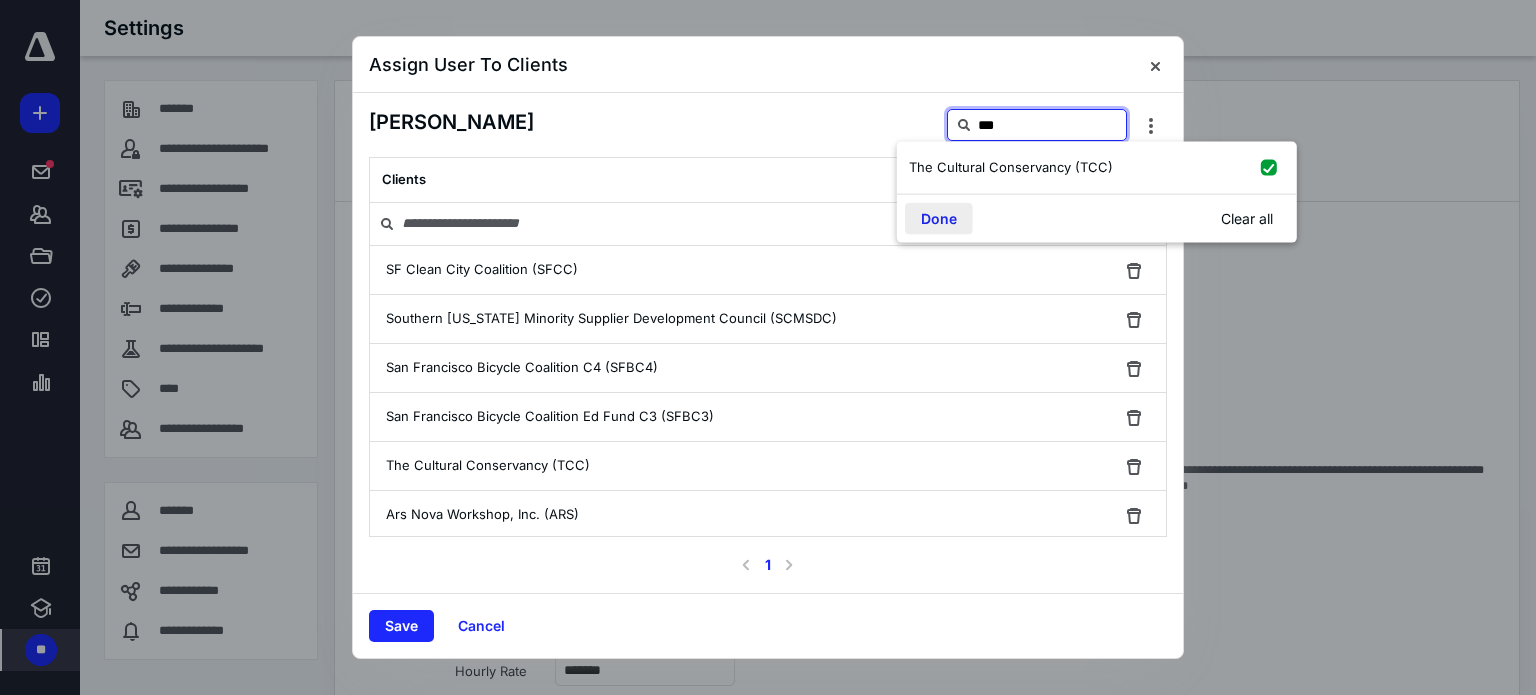 type on "***" 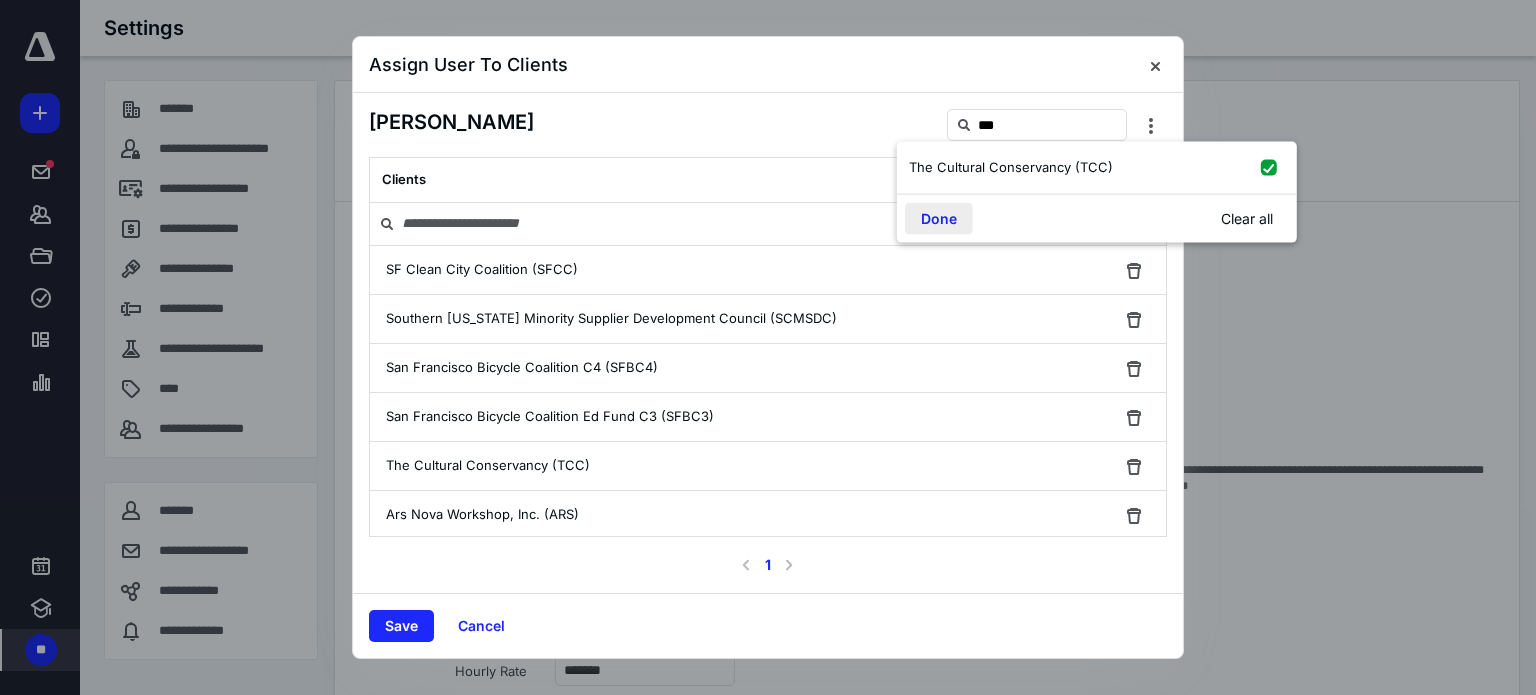 click on "Done" at bounding box center [939, 218] 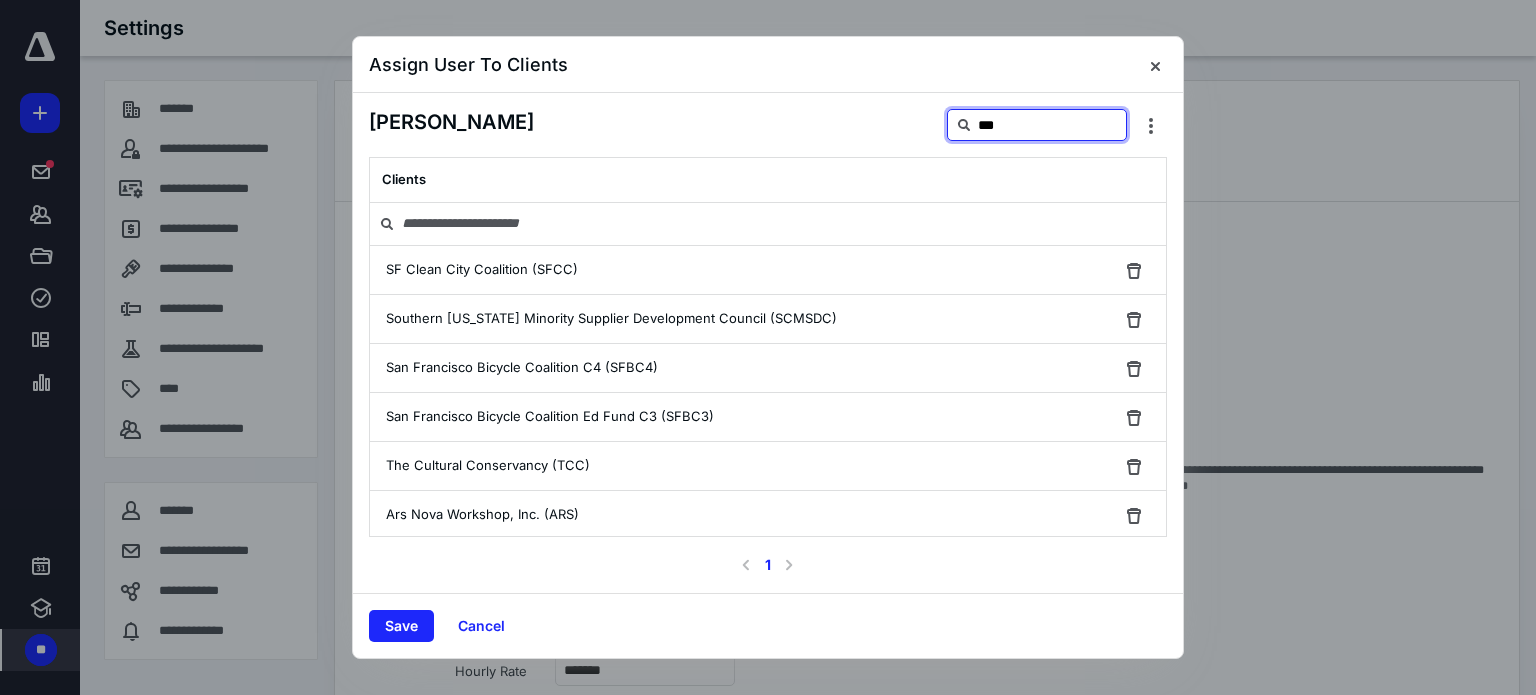 click on "***" at bounding box center (1037, 125) 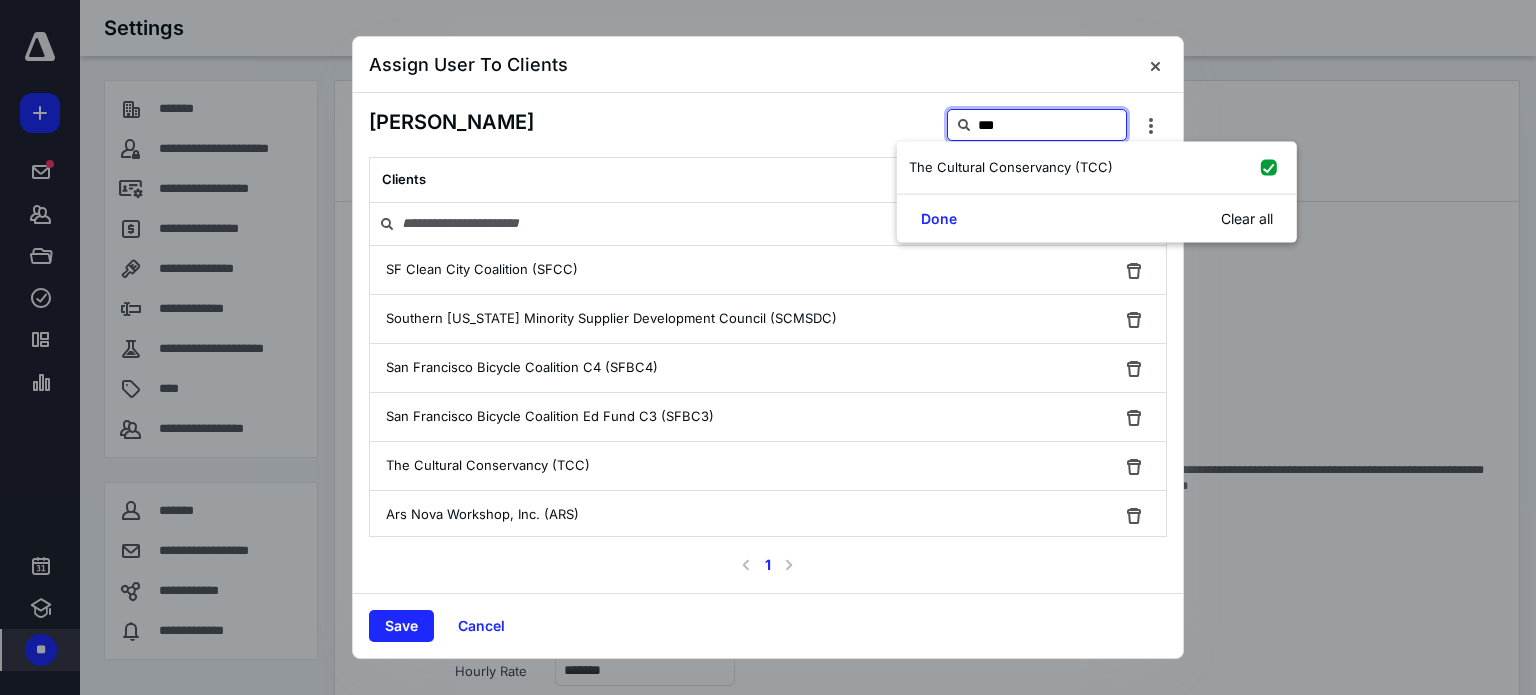 click on "***" at bounding box center [1037, 125] 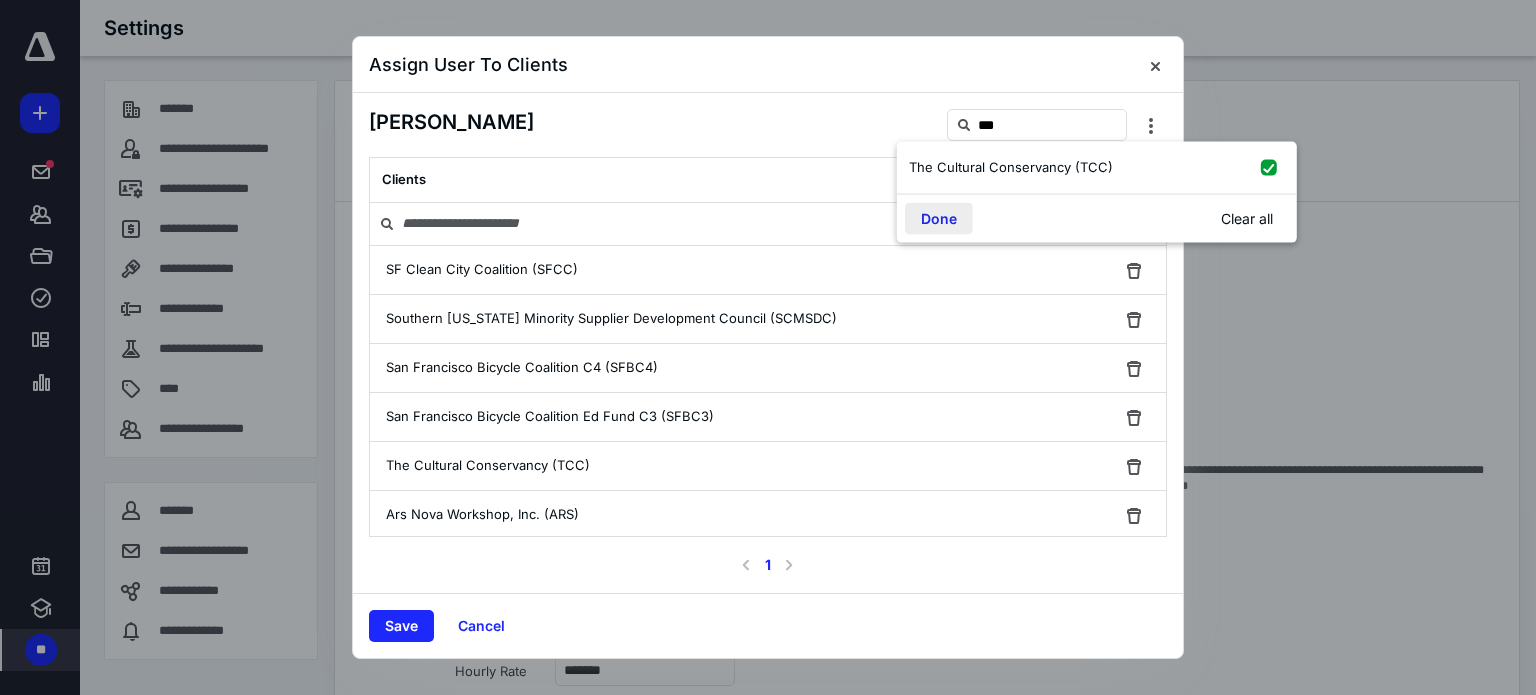 click on "Done" at bounding box center (939, 218) 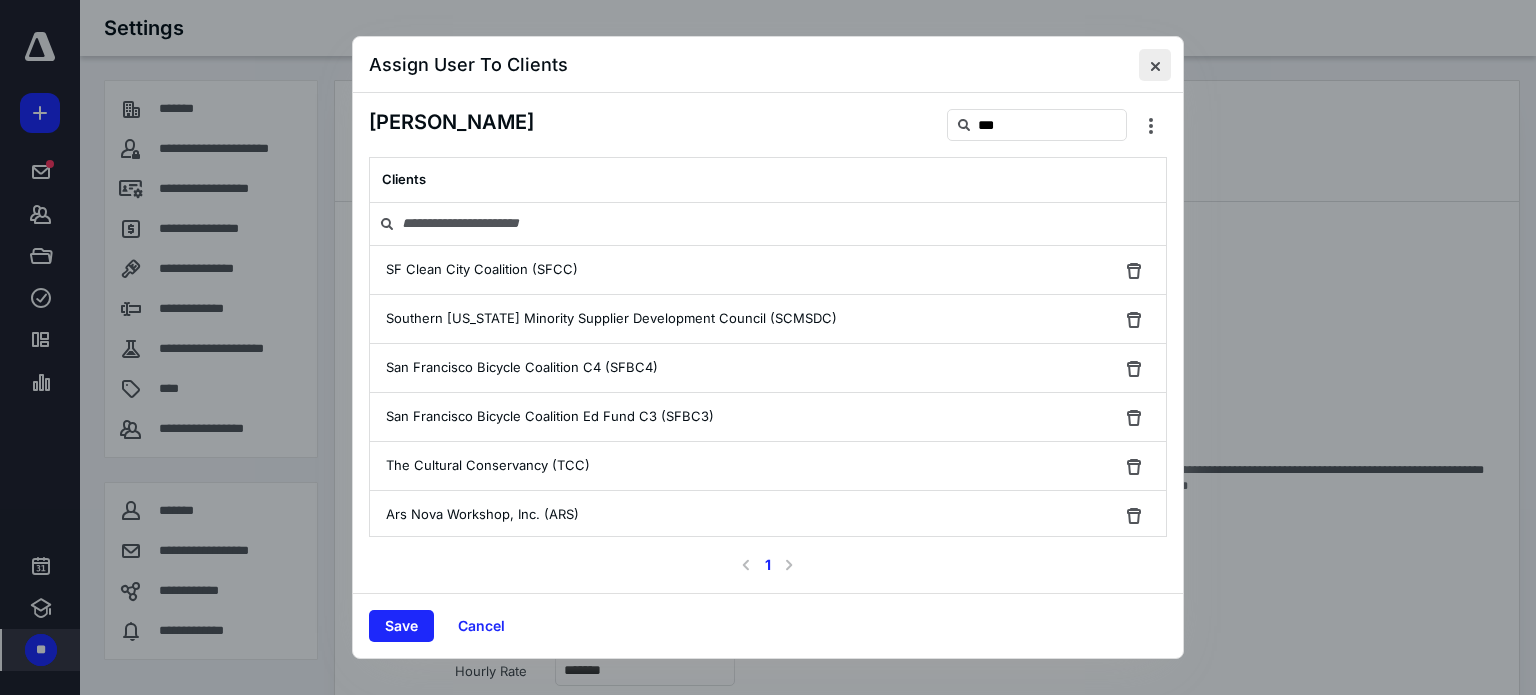 click at bounding box center (1155, 65) 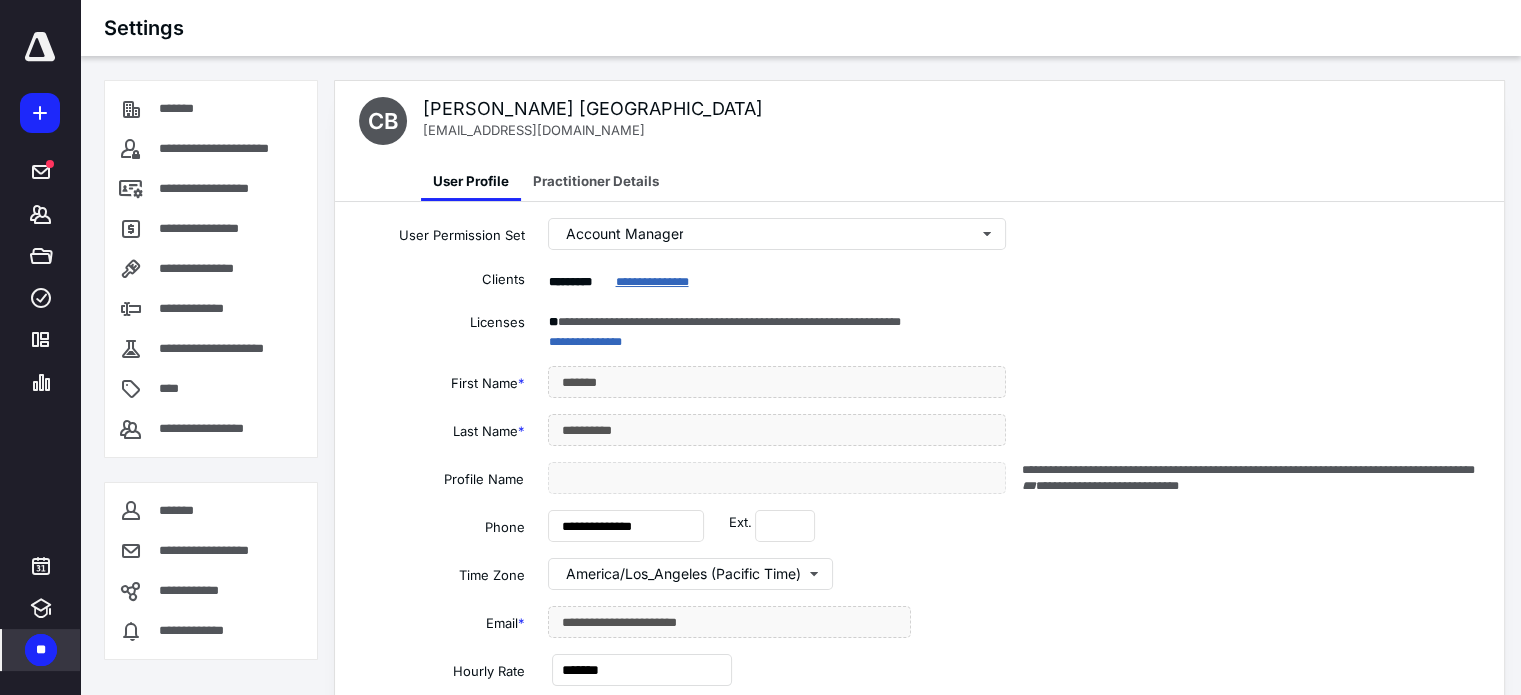 click on "**********" at bounding box center [651, 282] 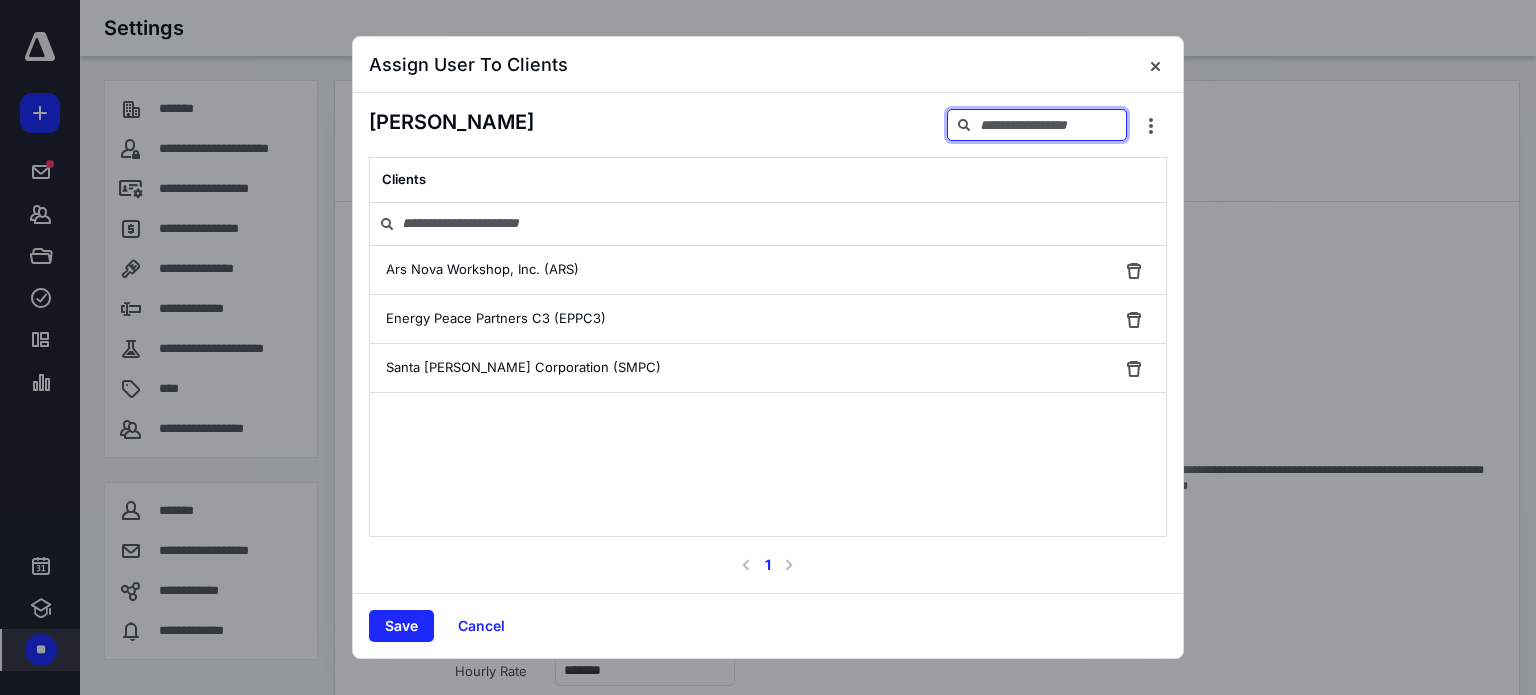 click at bounding box center [1037, 125] 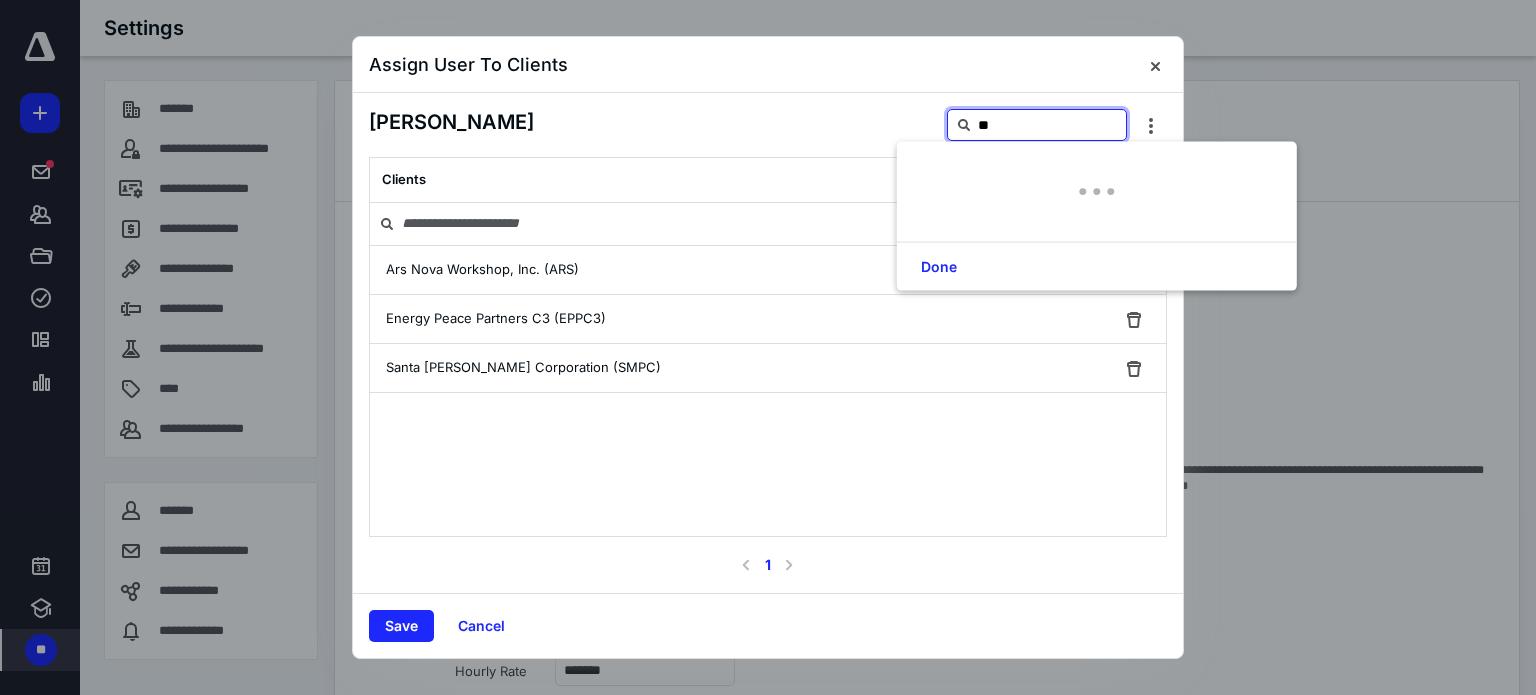 type on "***" 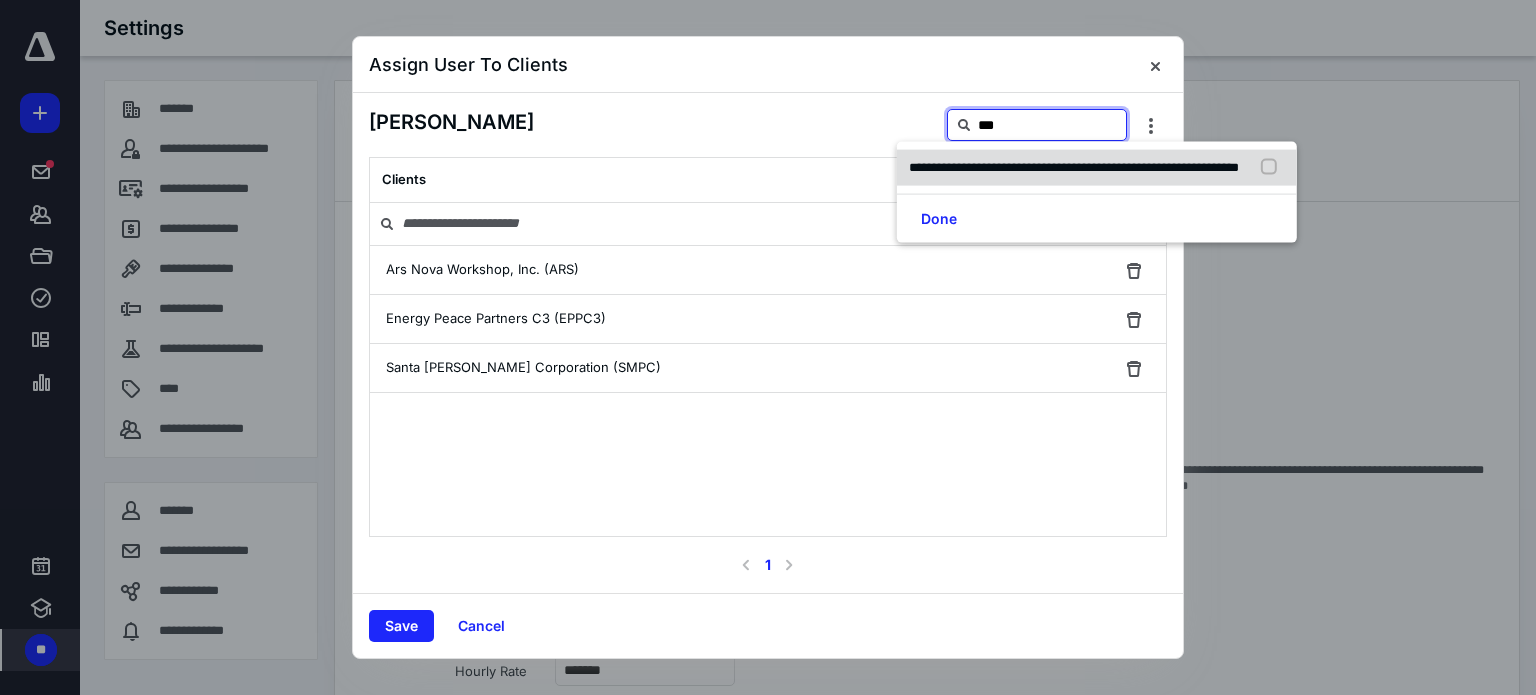 click on "**********" at bounding box center [1097, 168] 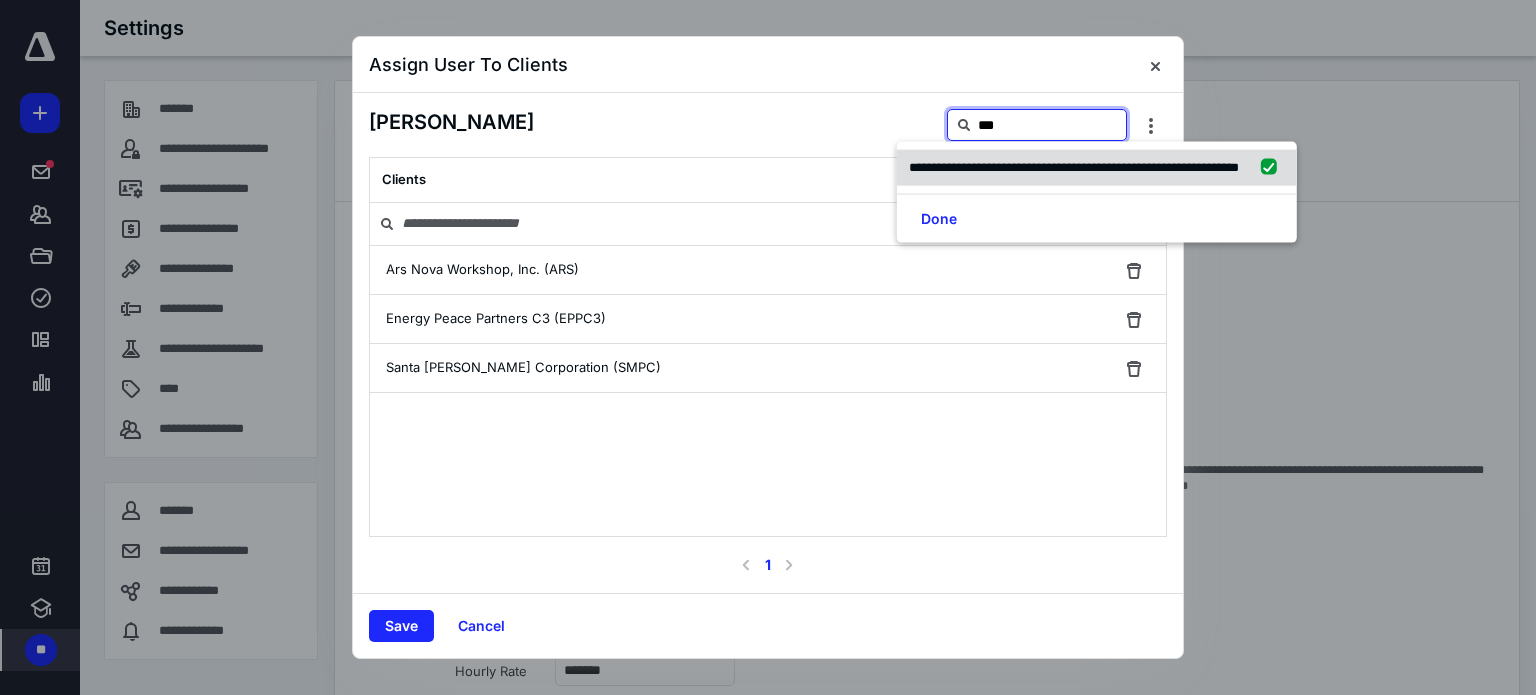 checkbox on "true" 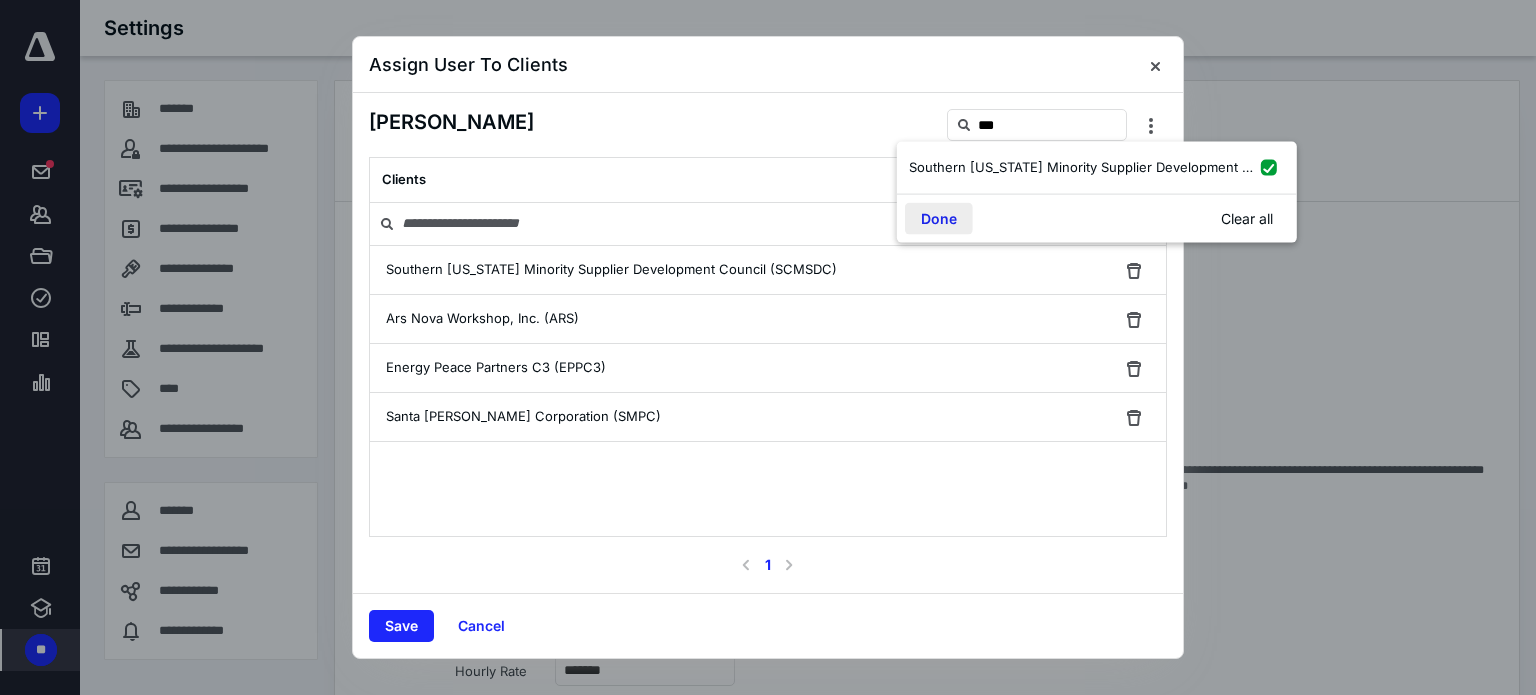 click on "Done" at bounding box center (939, 218) 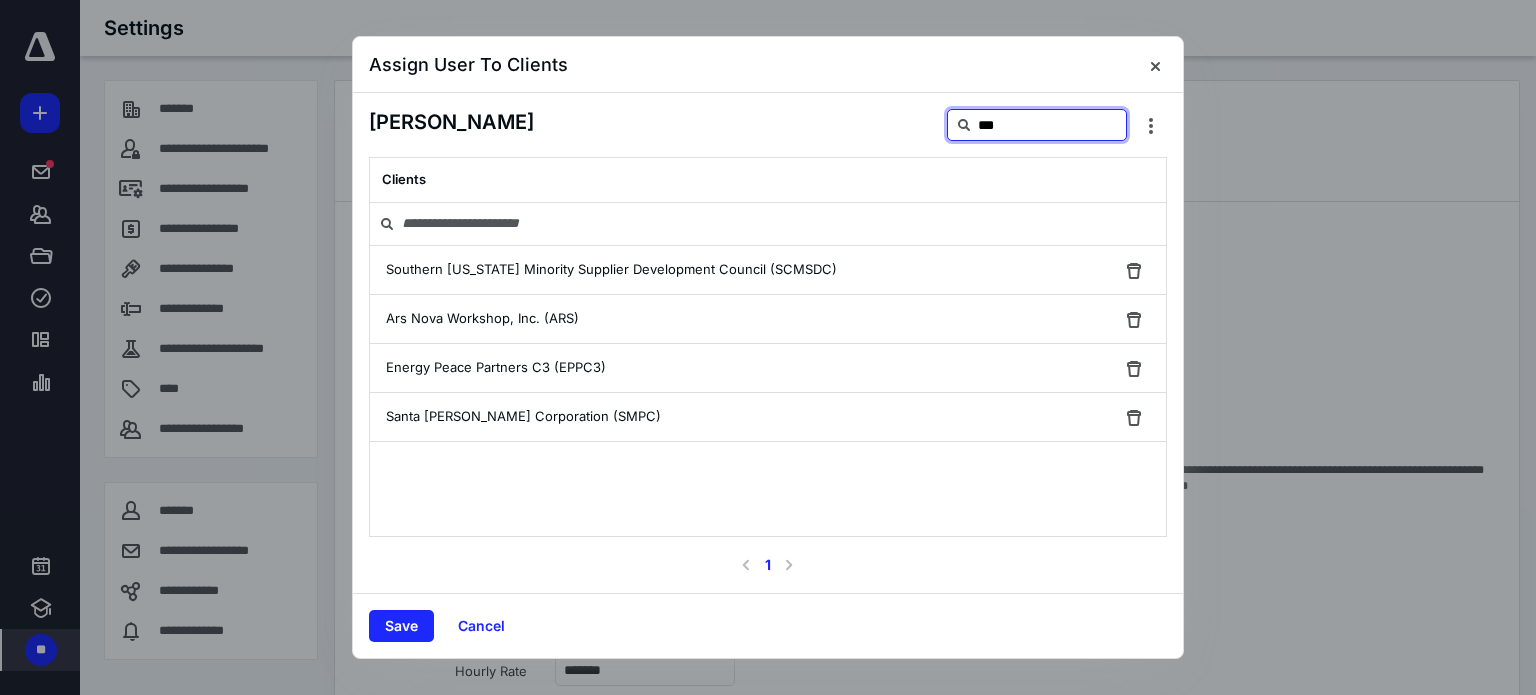 click on "***" at bounding box center (1037, 125) 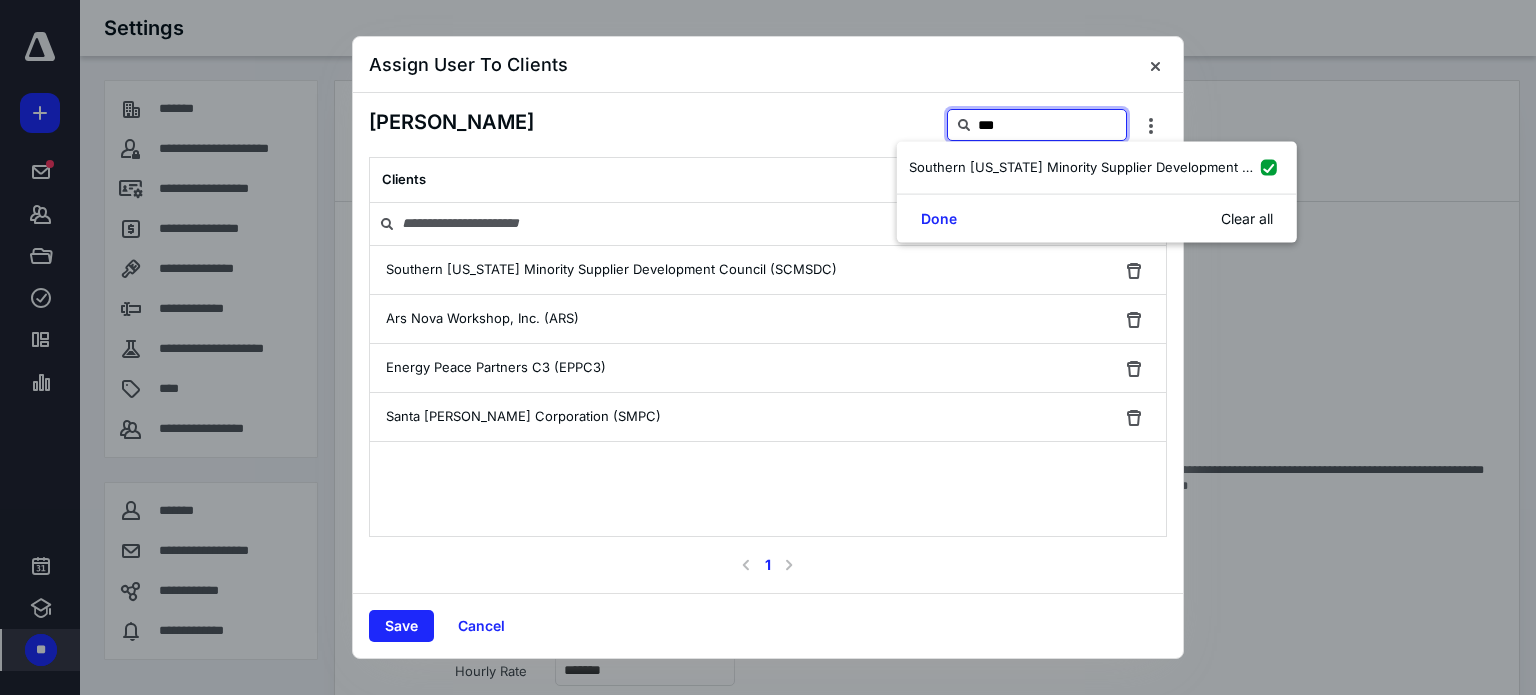type on "****" 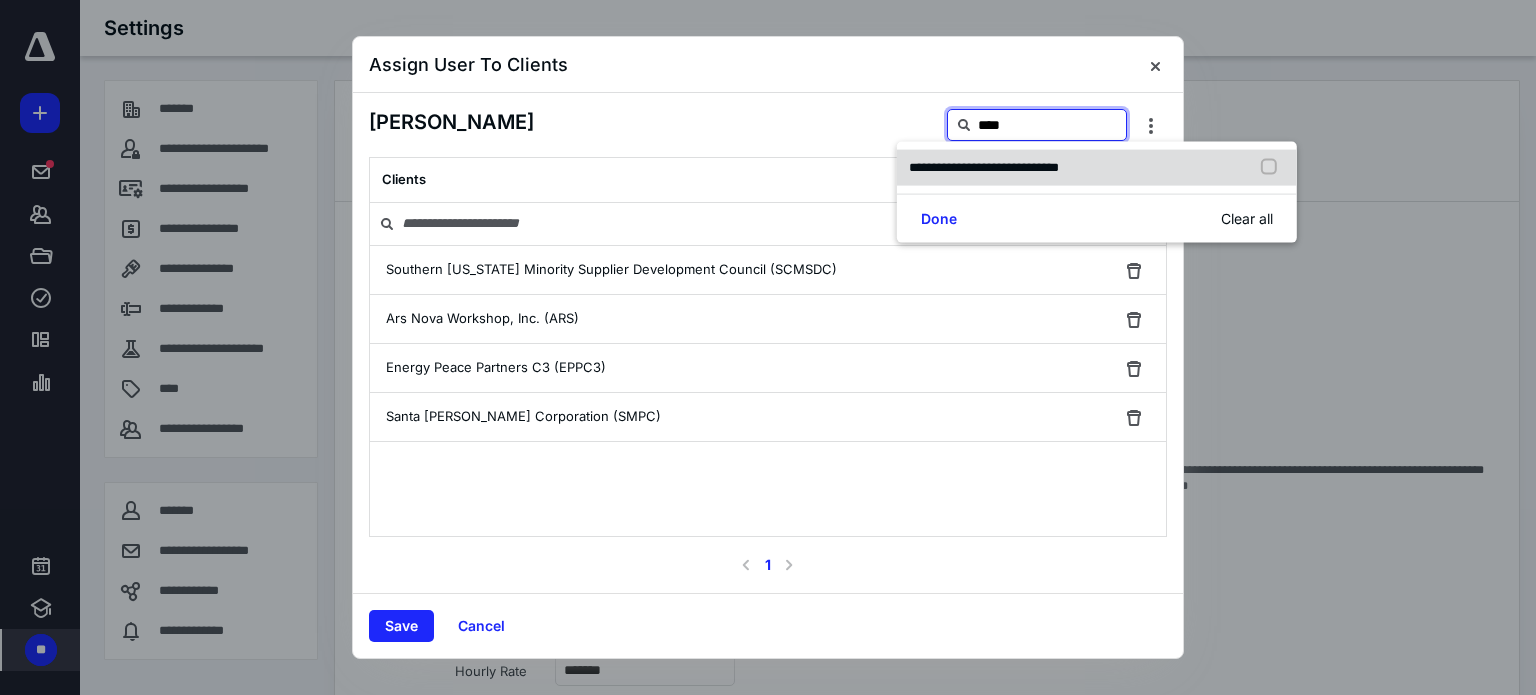 click on "**********" at bounding box center [1097, 168] 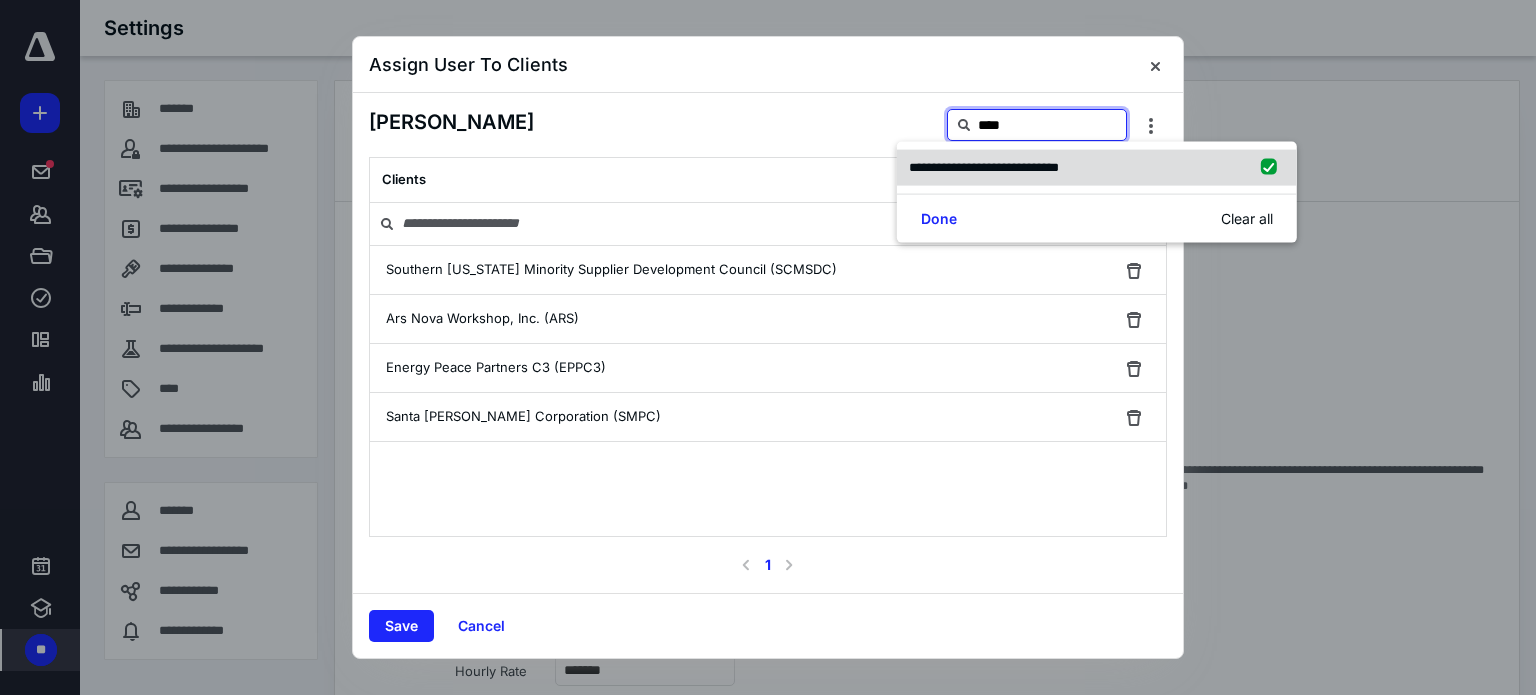 checkbox on "true" 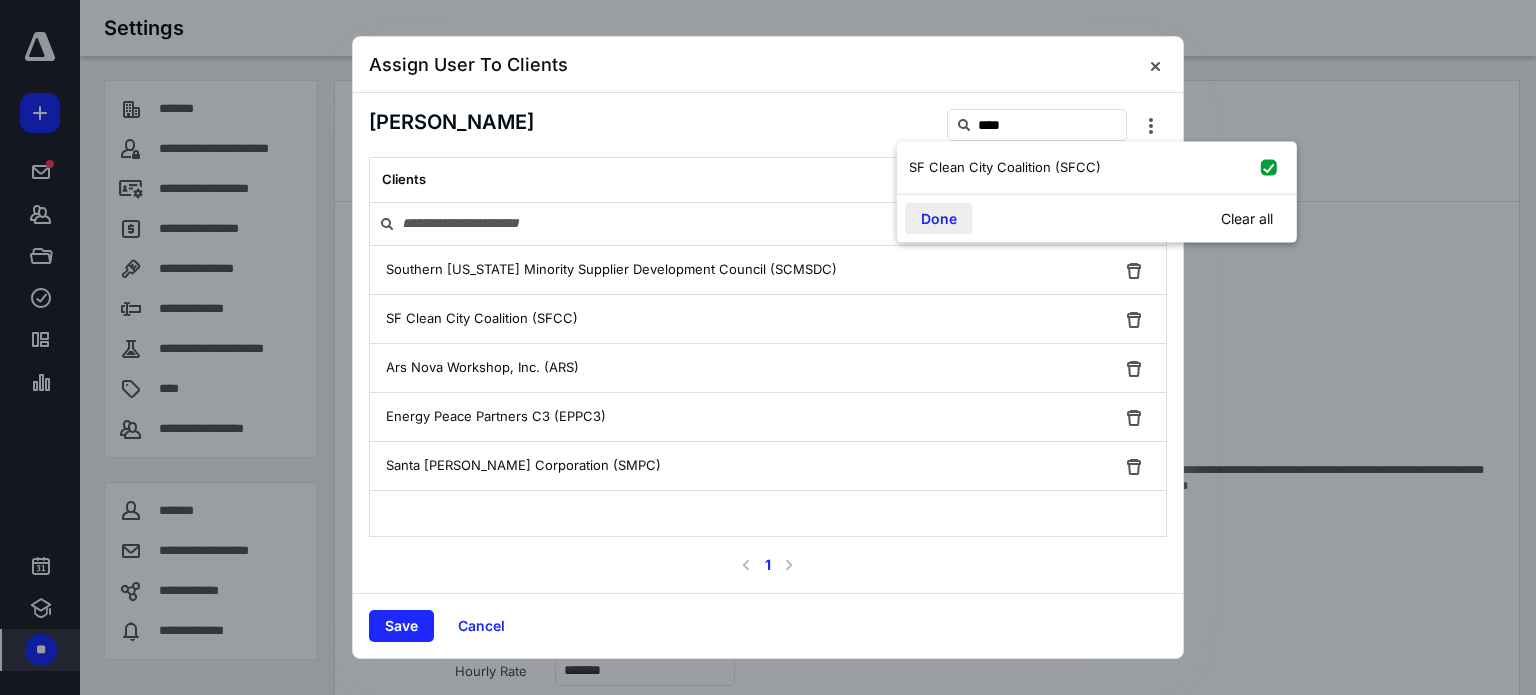 click on "Done" at bounding box center [939, 218] 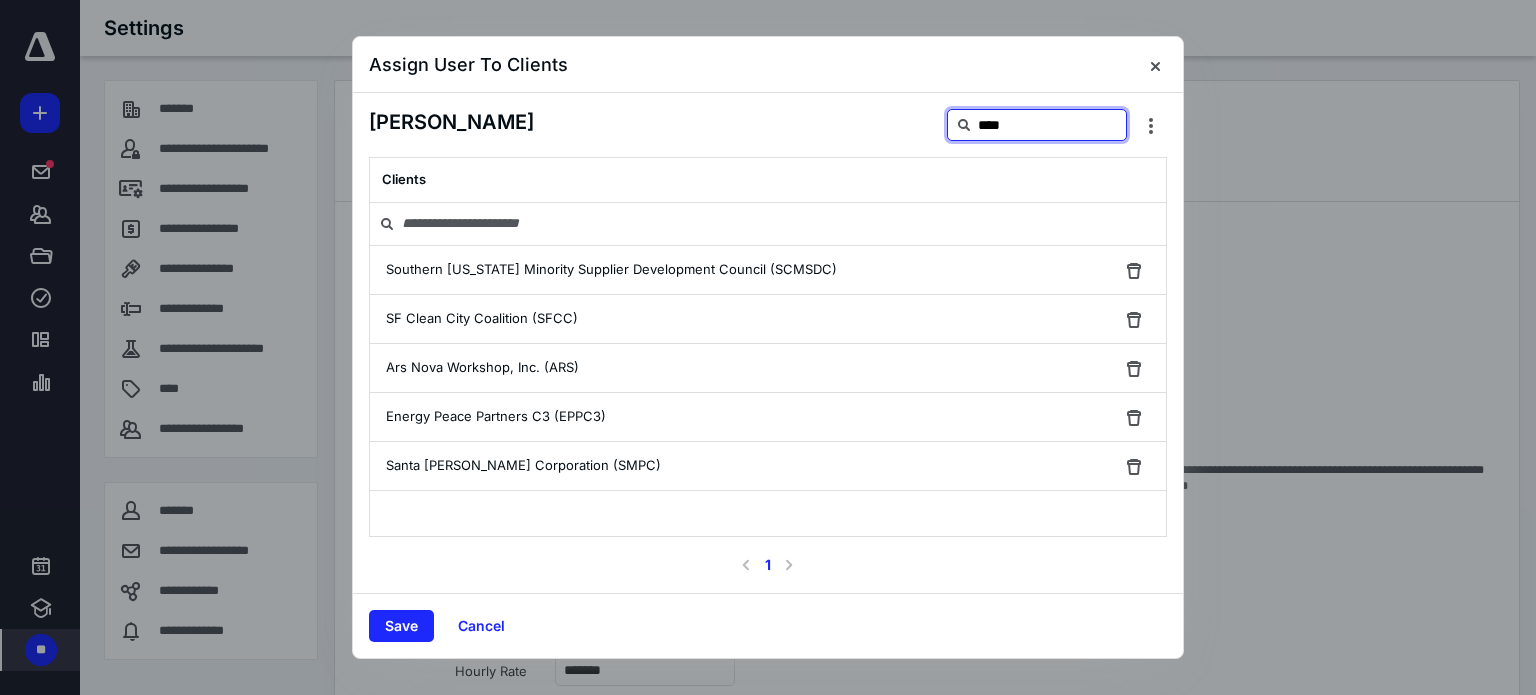 click on "****" at bounding box center (1037, 125) 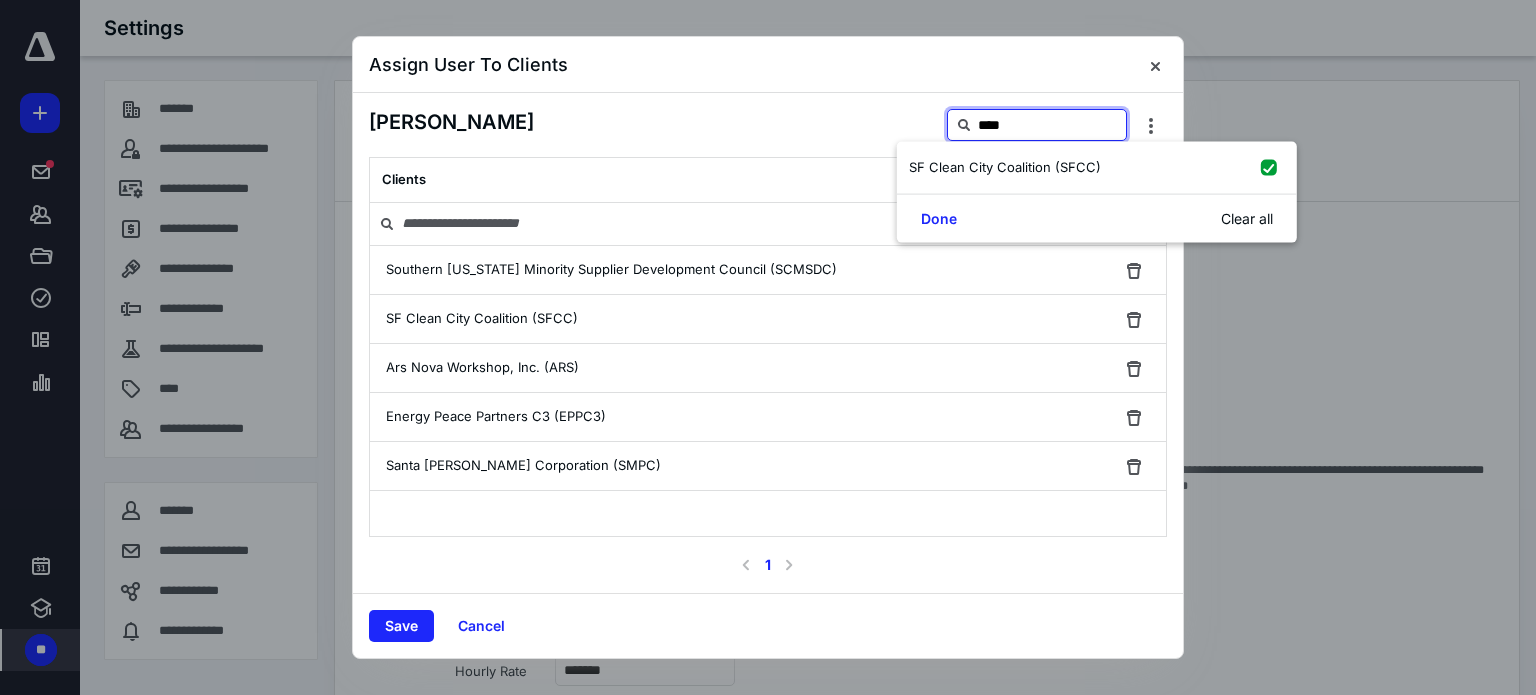 click on "****" at bounding box center (1037, 125) 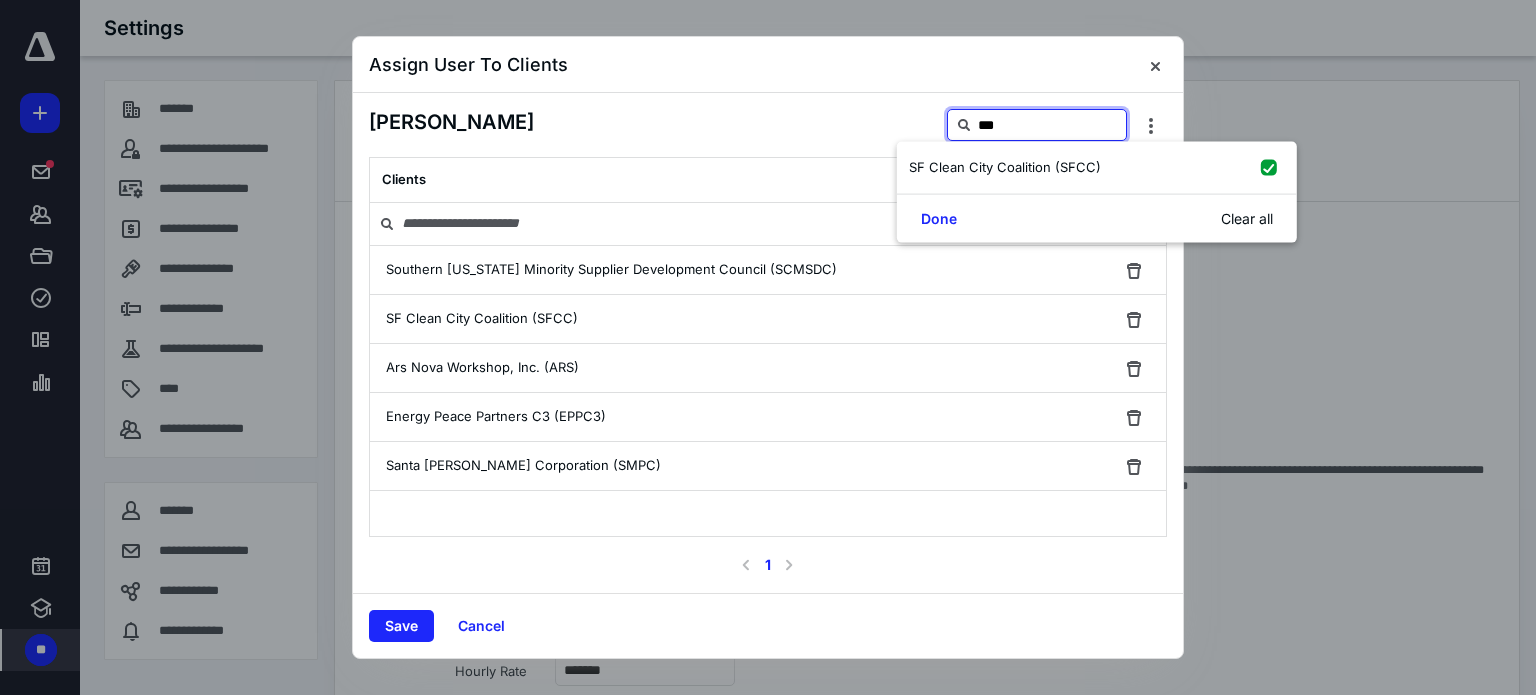 type on "****" 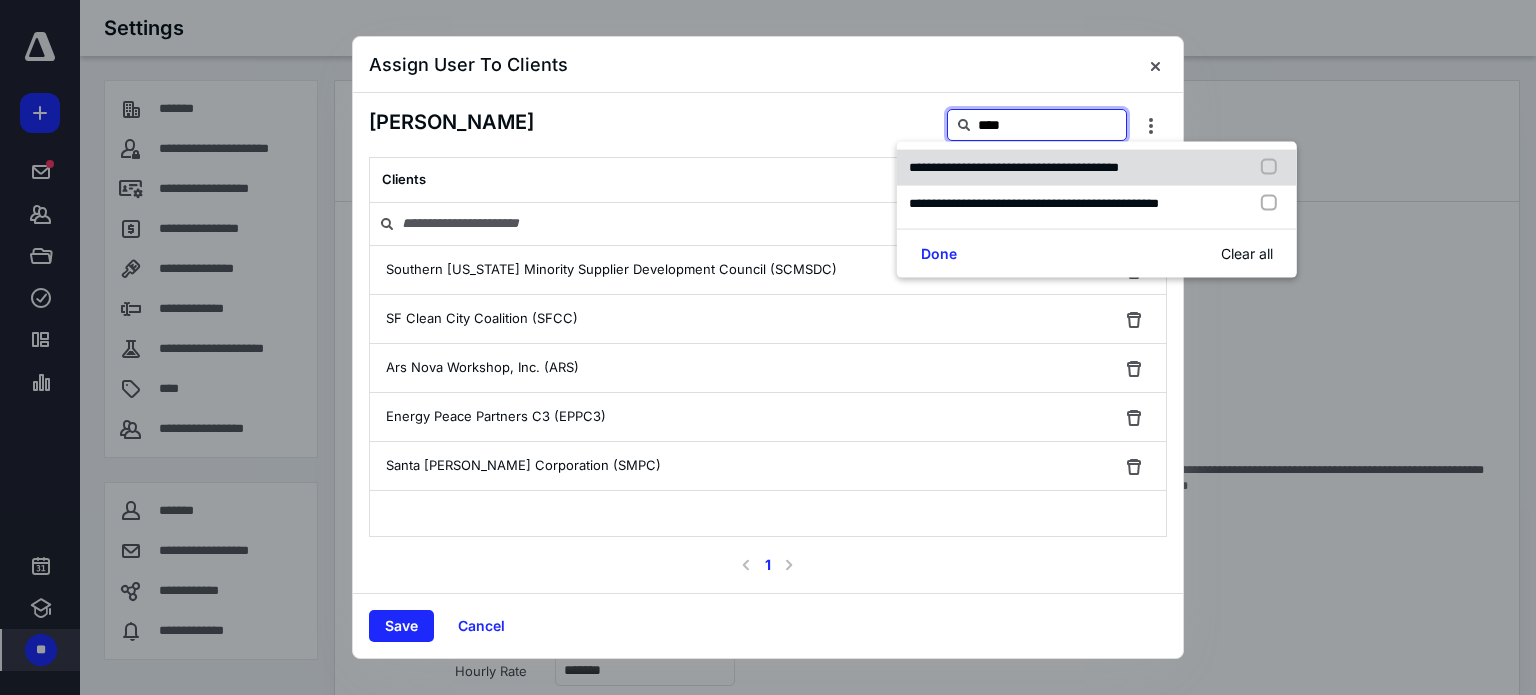 click on "**********" at bounding box center [1014, 167] 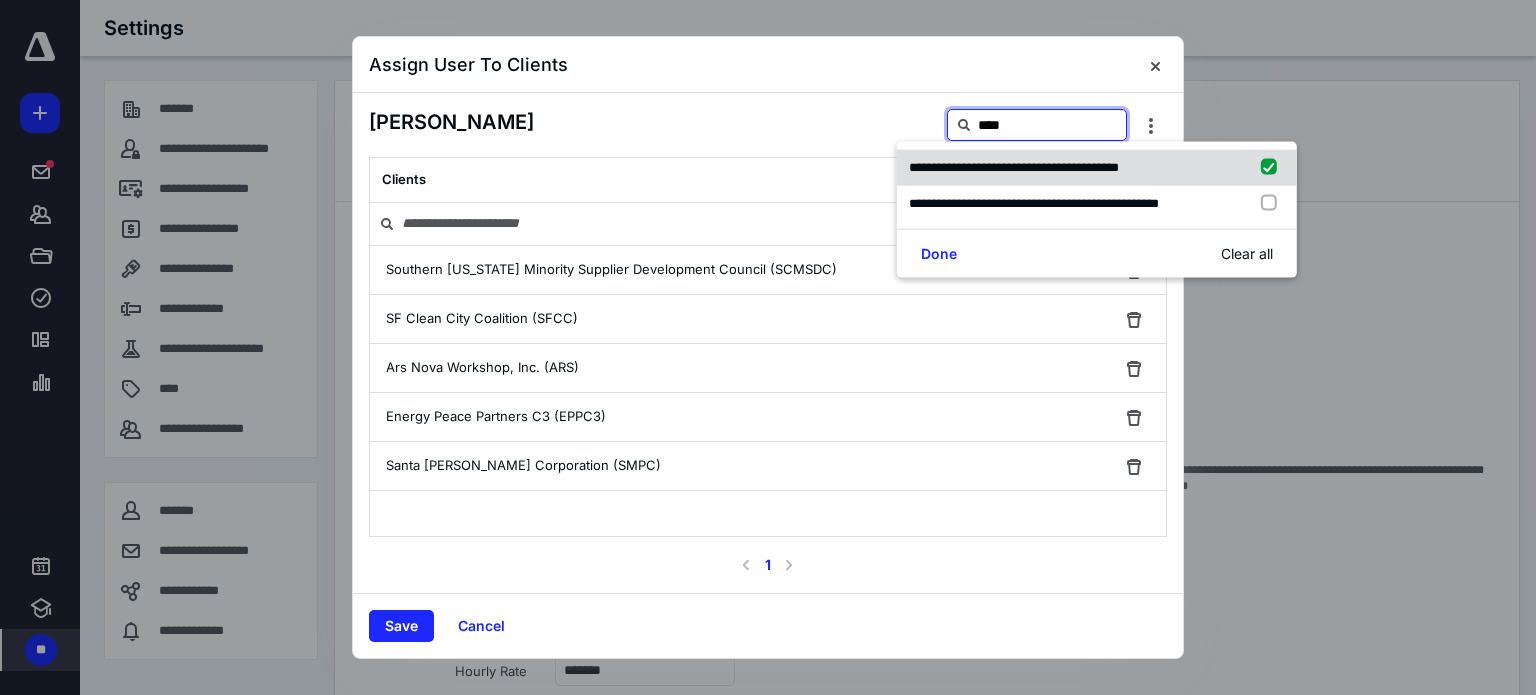 checkbox on "true" 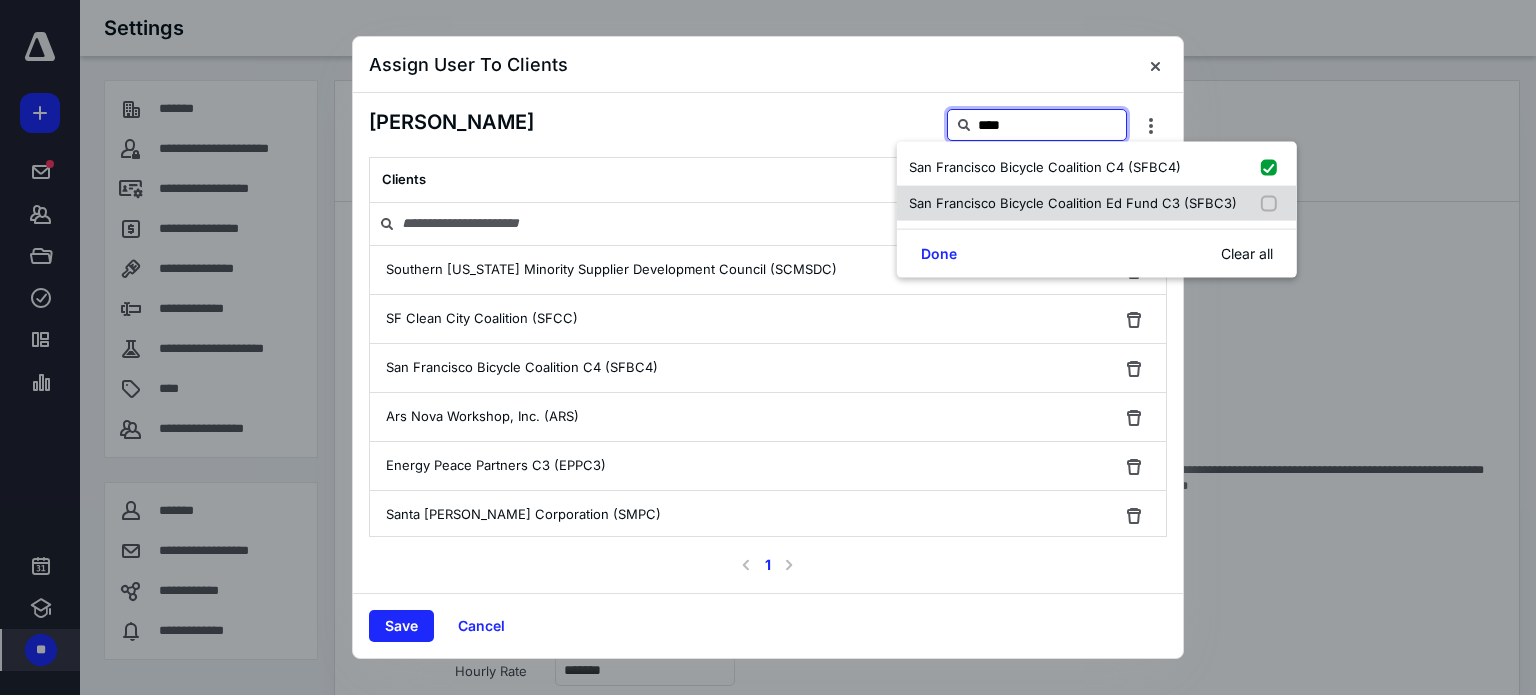 click on "San Francisco Bicycle Coalition Ed Fund C3 (SFBC3)" at bounding box center (1073, 202) 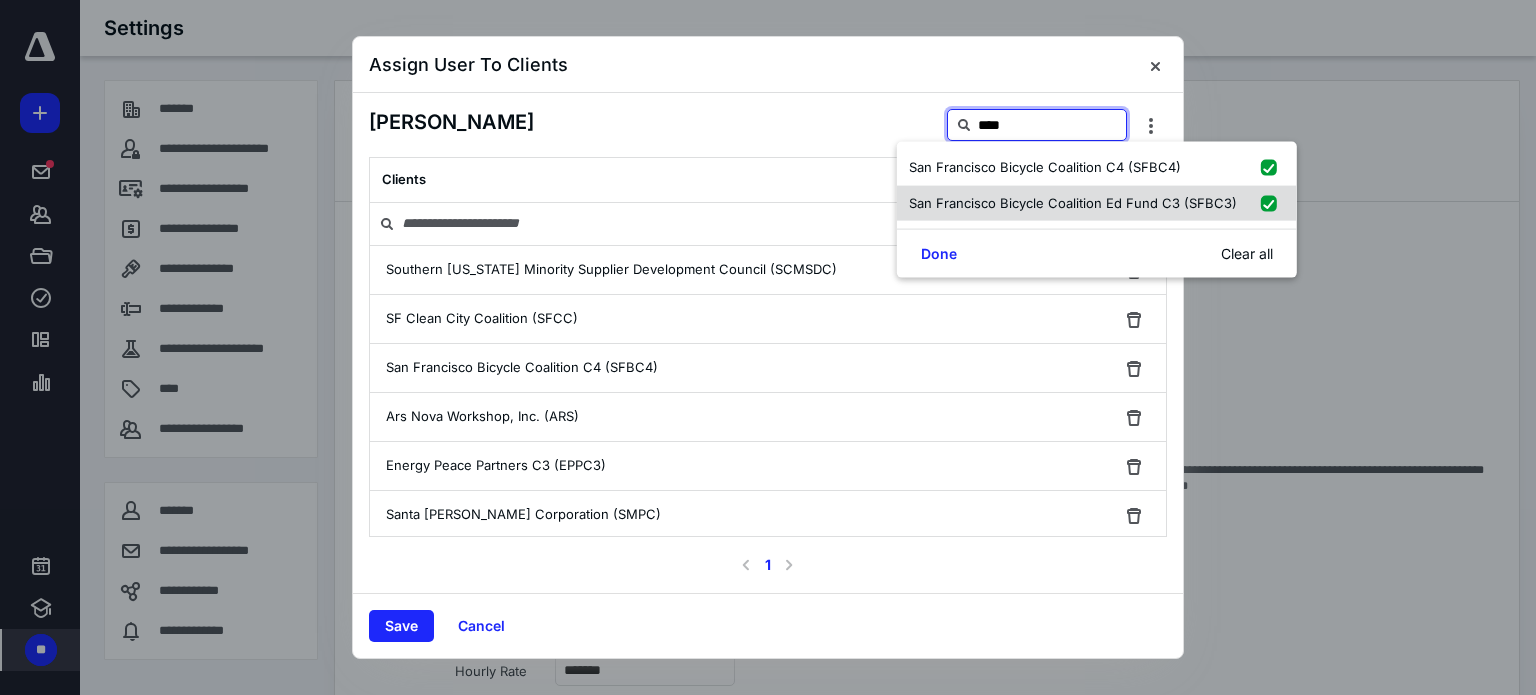 checkbox on "true" 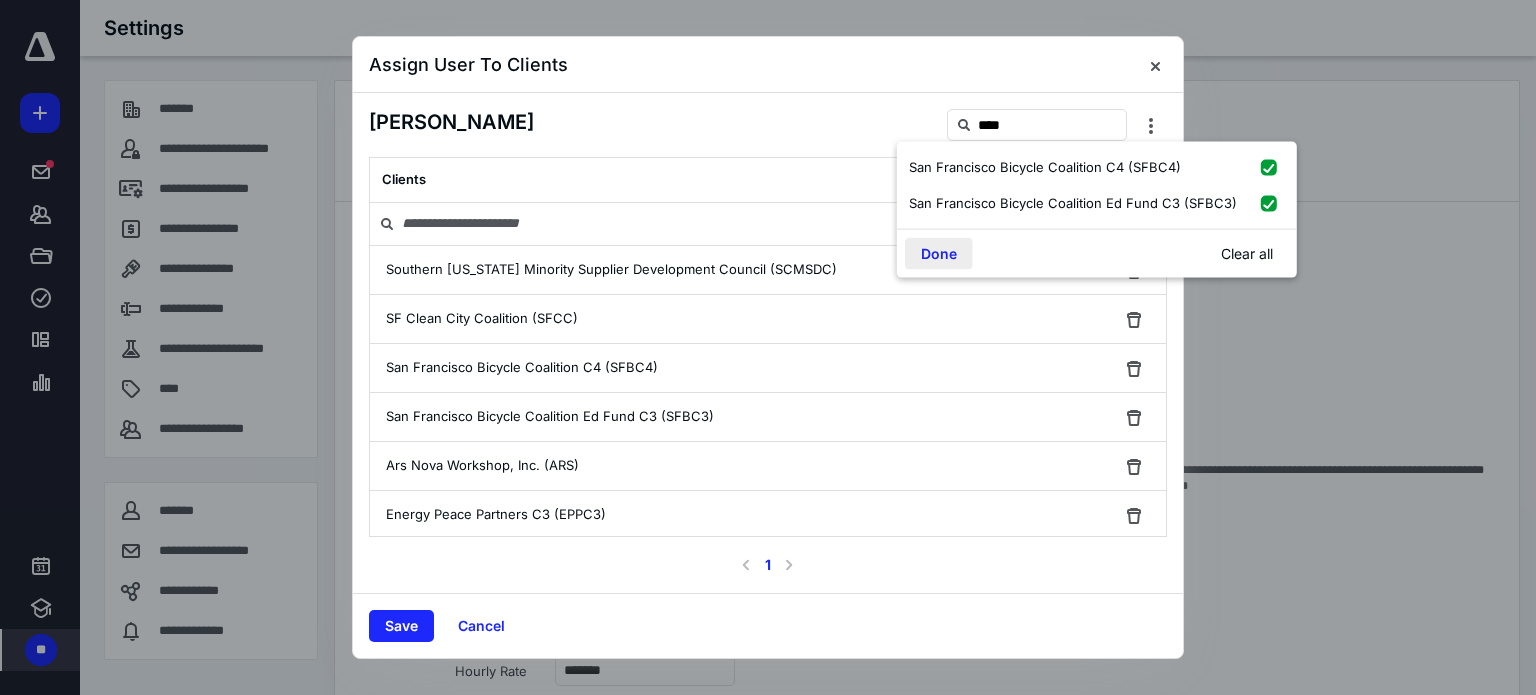 click on "Done" at bounding box center (939, 254) 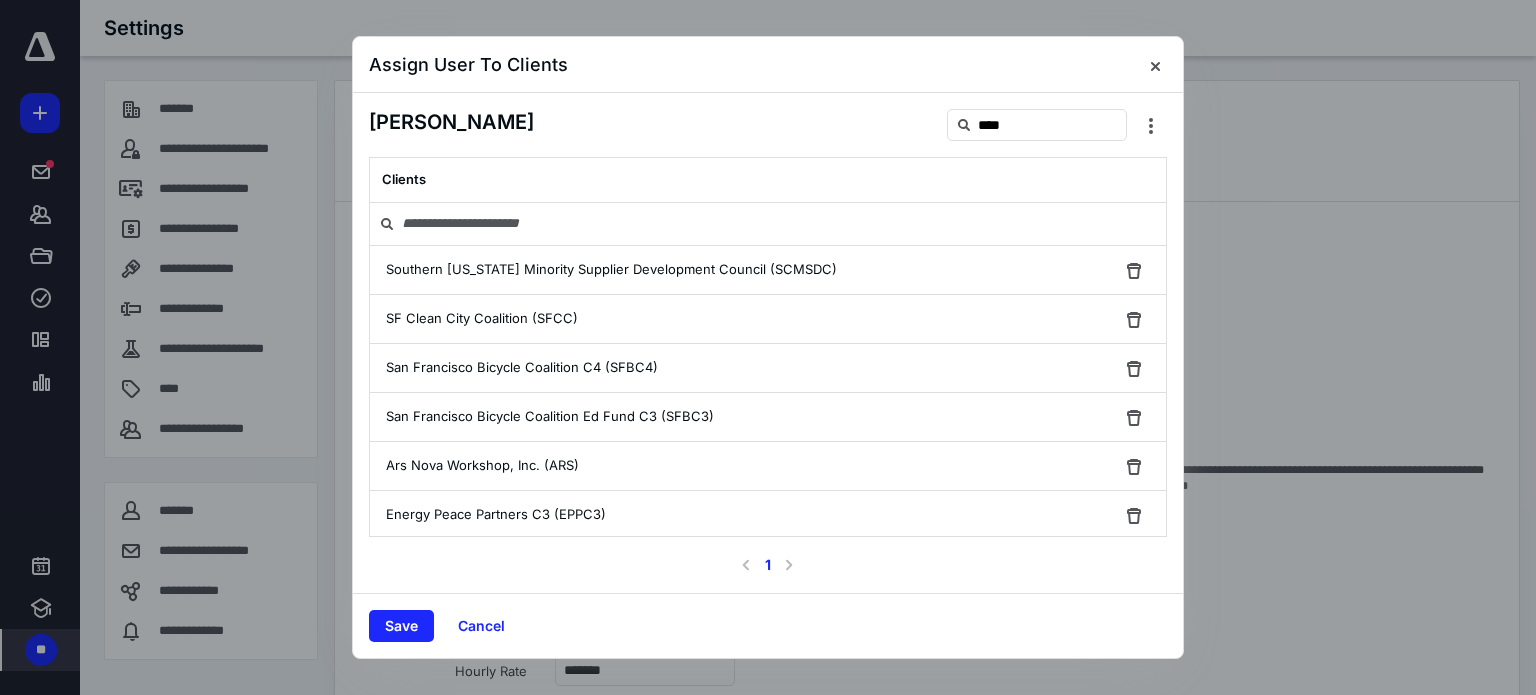 scroll, scrollTop: 50, scrollLeft: 0, axis: vertical 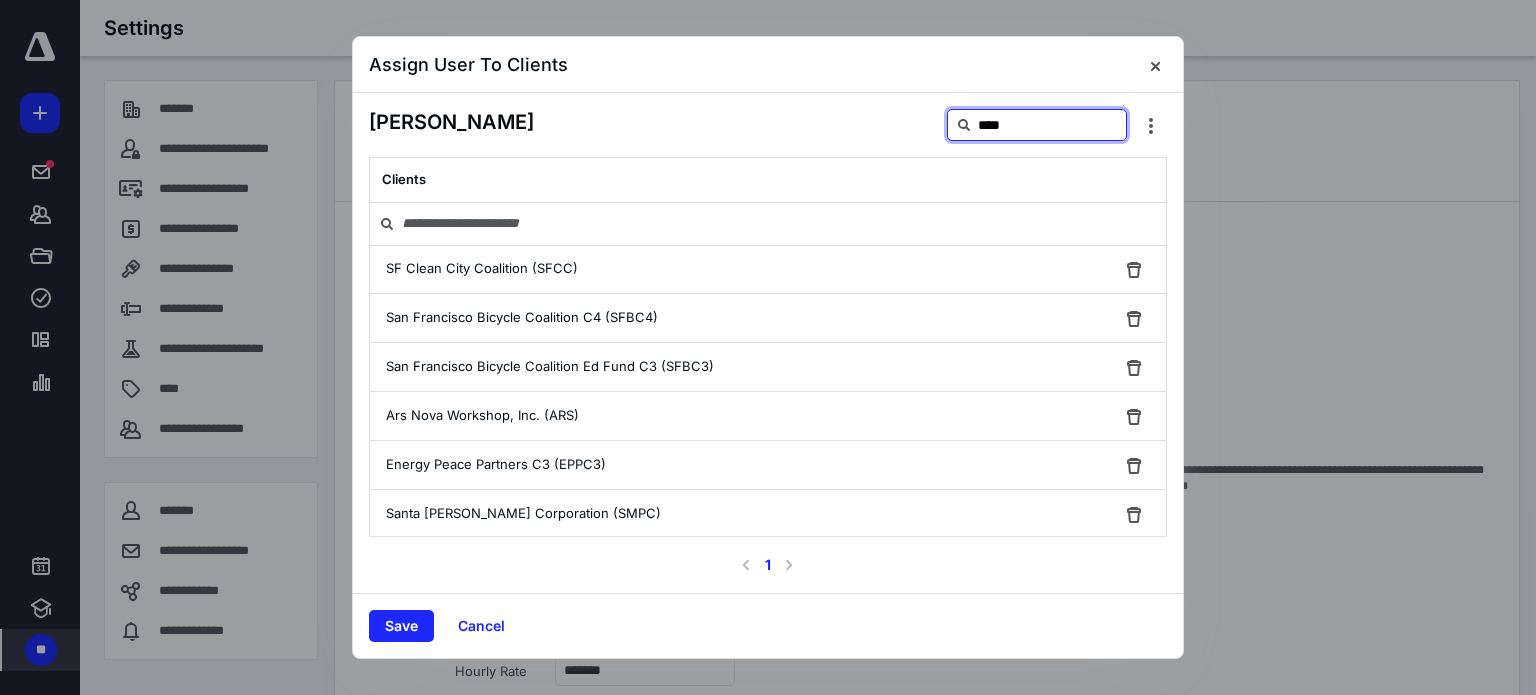 click on "****" at bounding box center (1037, 125) 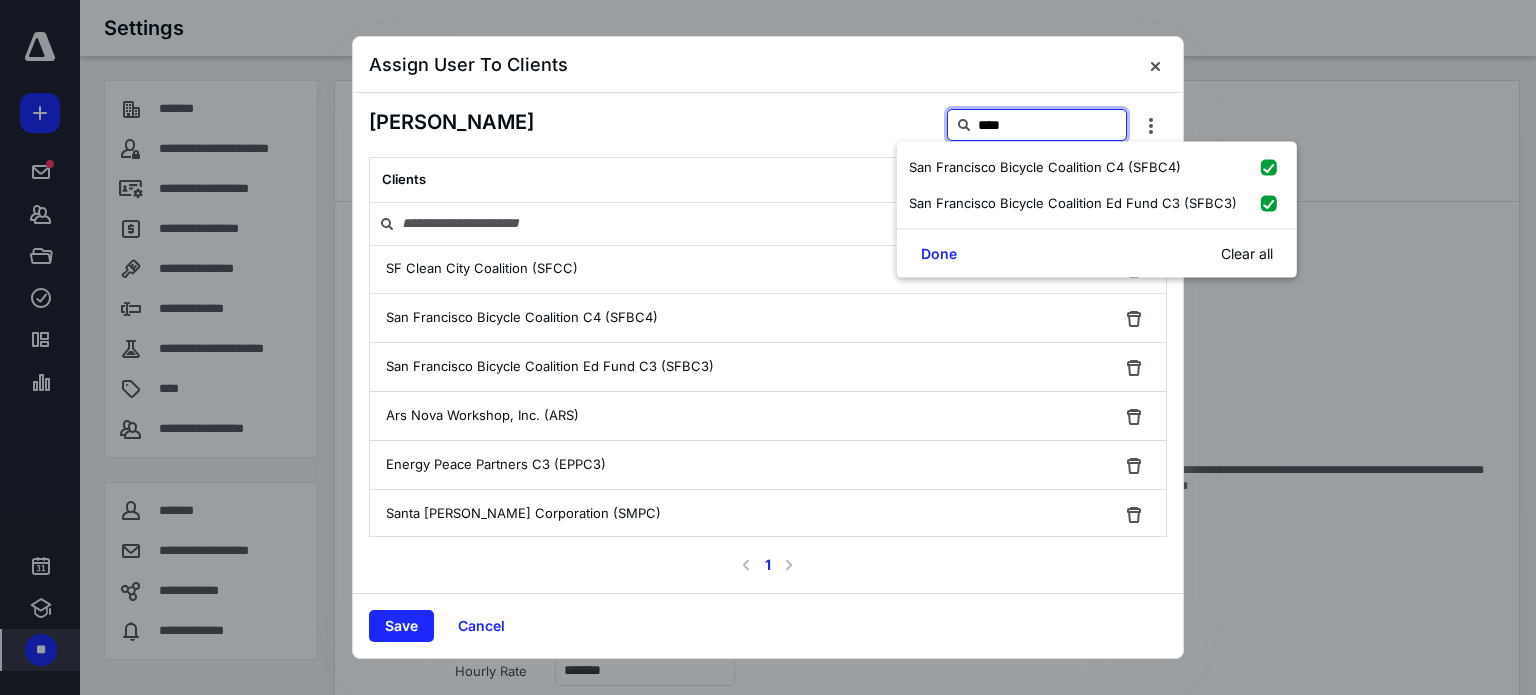 click on "****" at bounding box center [1037, 125] 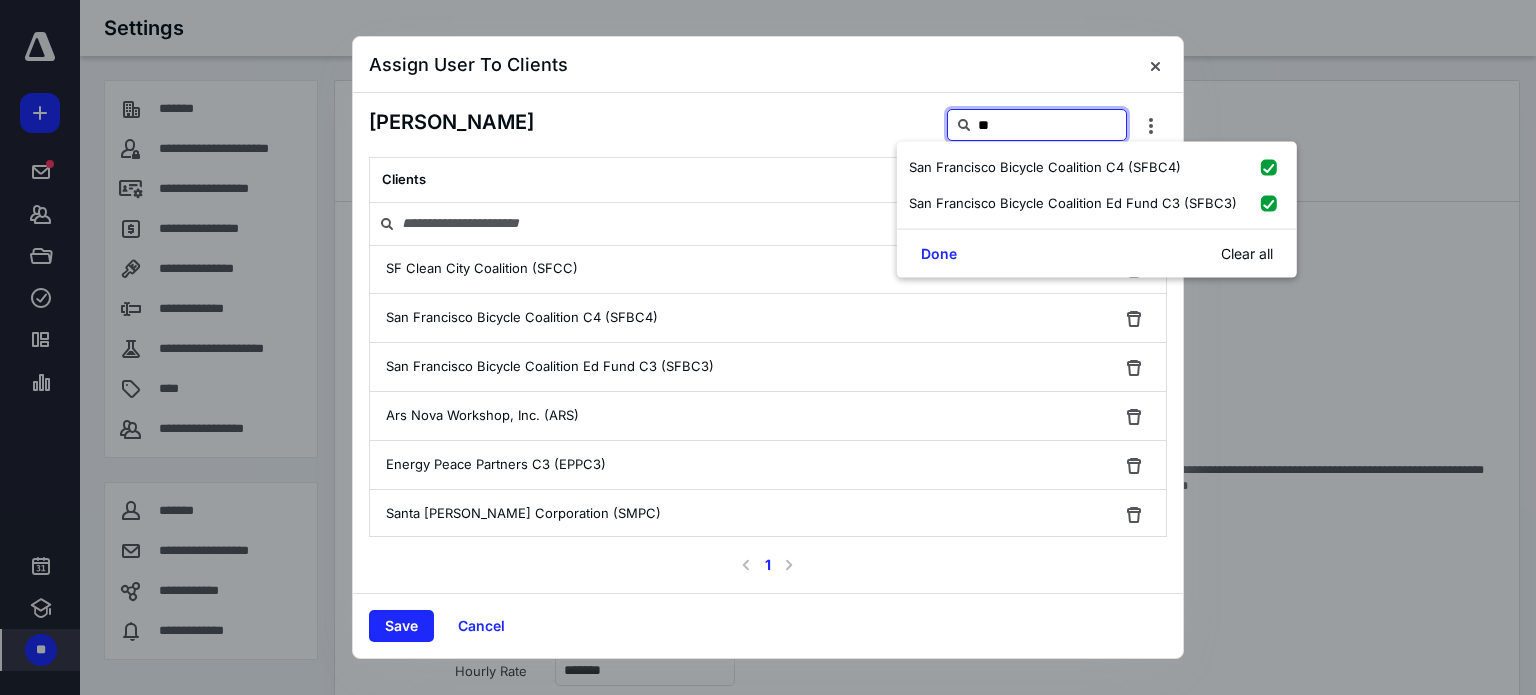 type on "***" 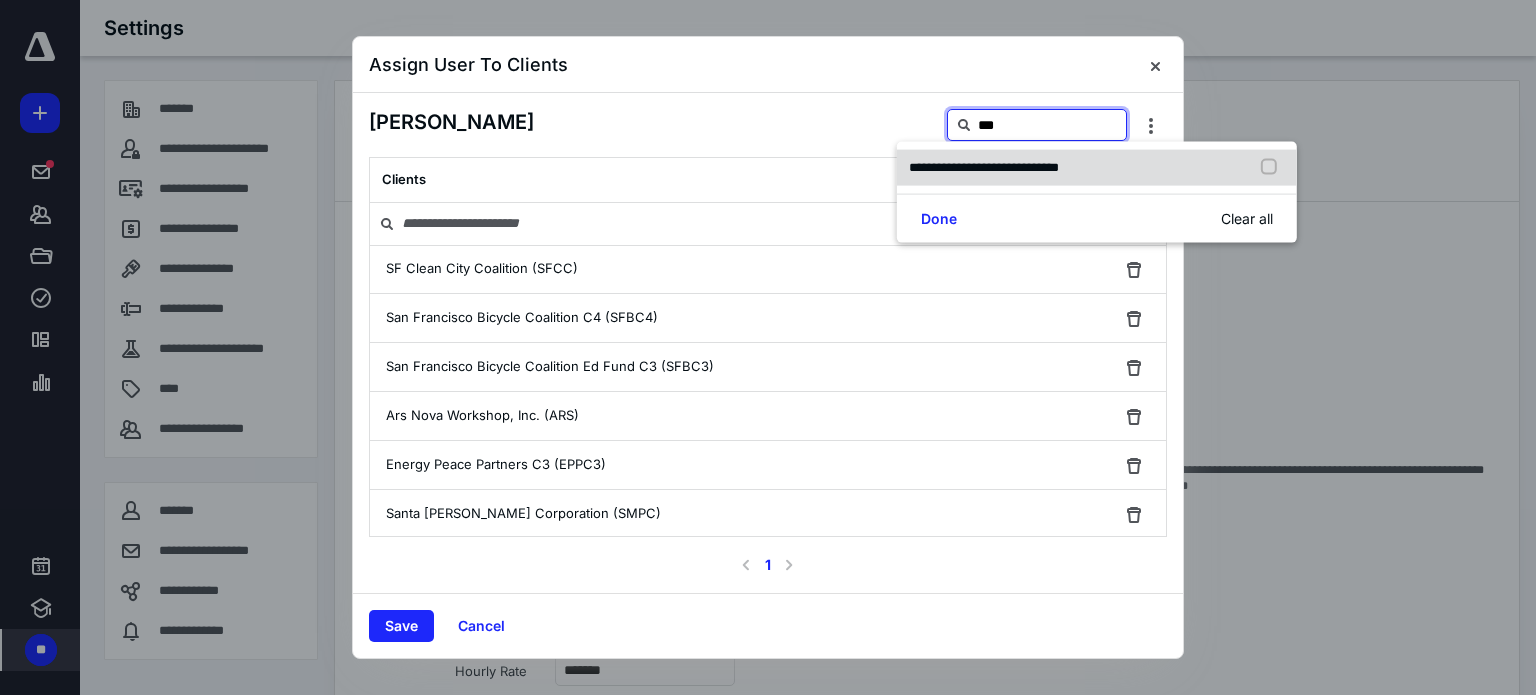 click on "**********" at bounding box center [984, 167] 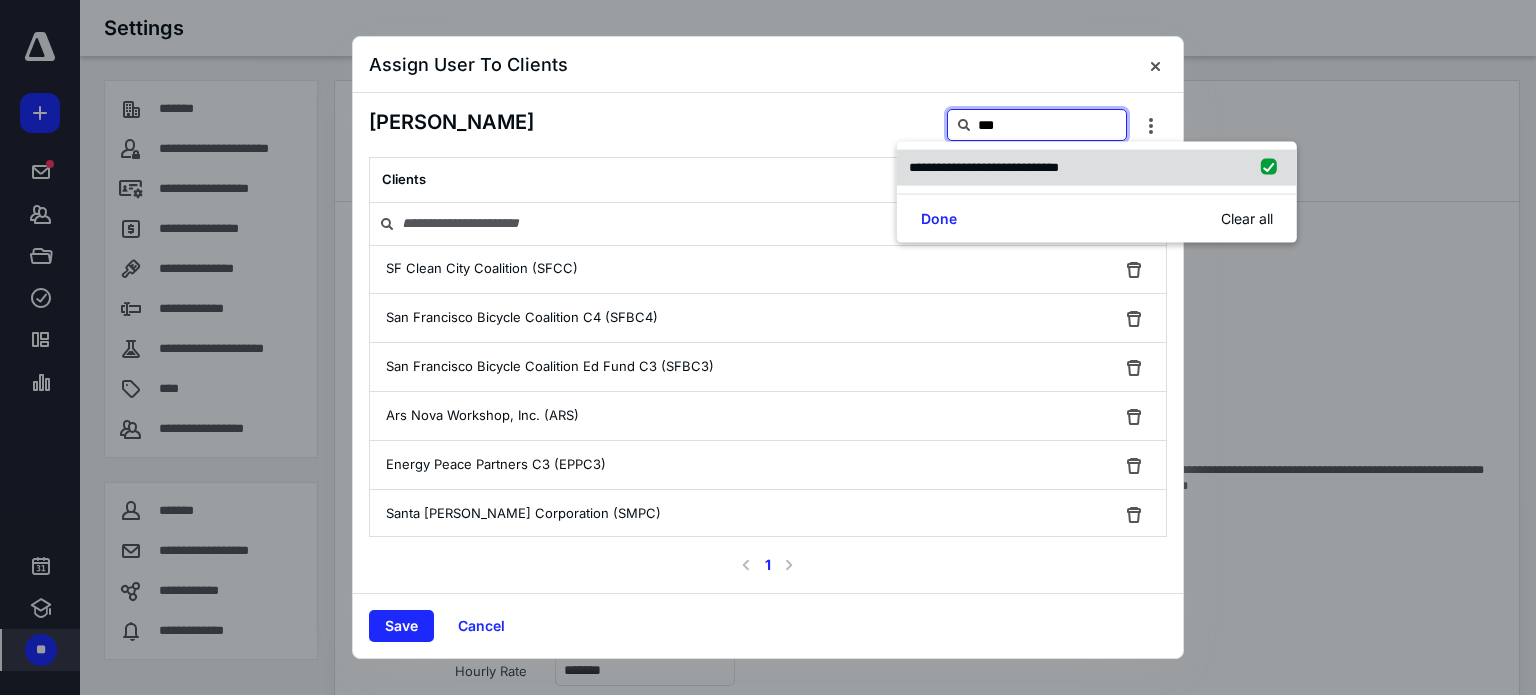 checkbox on "true" 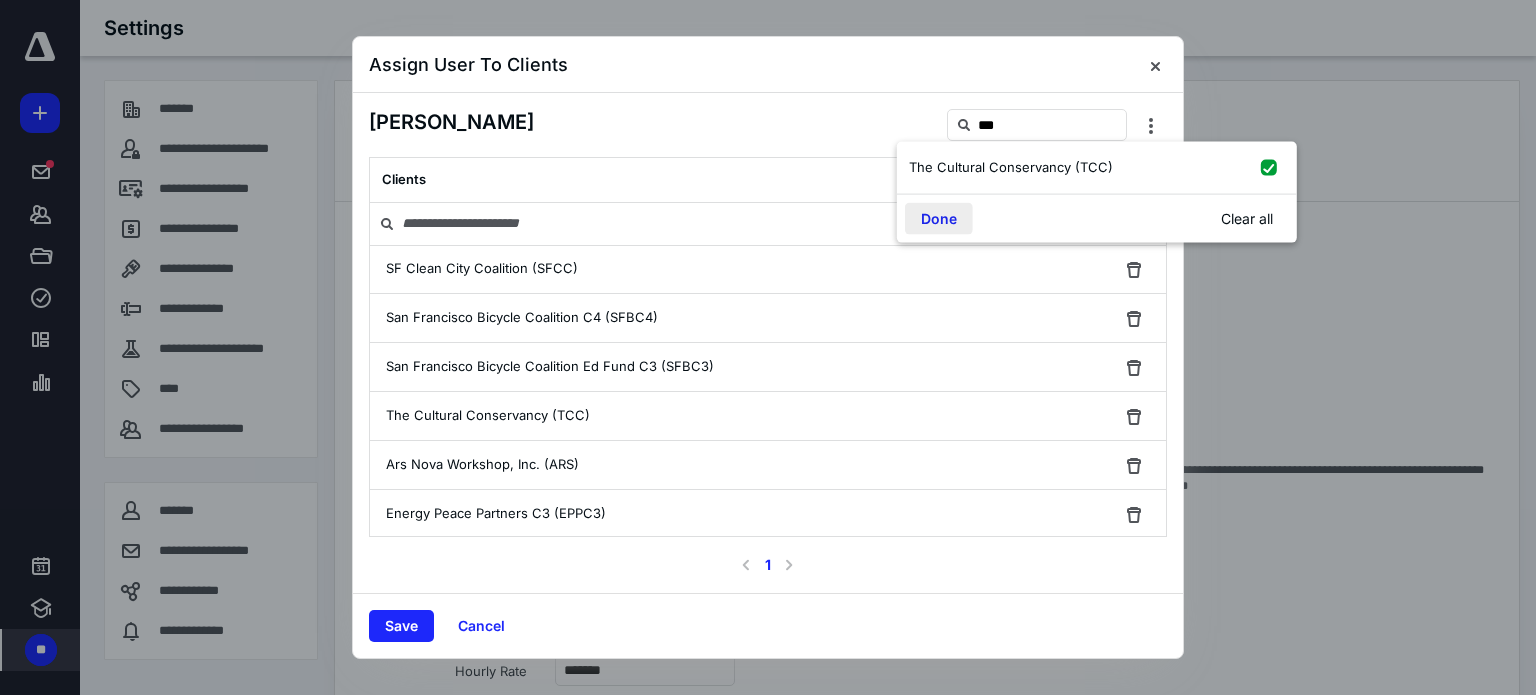 click on "Done" at bounding box center (939, 218) 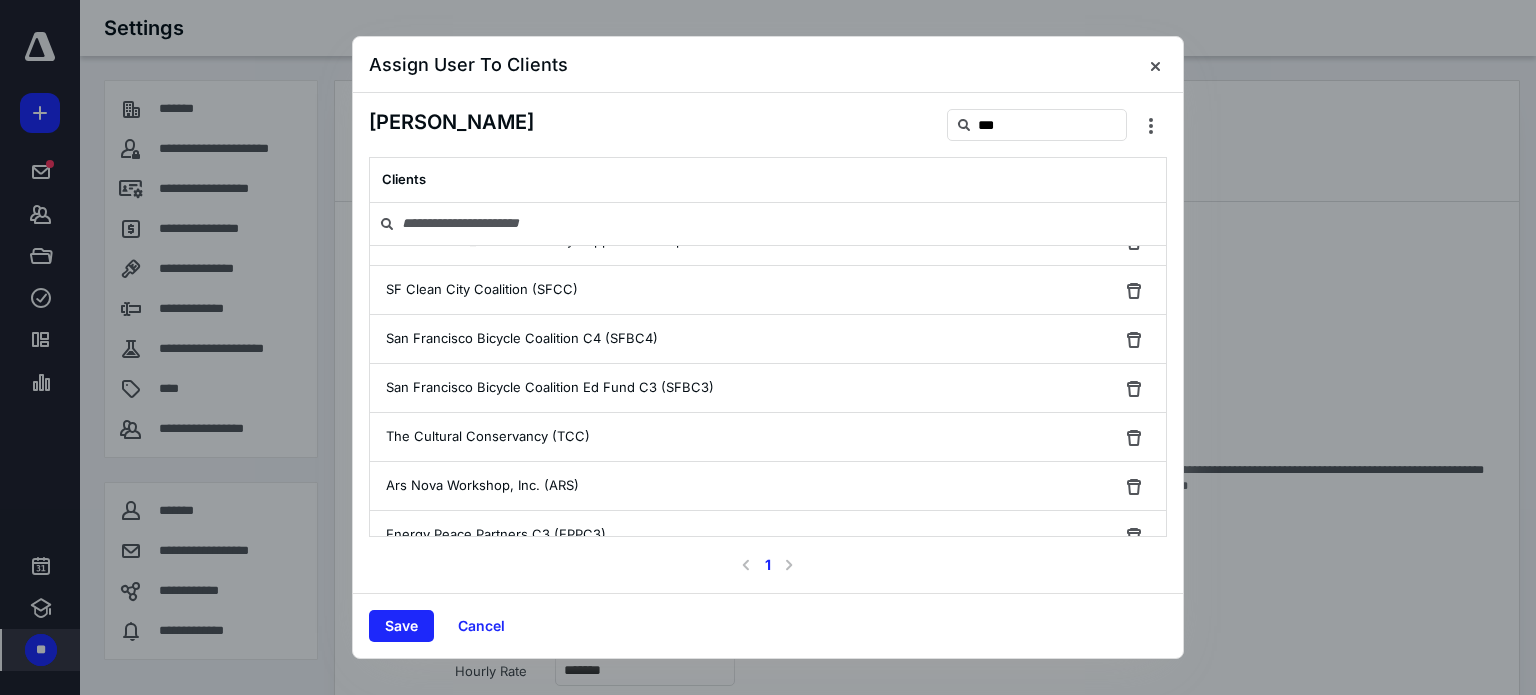 scroll, scrollTop: 0, scrollLeft: 0, axis: both 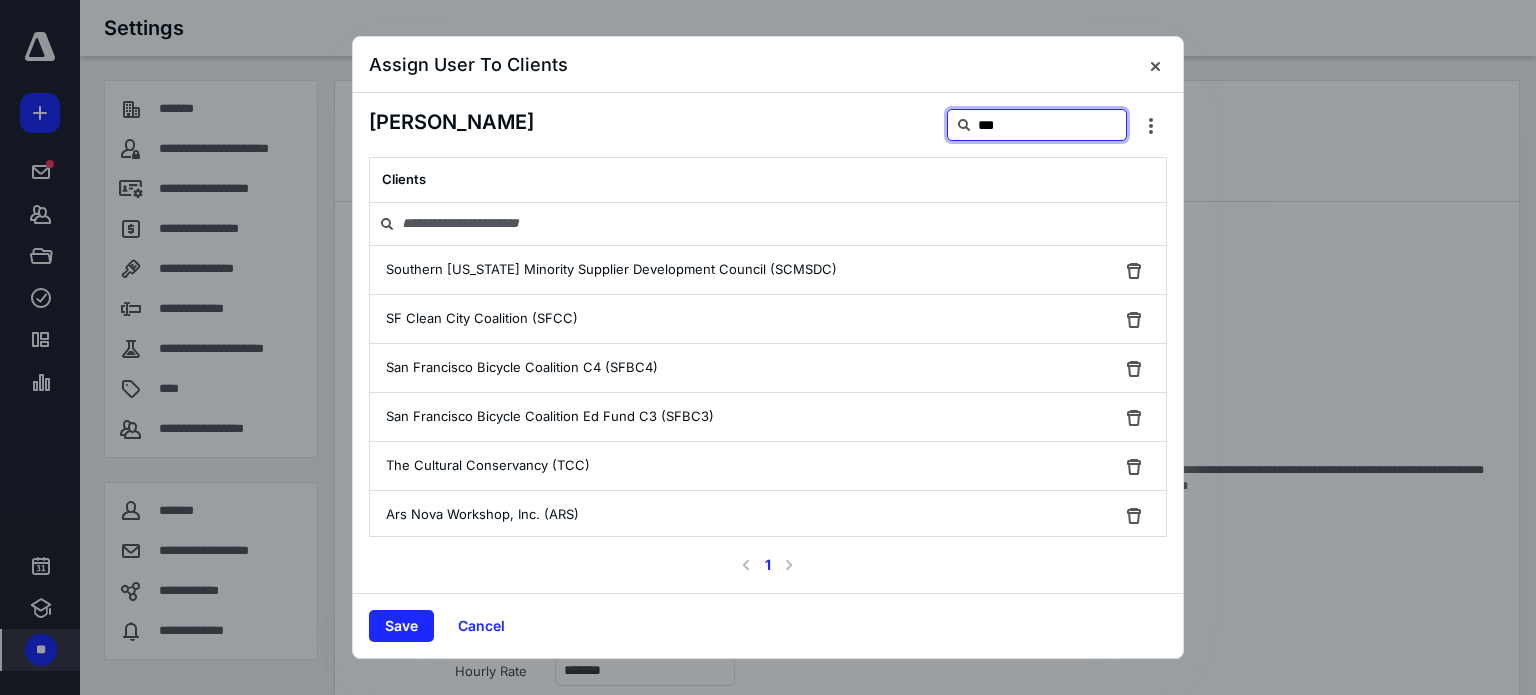 click on "***" at bounding box center (1037, 125) 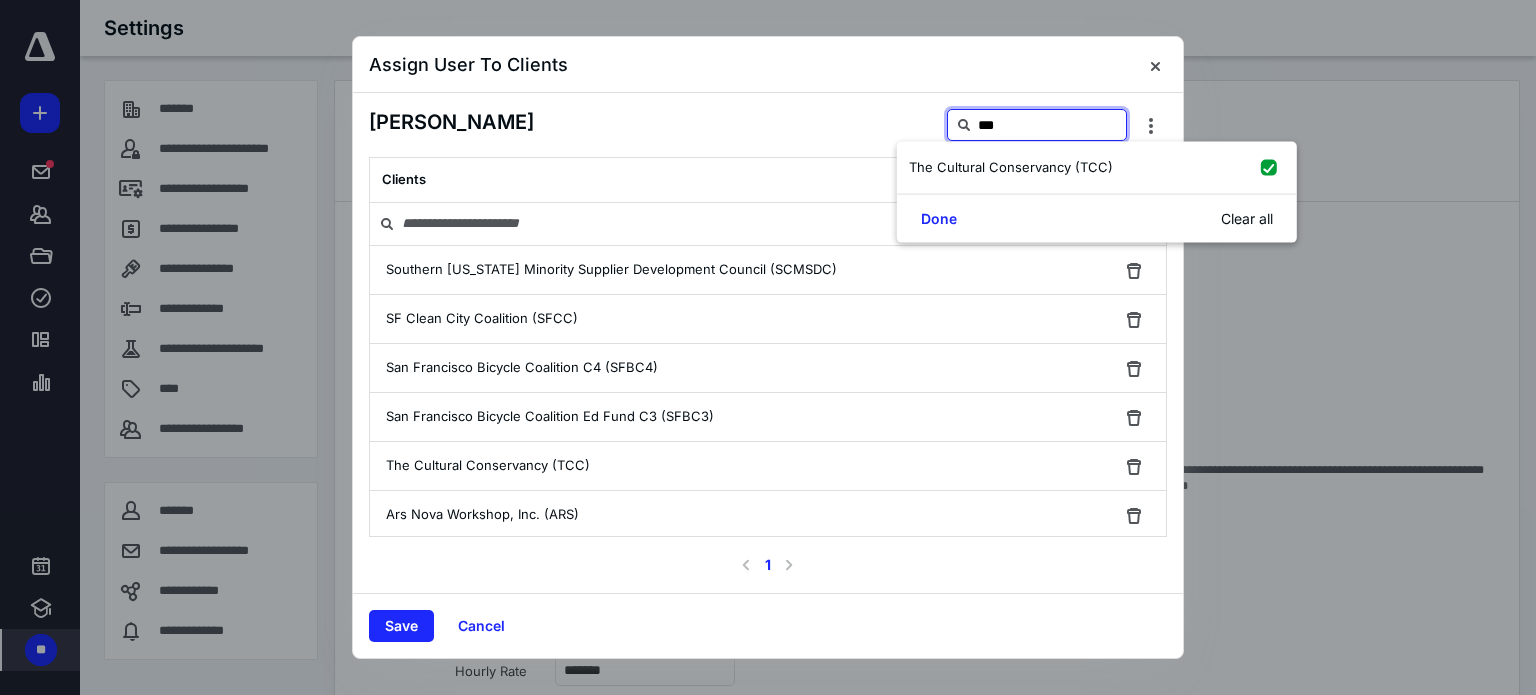click on "***" at bounding box center (1037, 125) 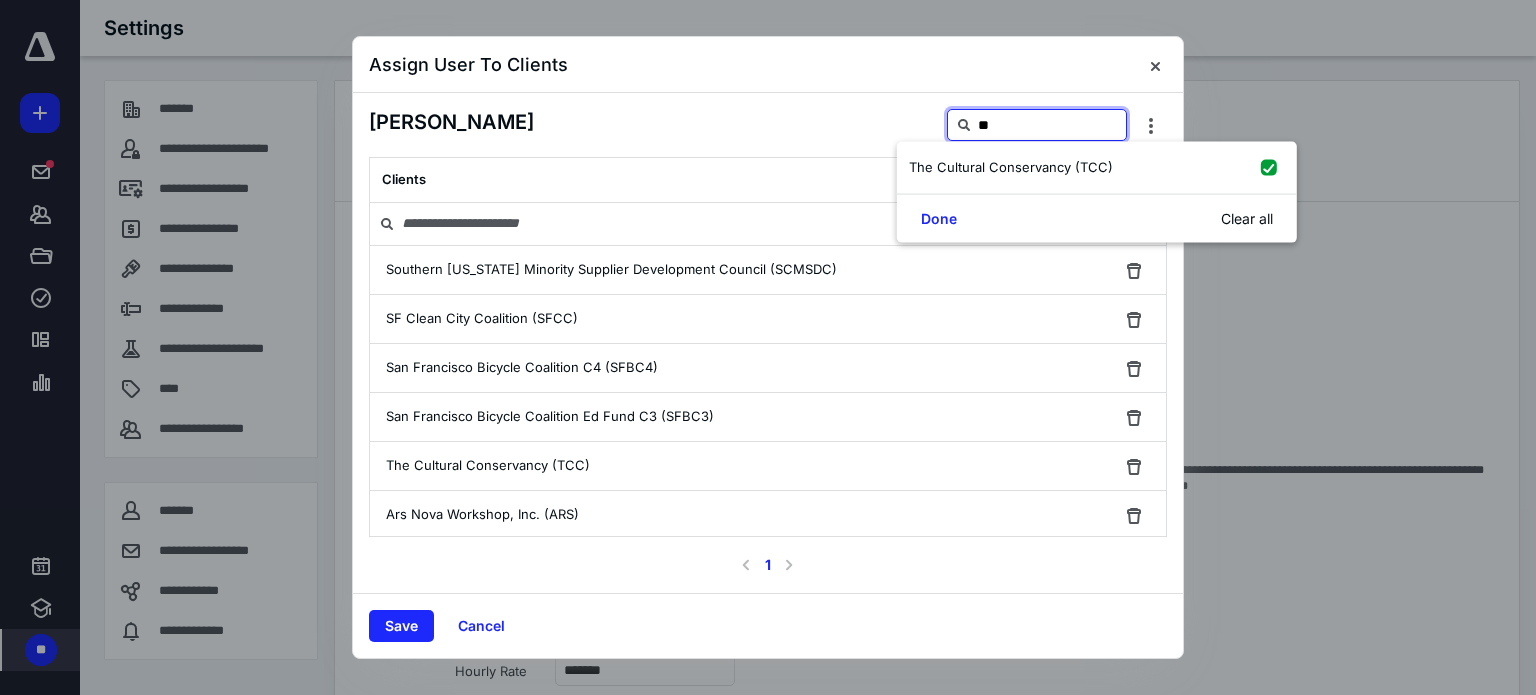 type on "***" 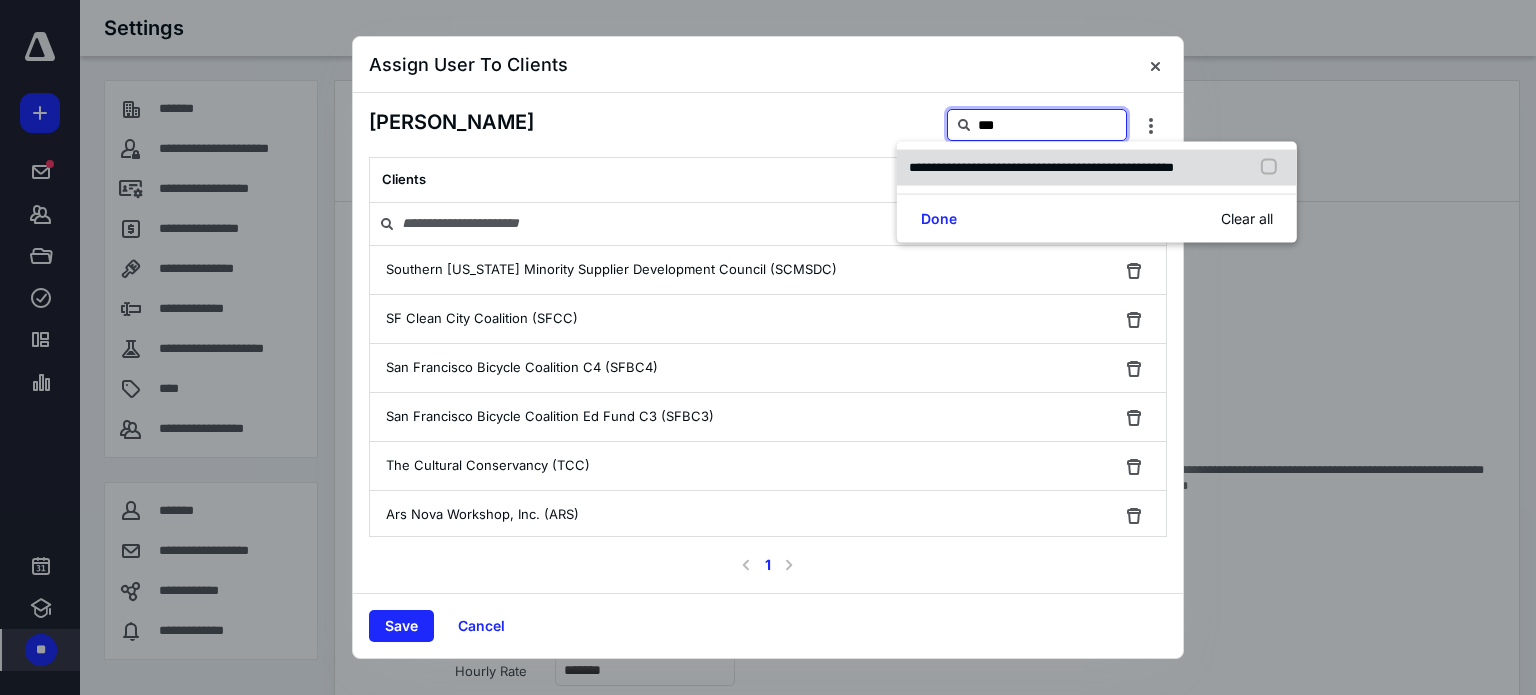 click on "**********" at bounding box center [1041, 167] 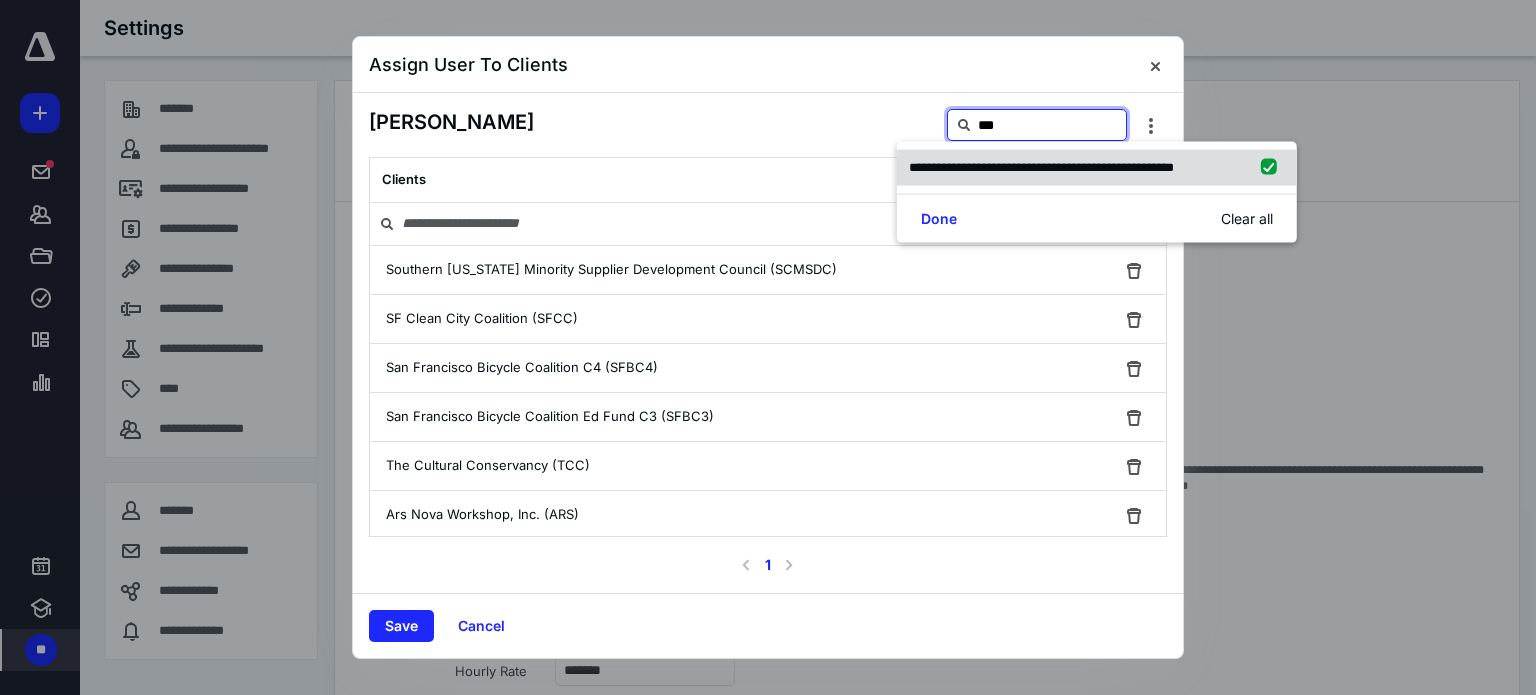 checkbox on "true" 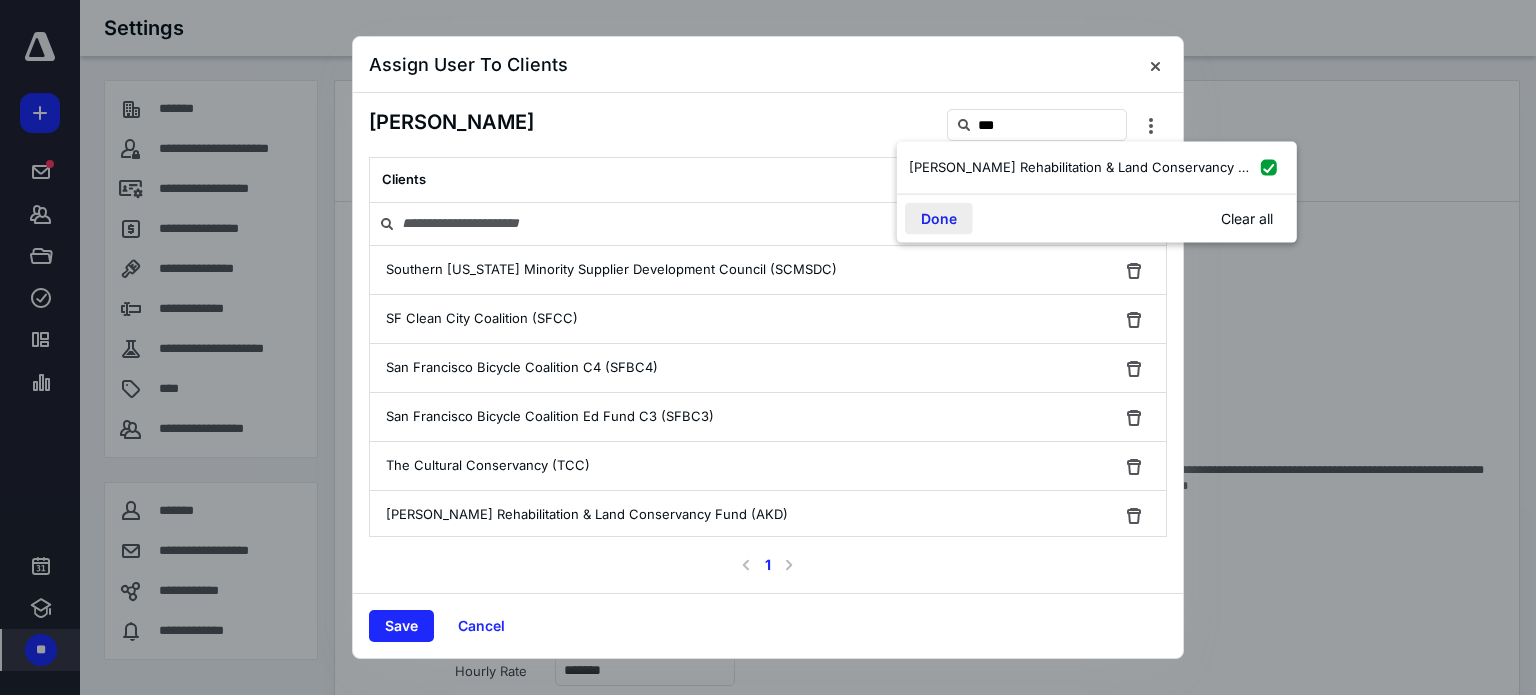 click on "Done" at bounding box center (939, 218) 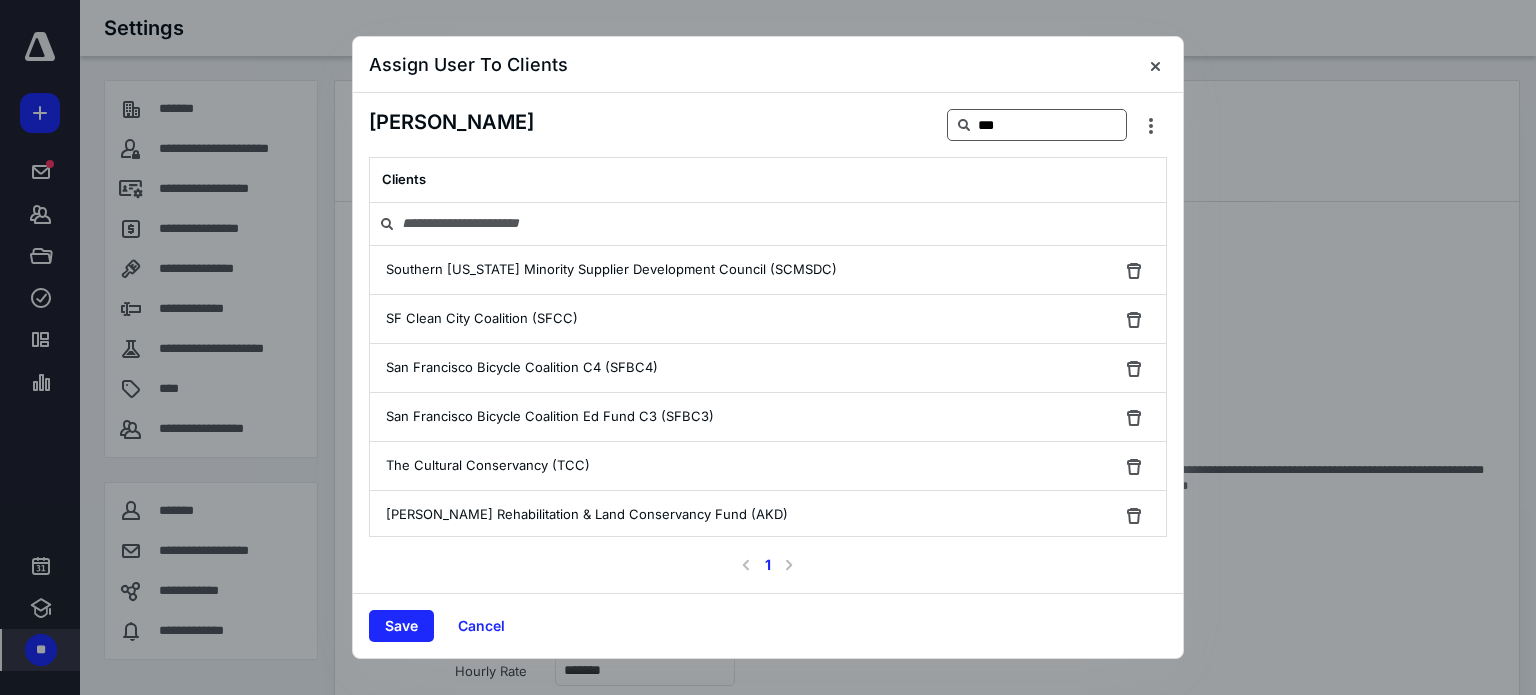 scroll, scrollTop: 0, scrollLeft: 0, axis: both 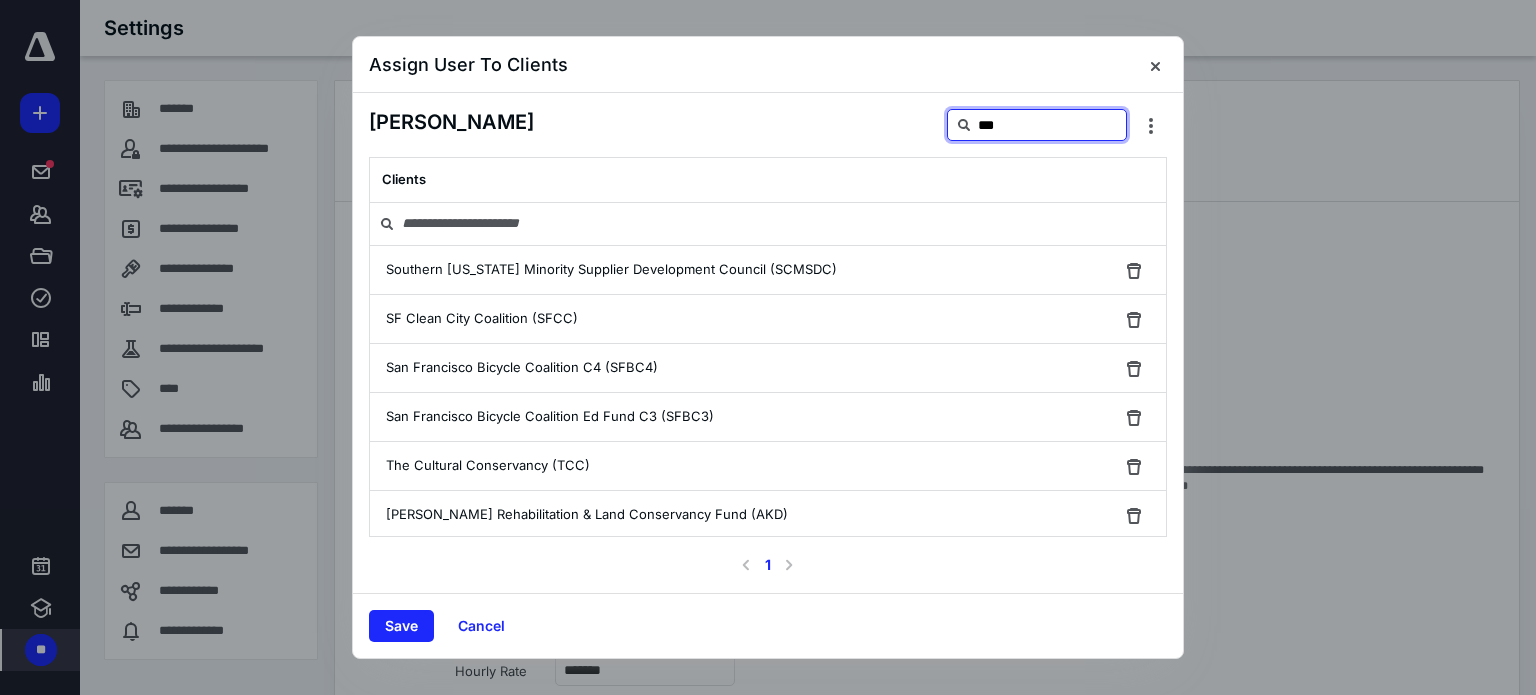 click on "***" at bounding box center (1037, 125) 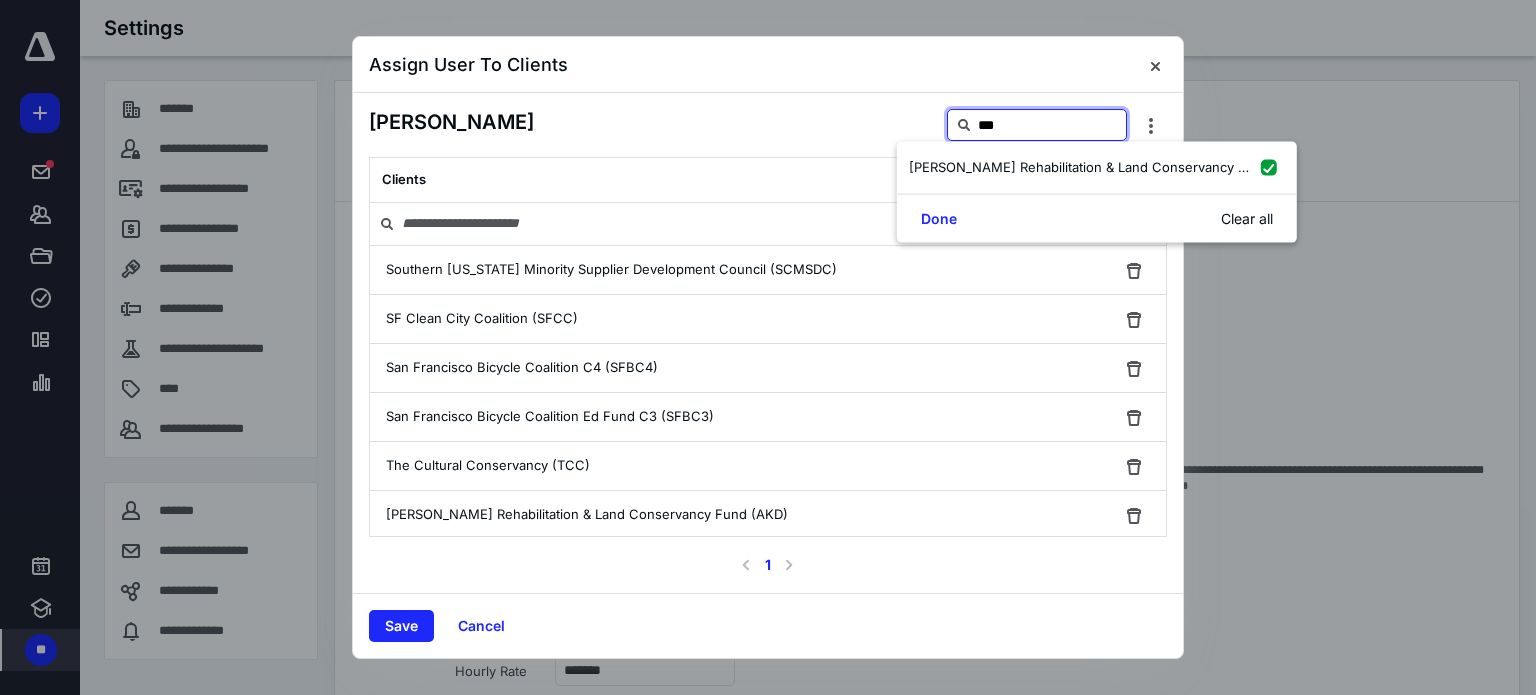 click on "***" at bounding box center [1037, 125] 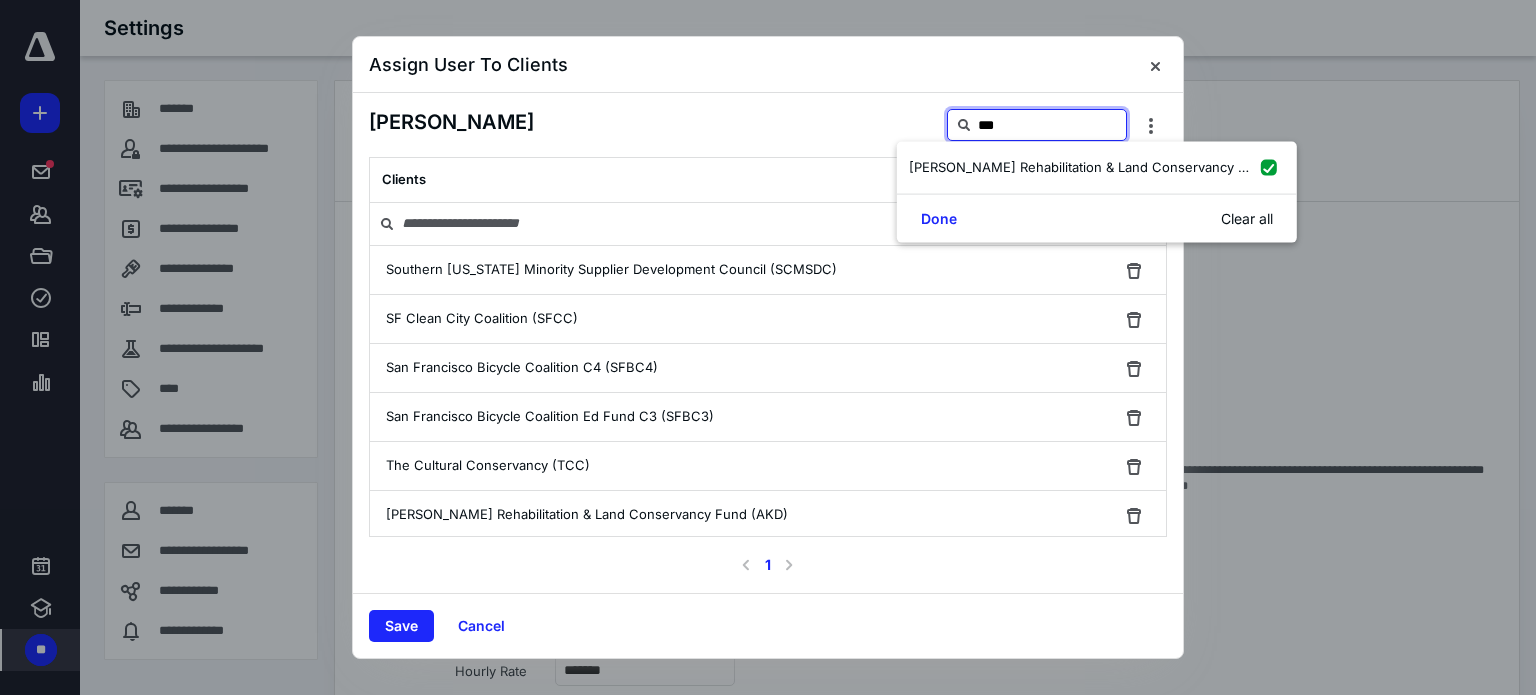 type on "****" 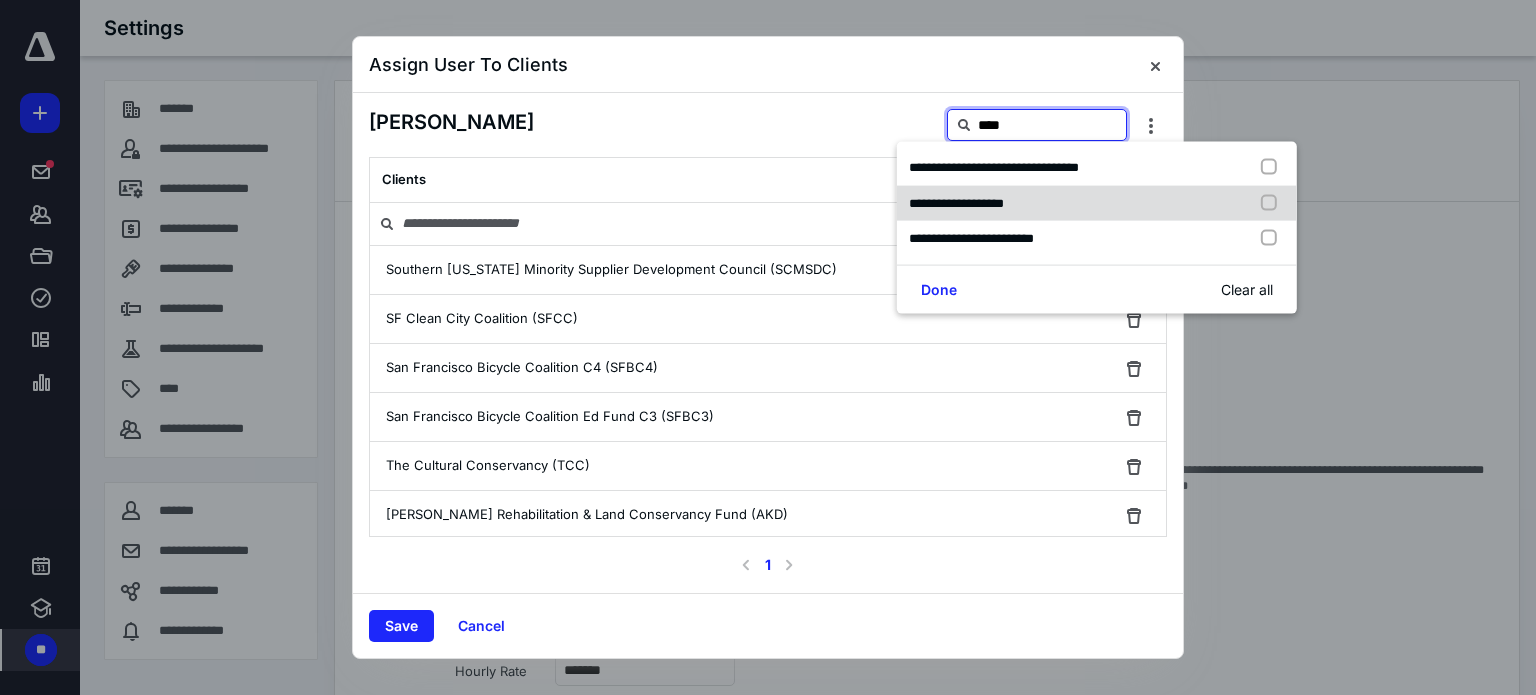click on "**********" at bounding box center [956, 202] 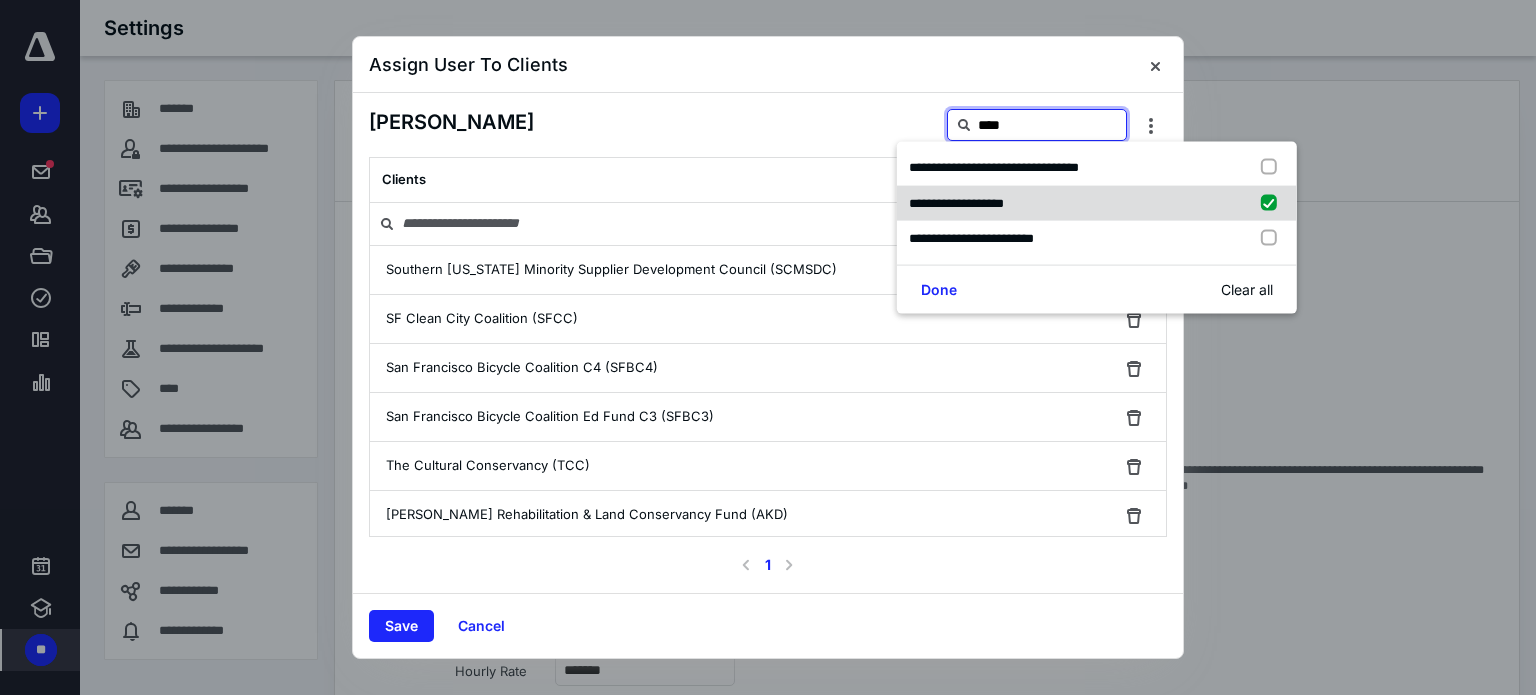 checkbox on "true" 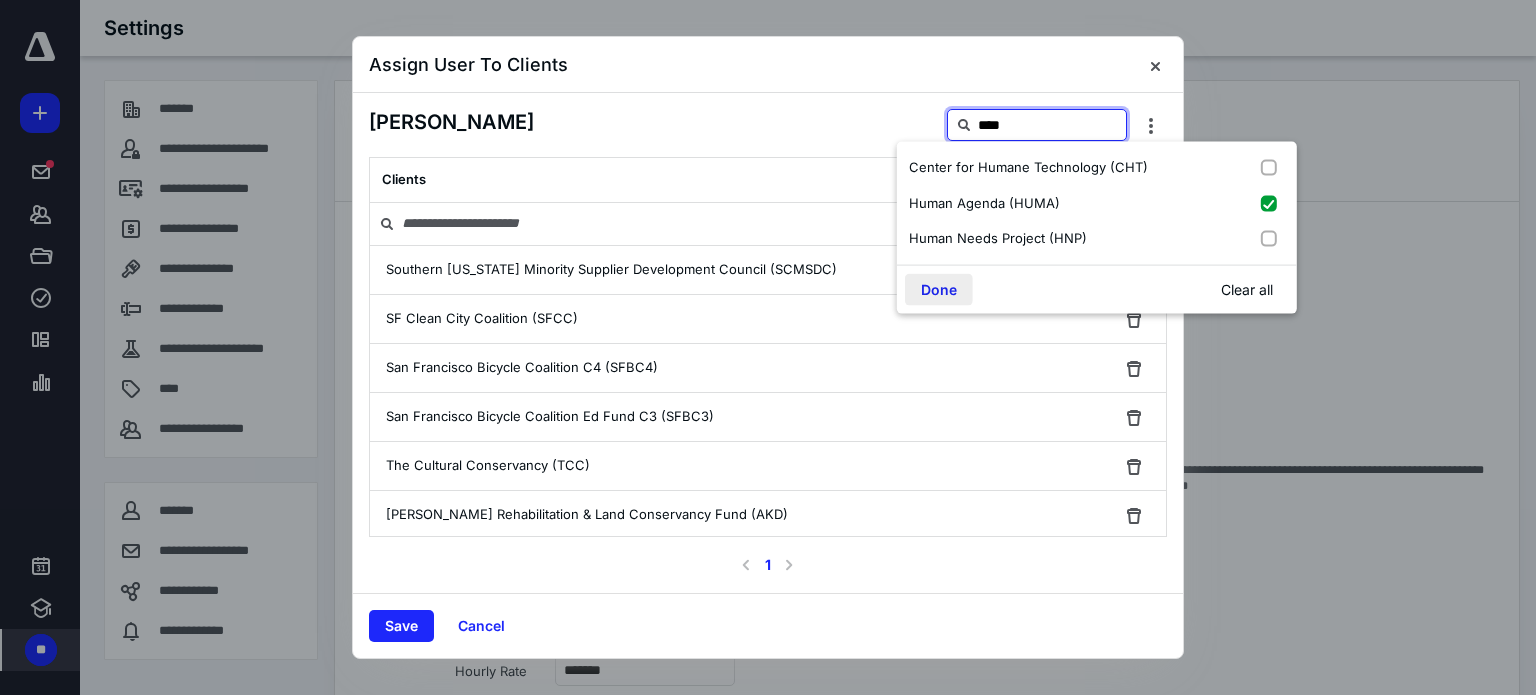 type on "****" 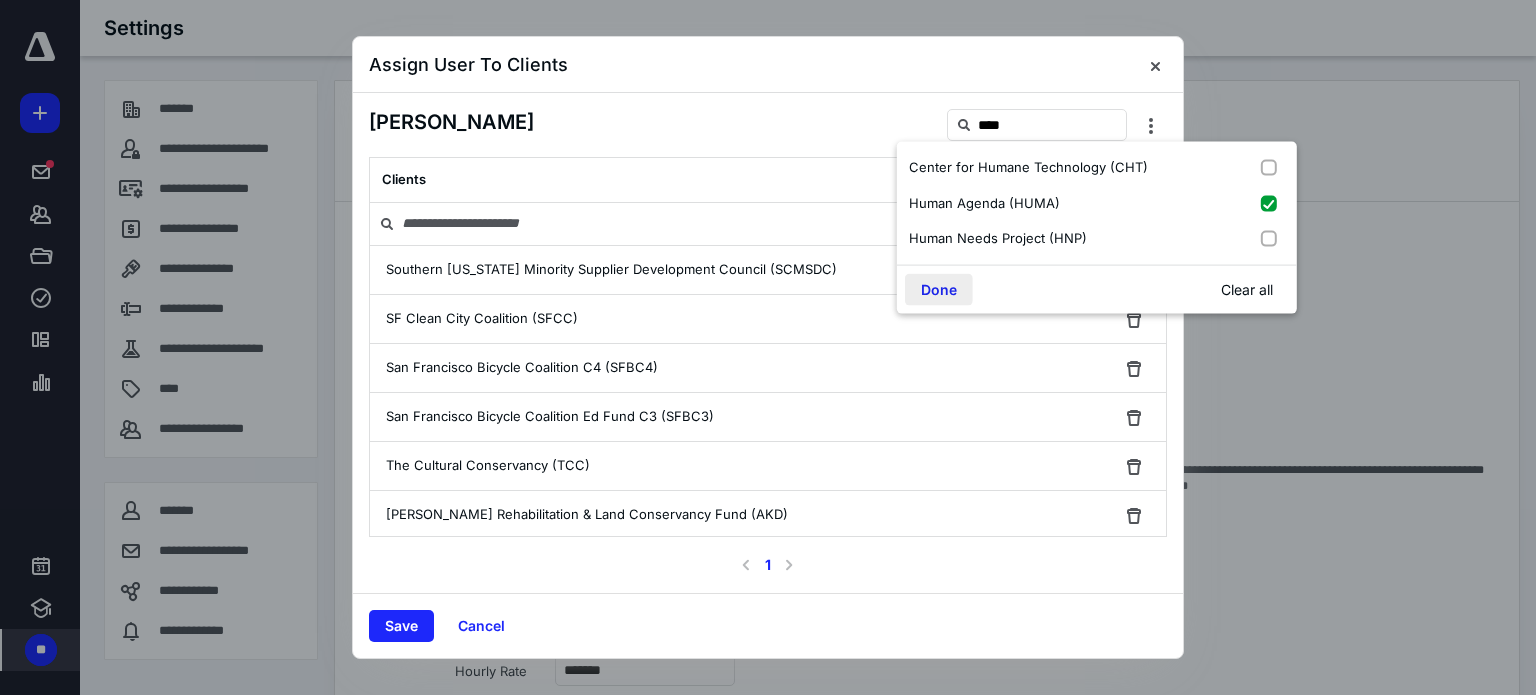 click on "Done" at bounding box center [939, 289] 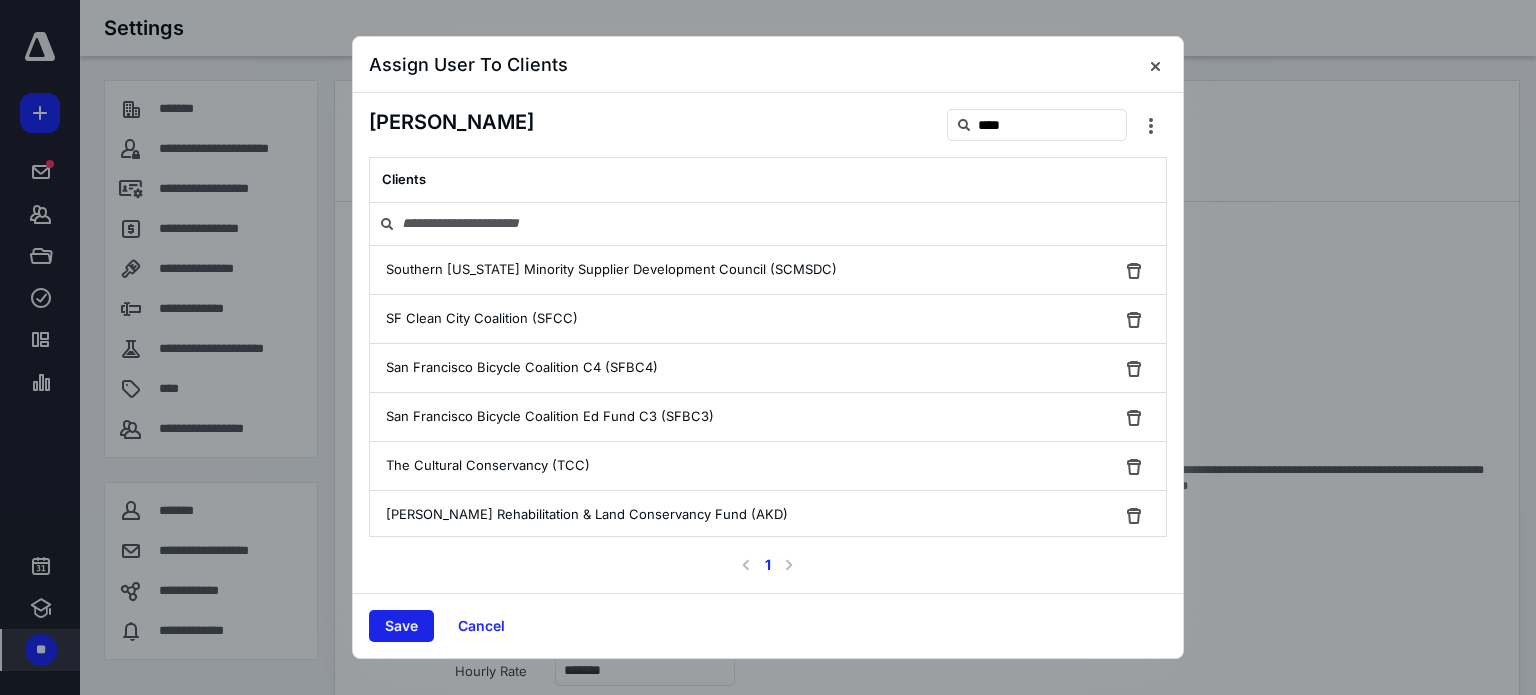 click on "Save" at bounding box center (401, 626) 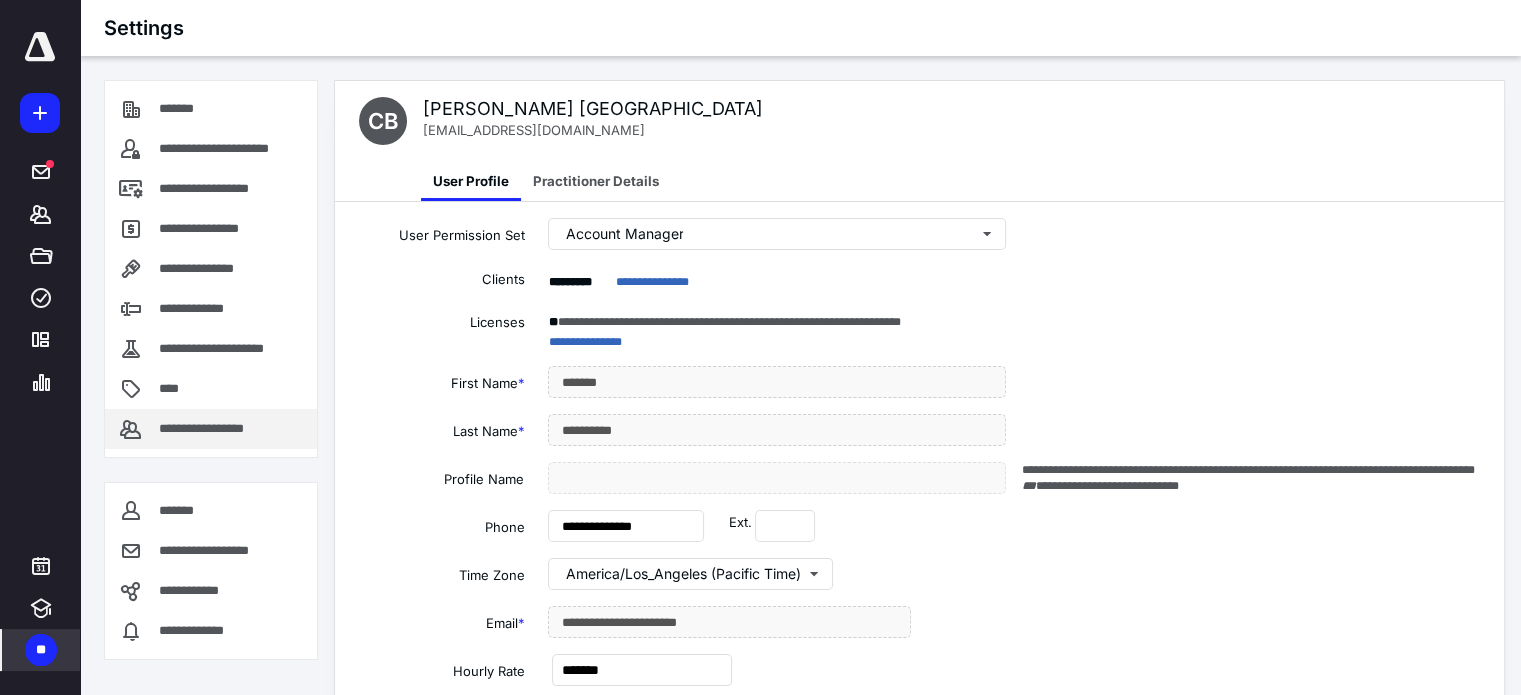click on "**********" at bounding box center (217, 429) 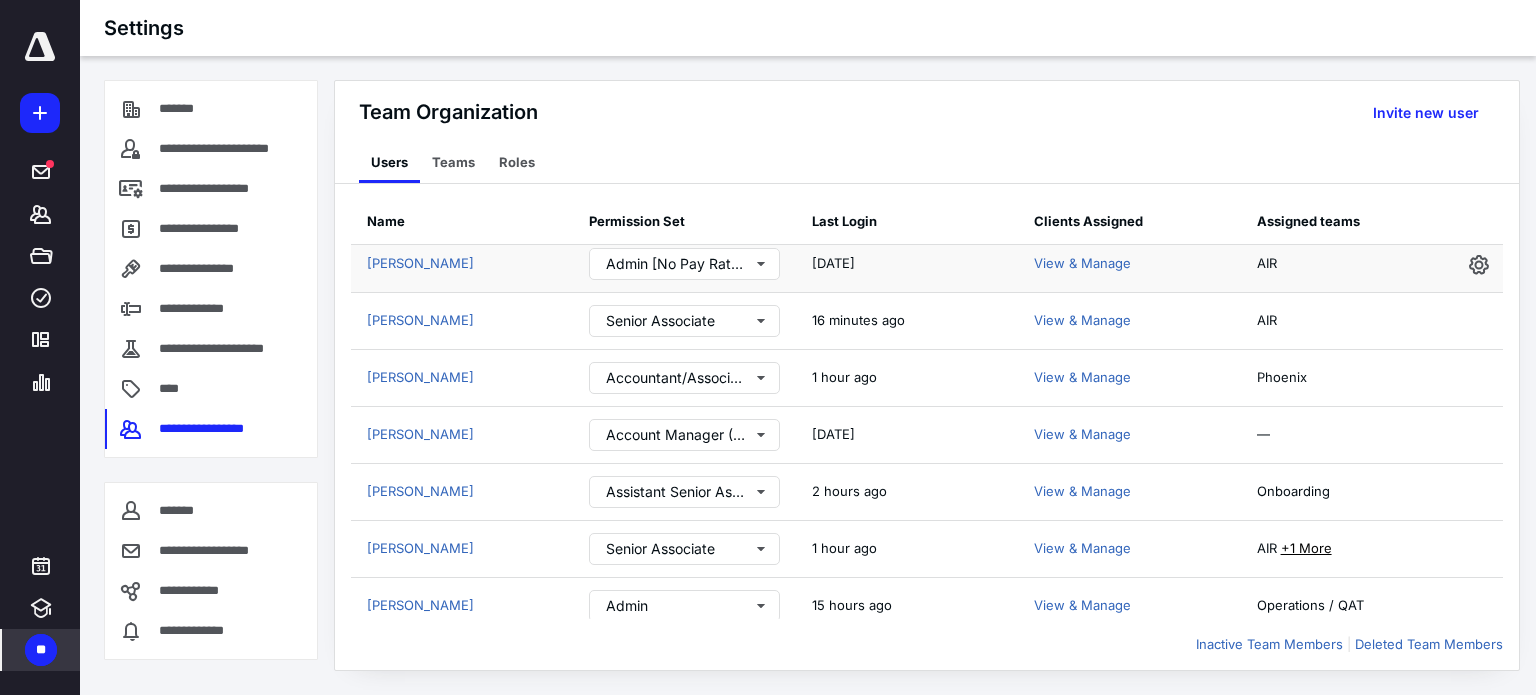 scroll, scrollTop: 400, scrollLeft: 0, axis: vertical 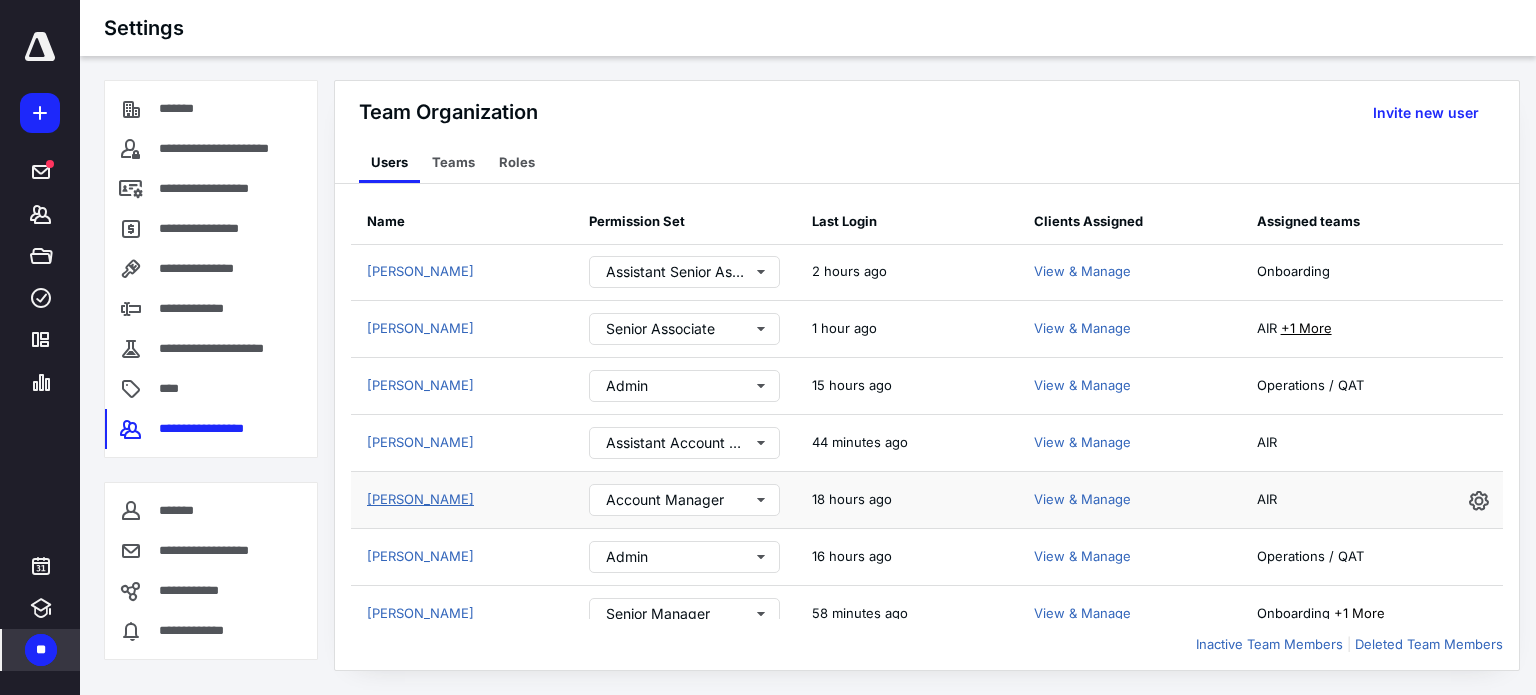 click on "[PERSON_NAME]" at bounding box center (420, 499) 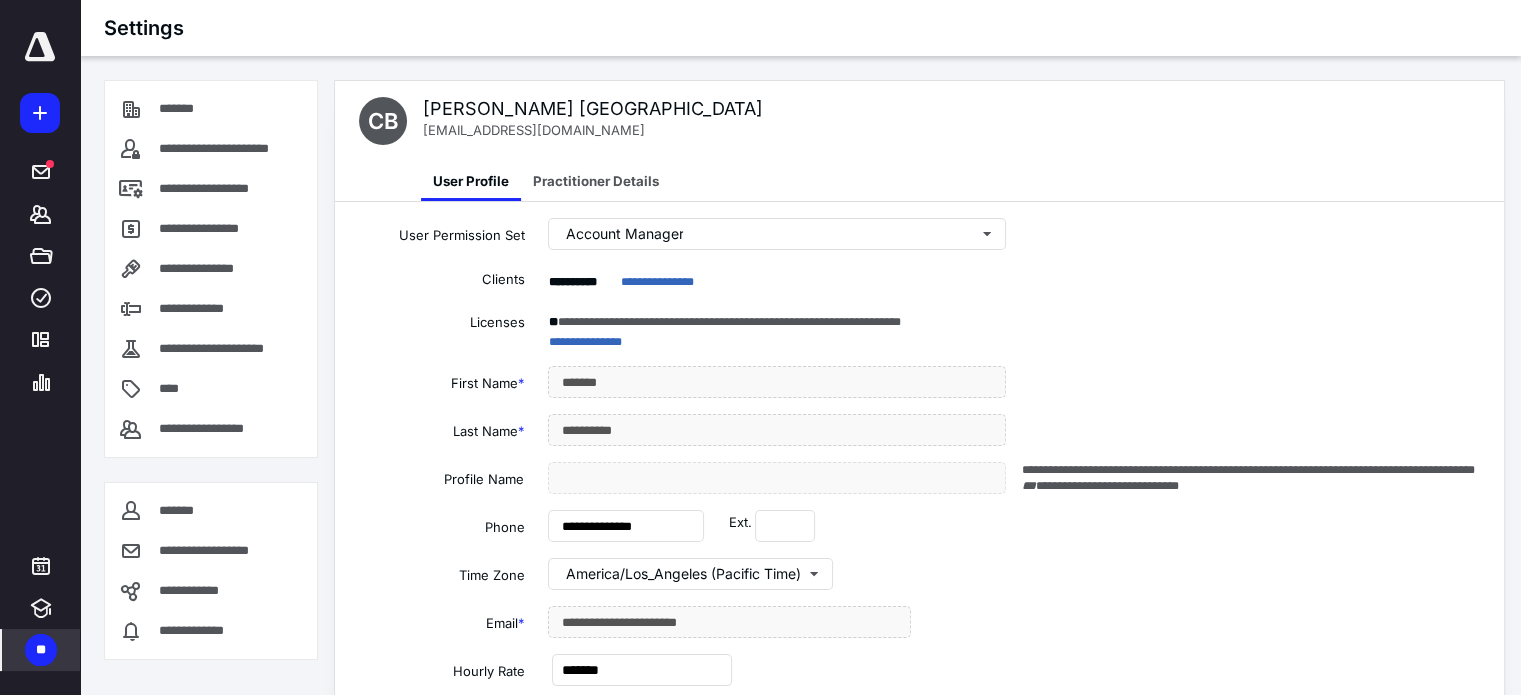 click on "**********" at bounding box center [871, 278] 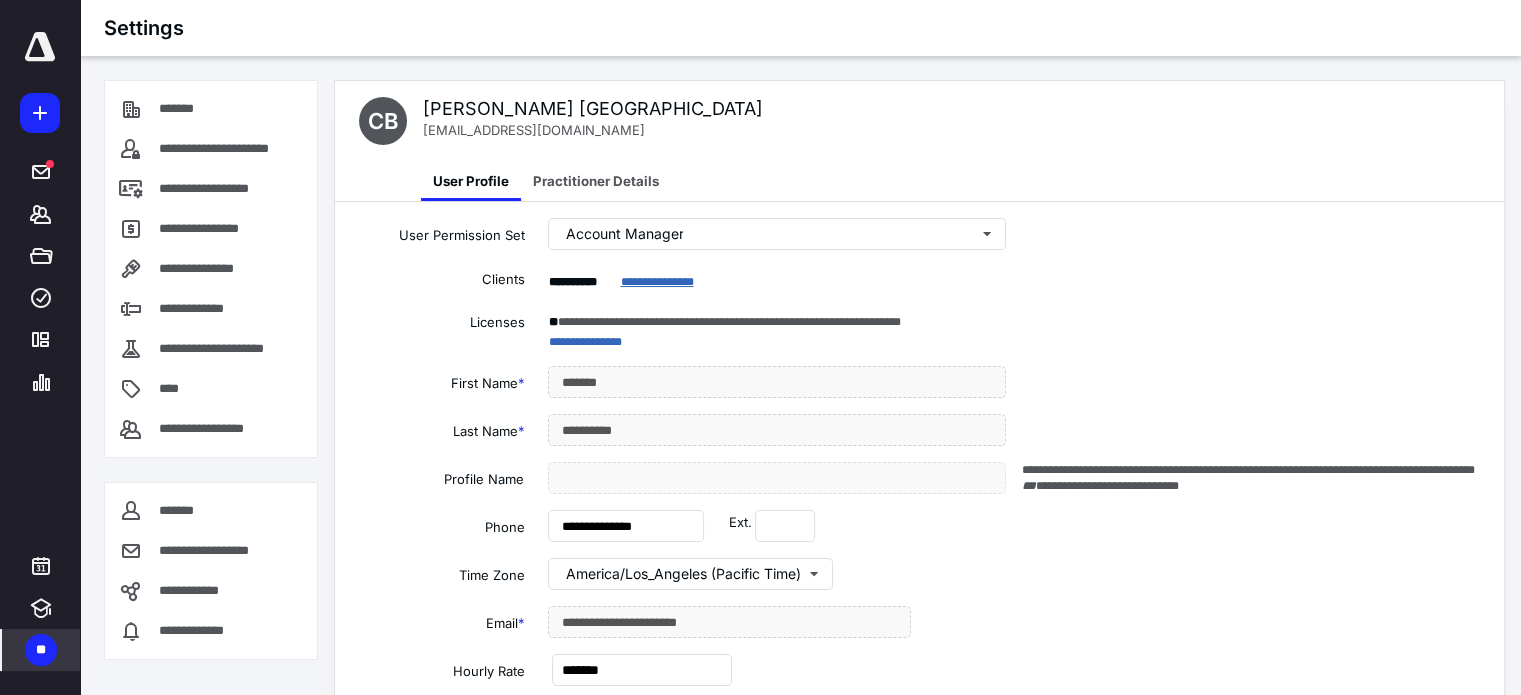 click on "**********" at bounding box center (656, 282) 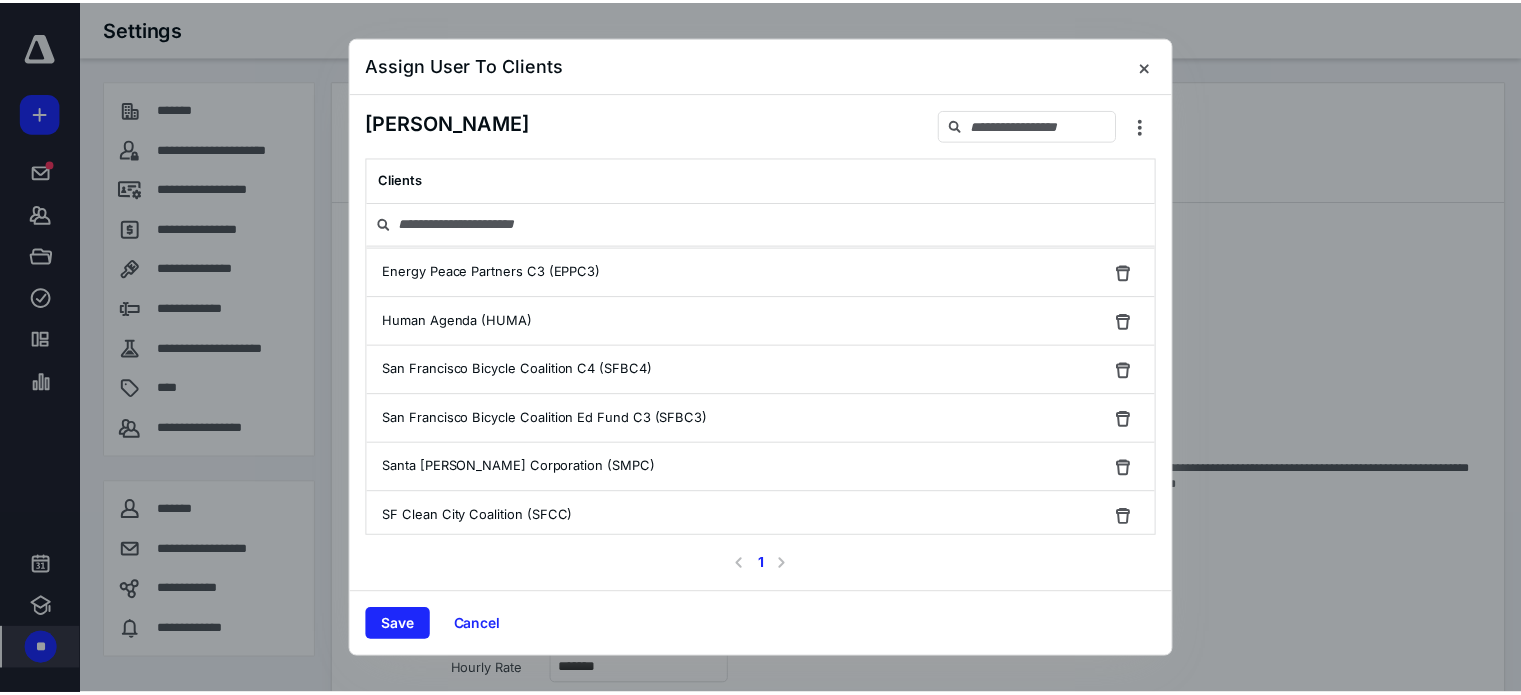 scroll, scrollTop: 0, scrollLeft: 0, axis: both 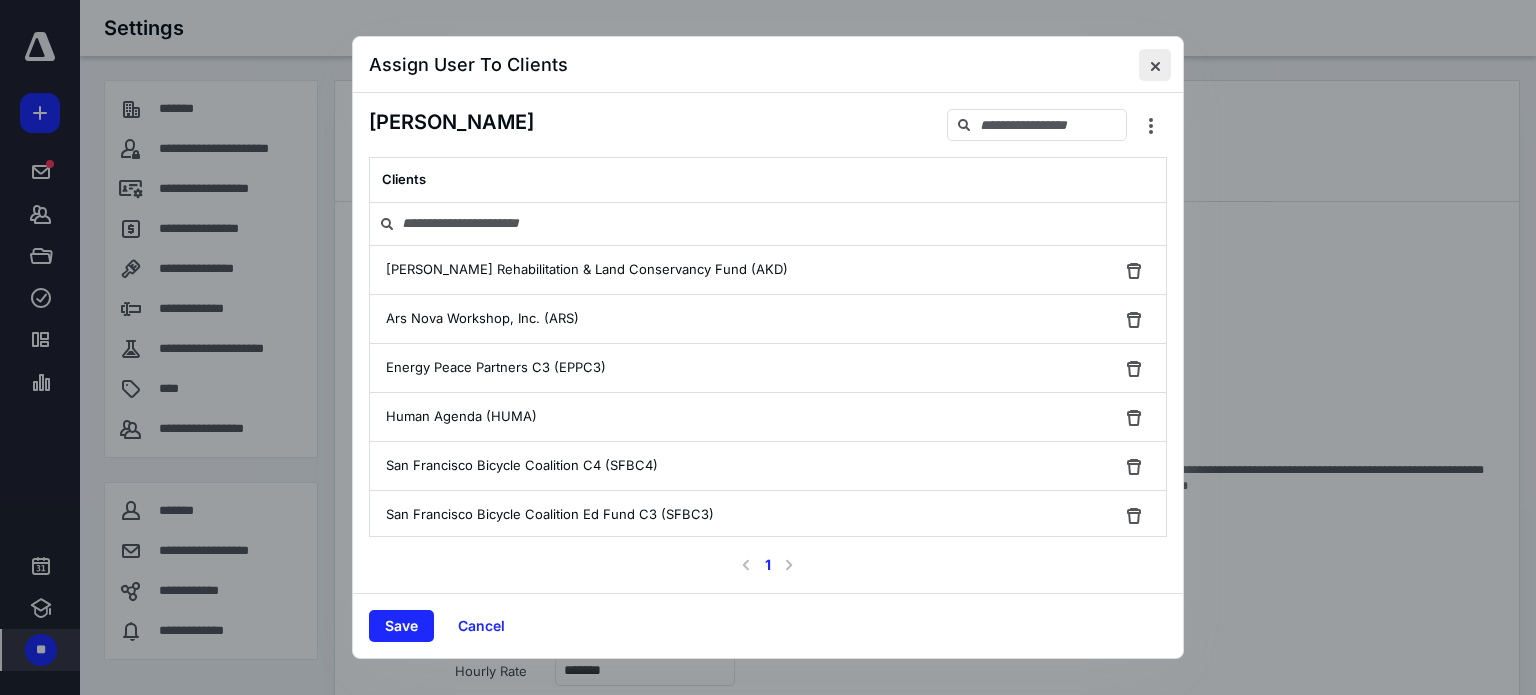 click at bounding box center [1155, 65] 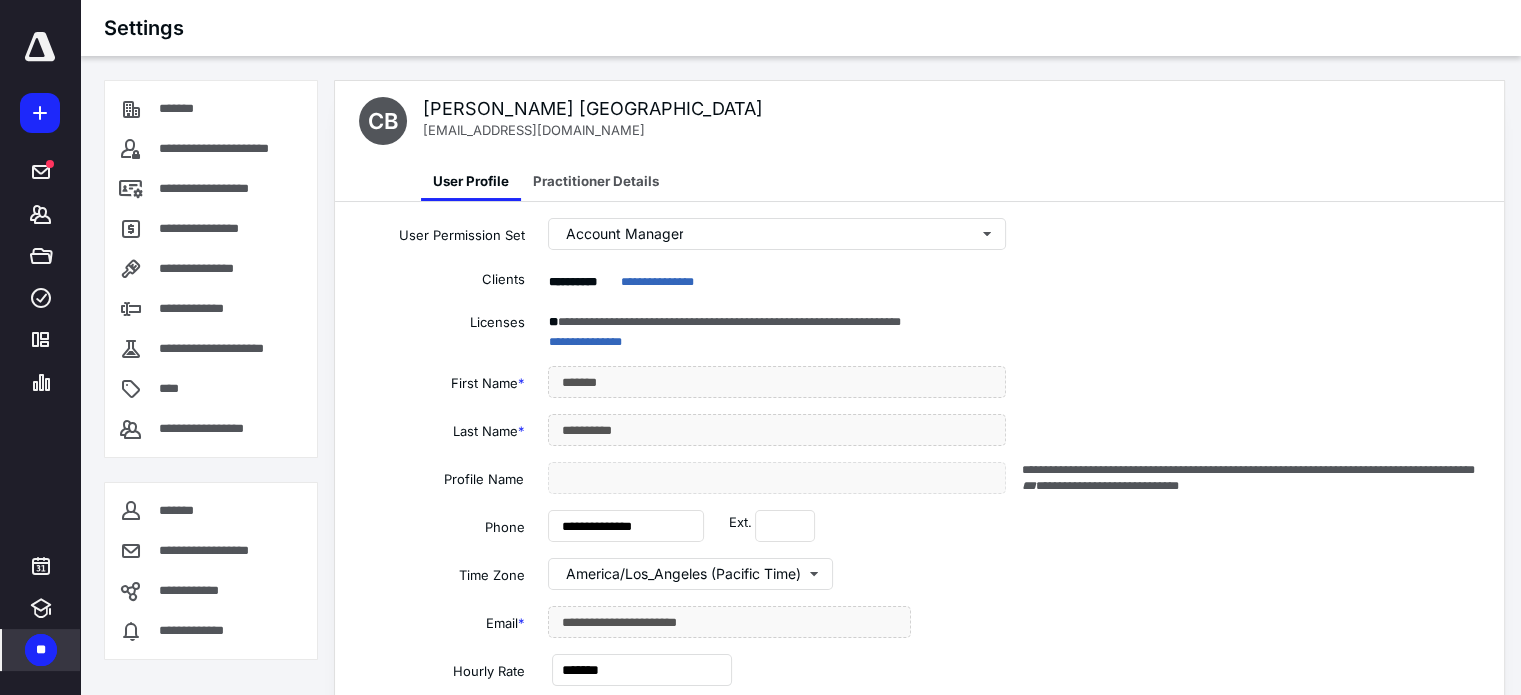click on "***** ******* ***** **** ********* ********" at bounding box center (40, 217) 